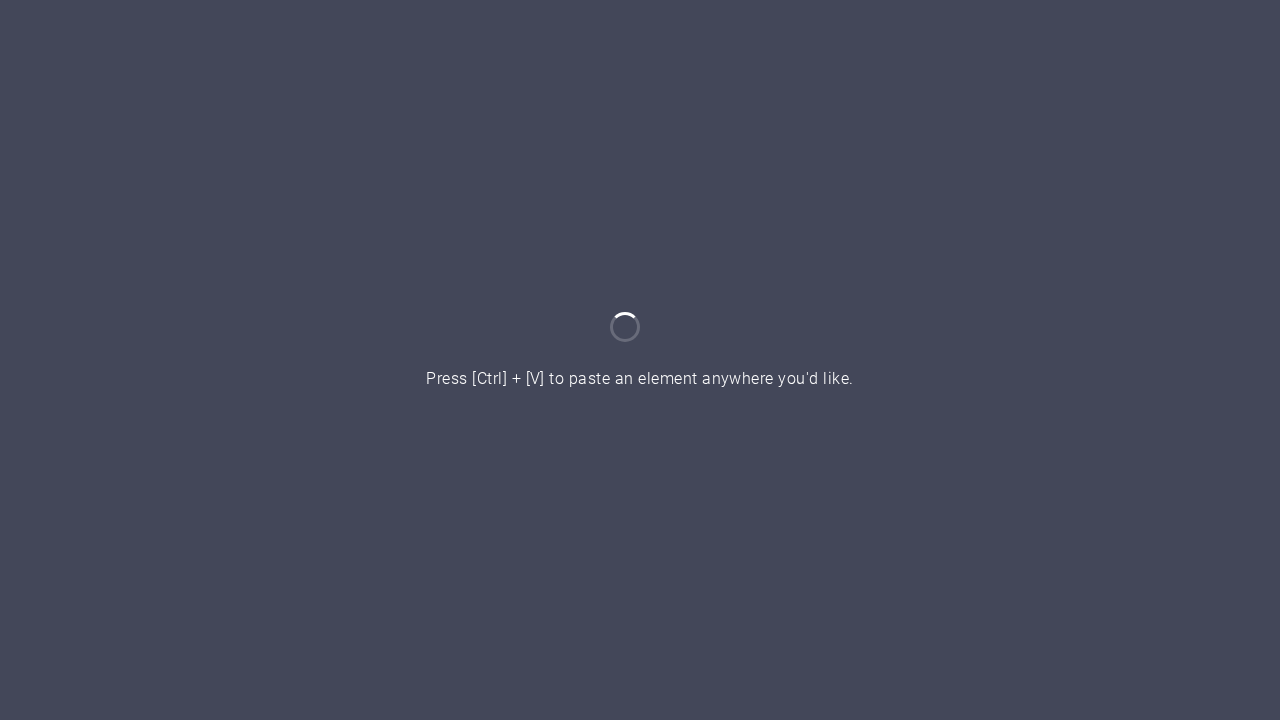 scroll, scrollTop: 0, scrollLeft: 0, axis: both 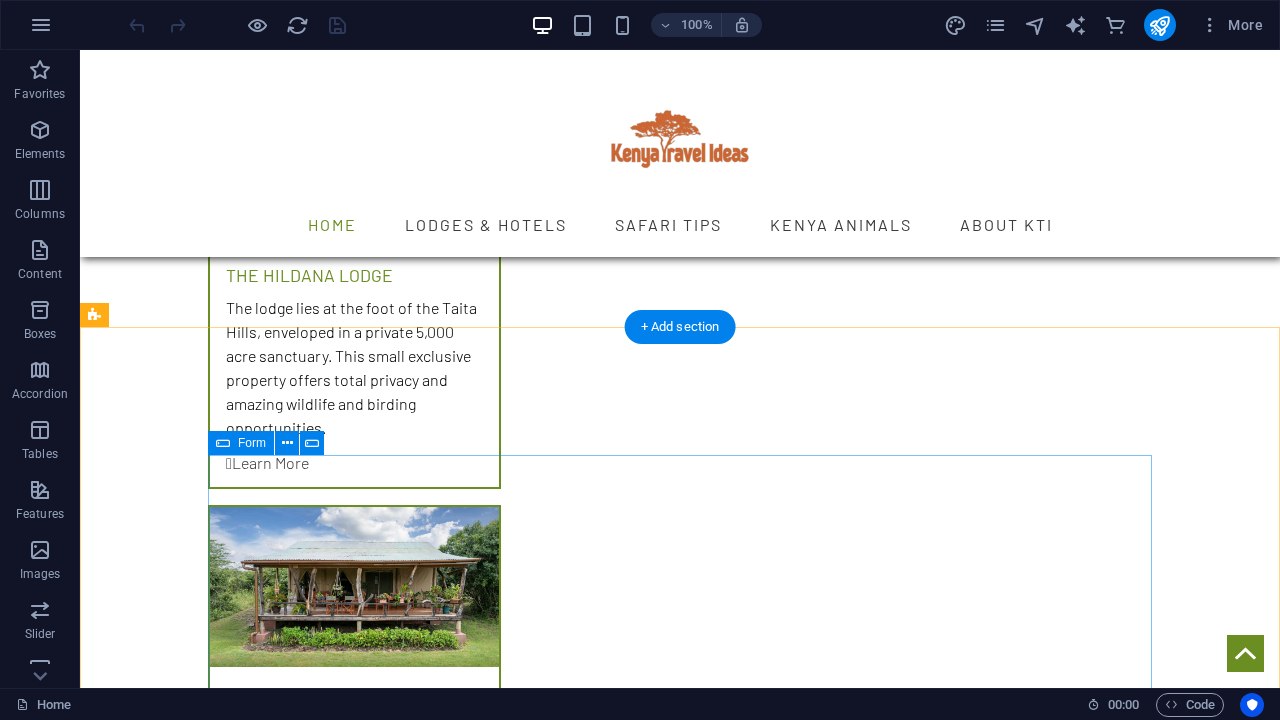 click on "I have read and understand the privacy policy. Unreadable? Load new Submit" at bounding box center [680, 2906] 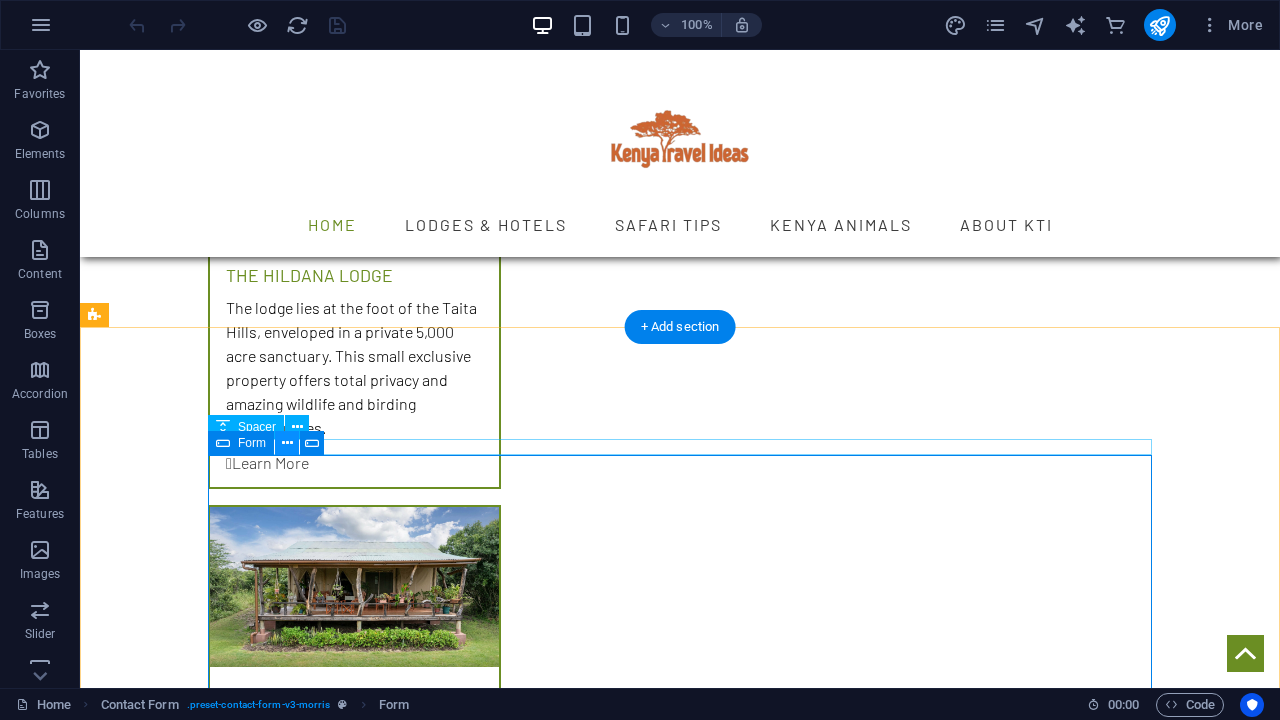 click at bounding box center [287, 443] 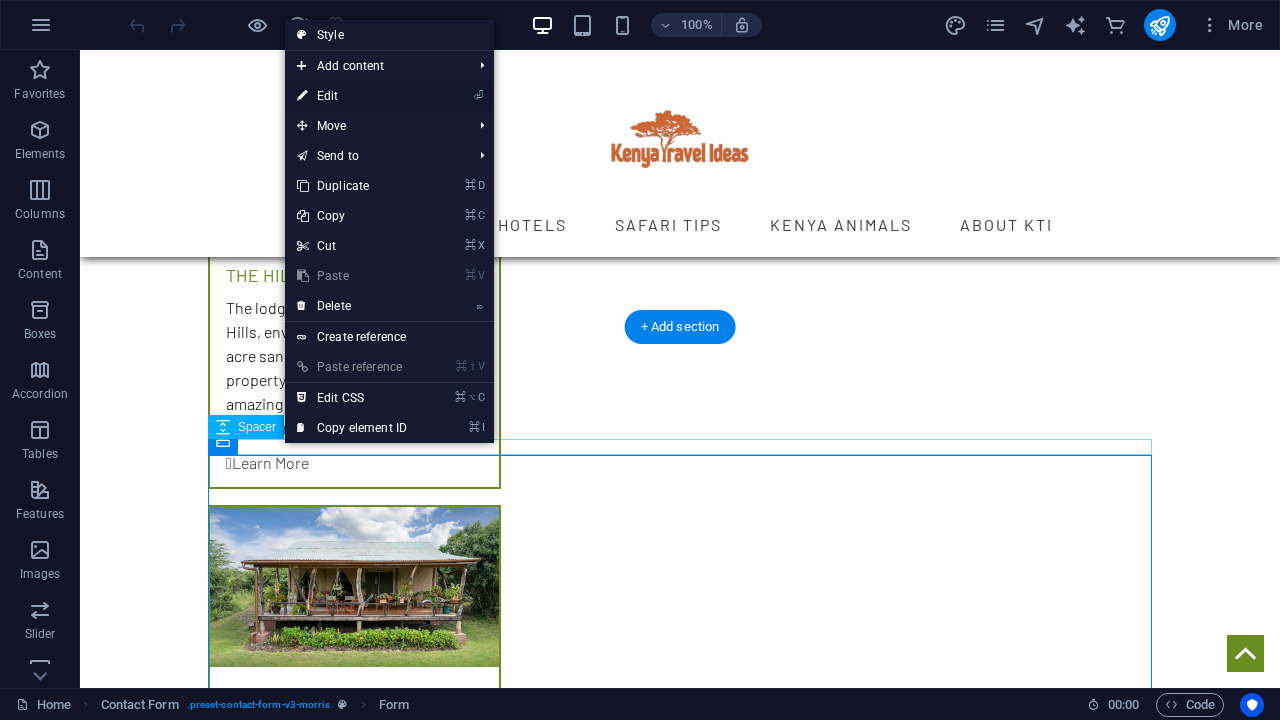 click on "⏎  Edit" at bounding box center [352, 96] 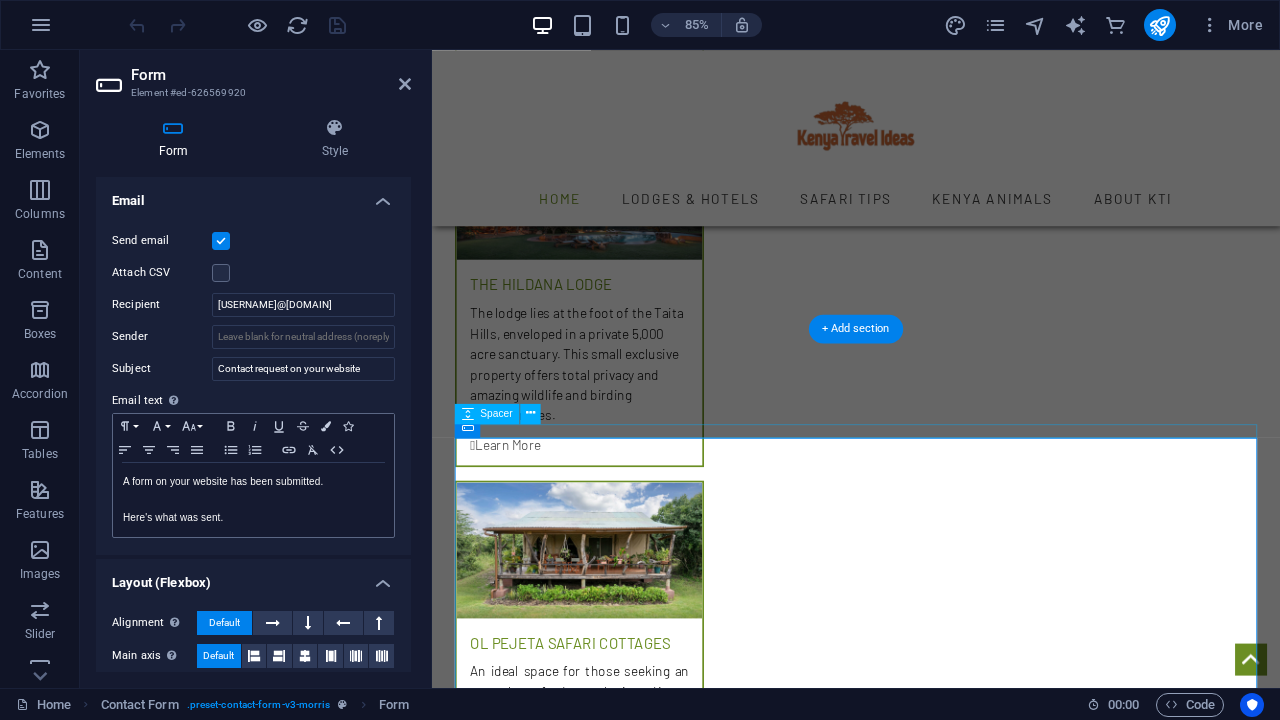 scroll, scrollTop: 484, scrollLeft: 0, axis: vertical 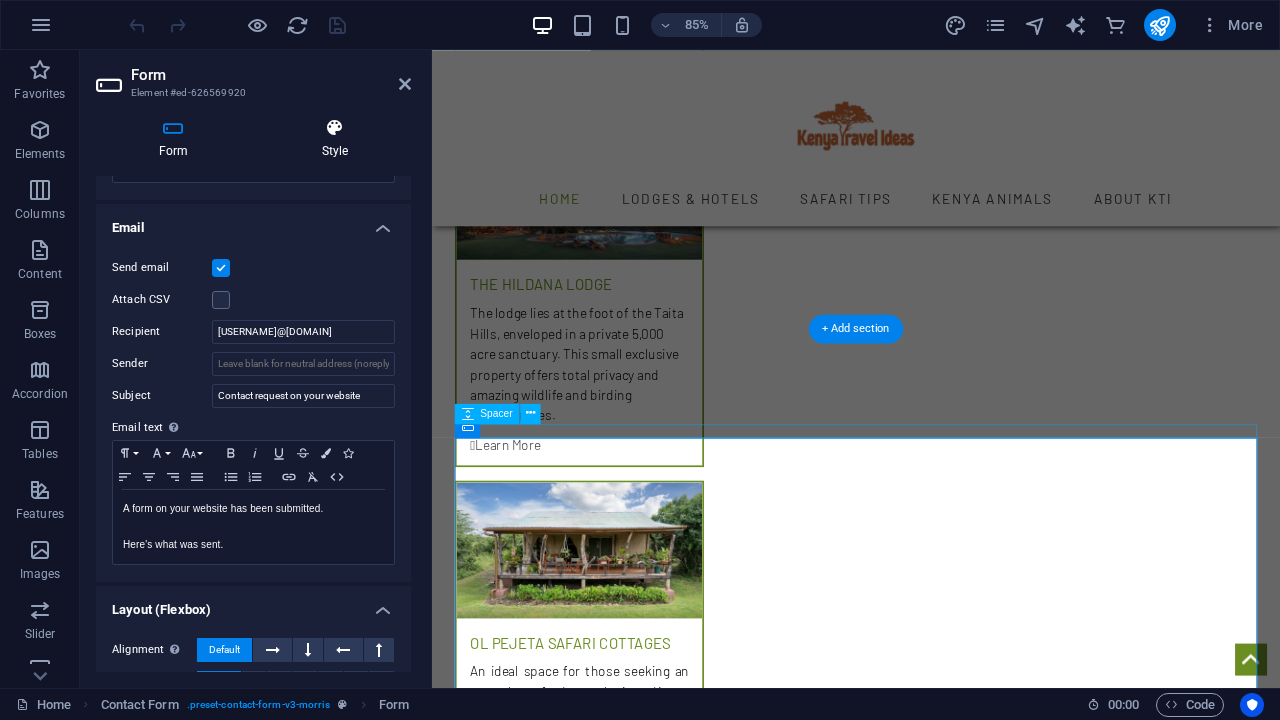 click on "Style" at bounding box center [335, 139] 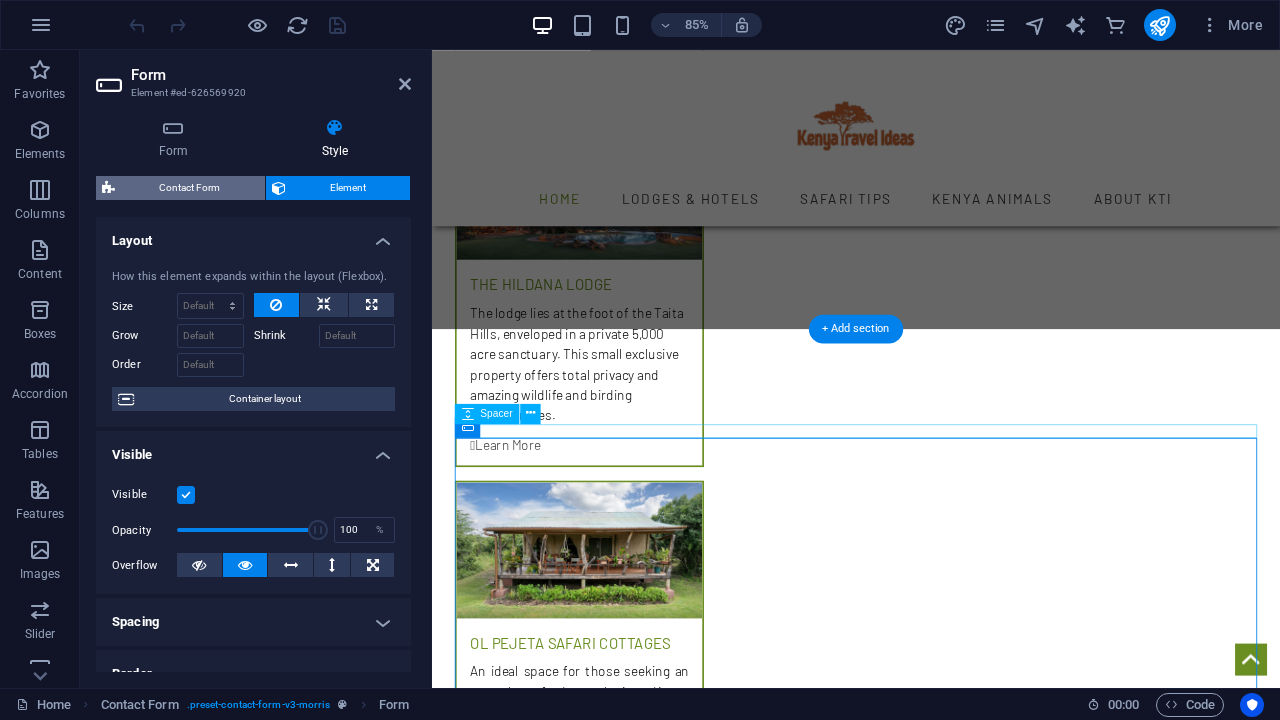 scroll, scrollTop: 0, scrollLeft: 0, axis: both 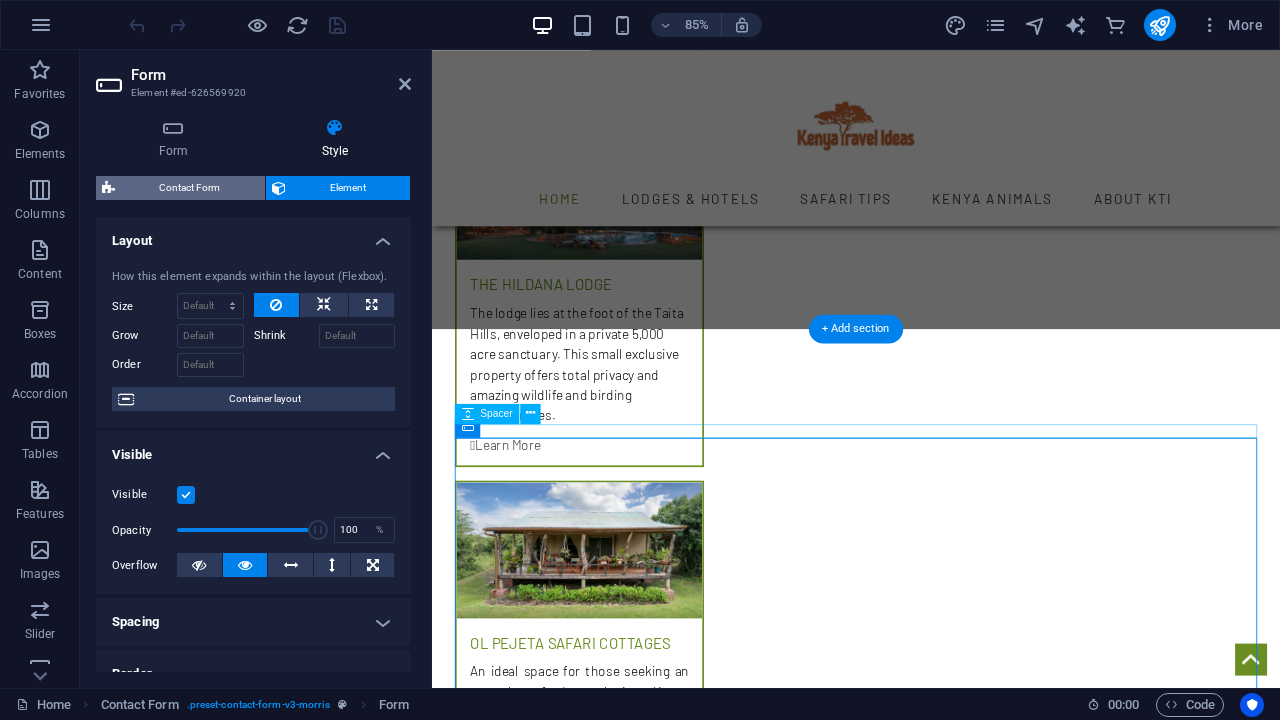 click on "Contact Form" at bounding box center (190, 188) 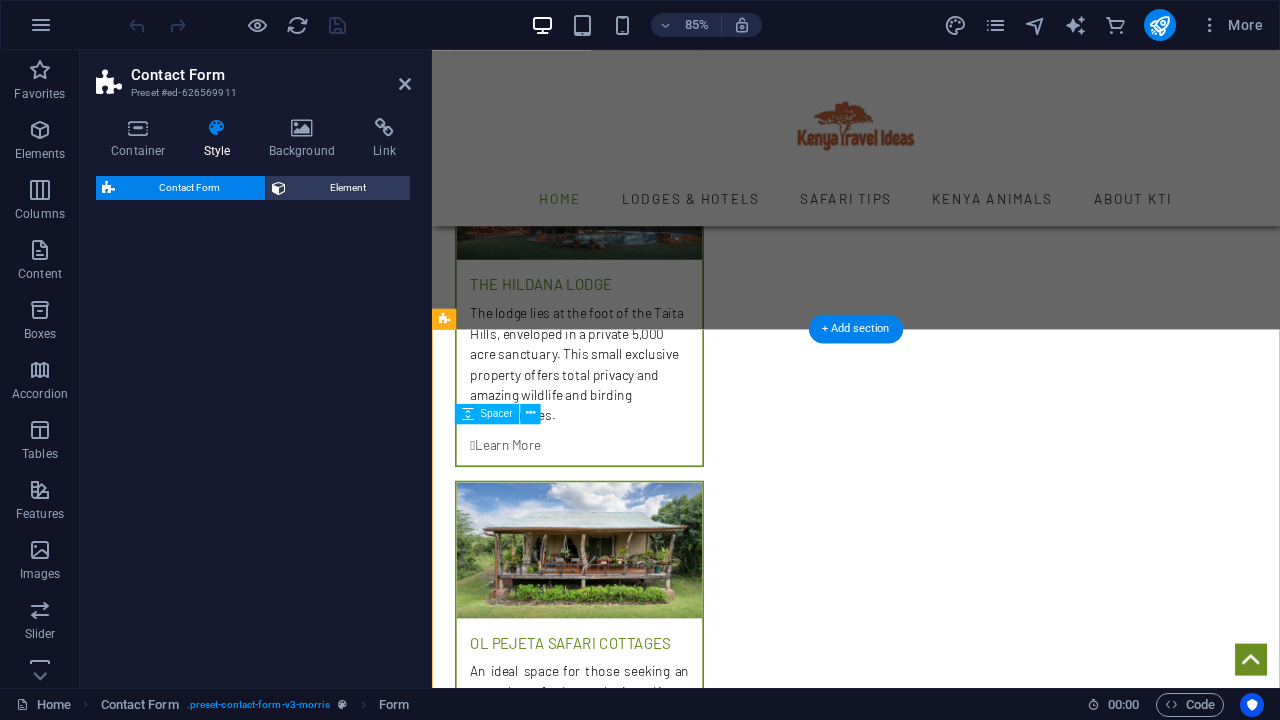 select on "rem" 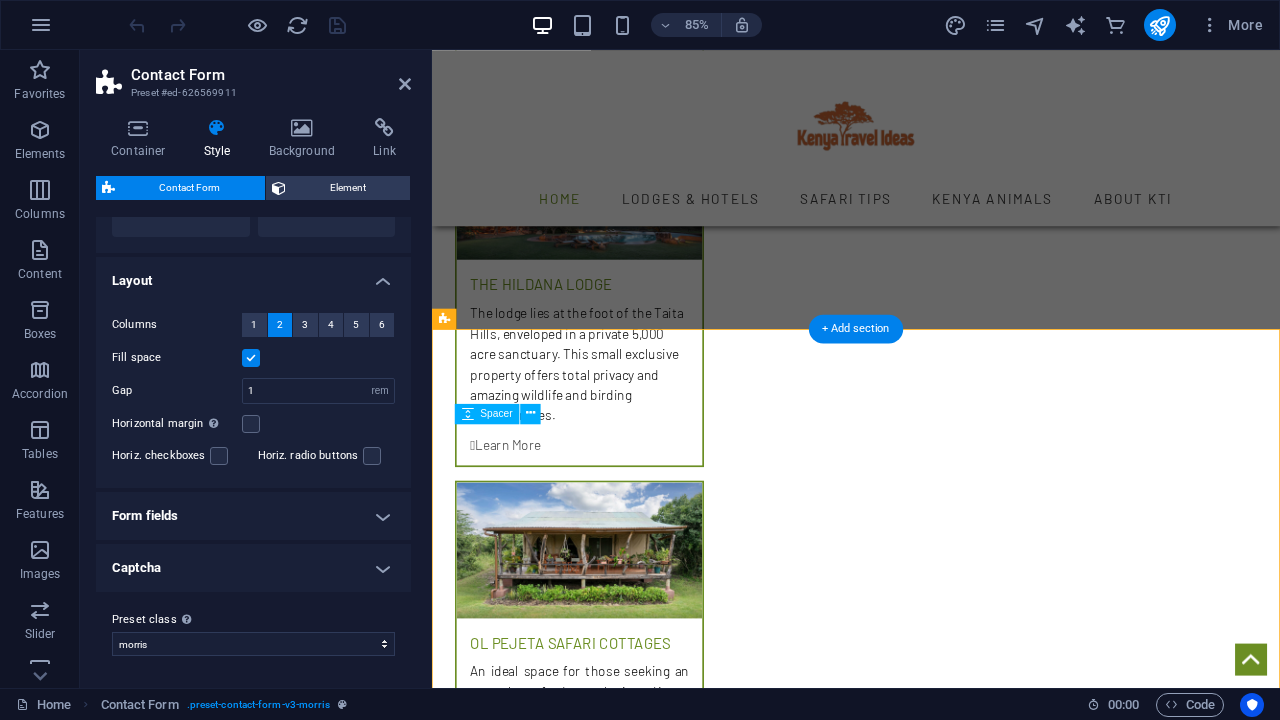 scroll, scrollTop: 295, scrollLeft: 0, axis: vertical 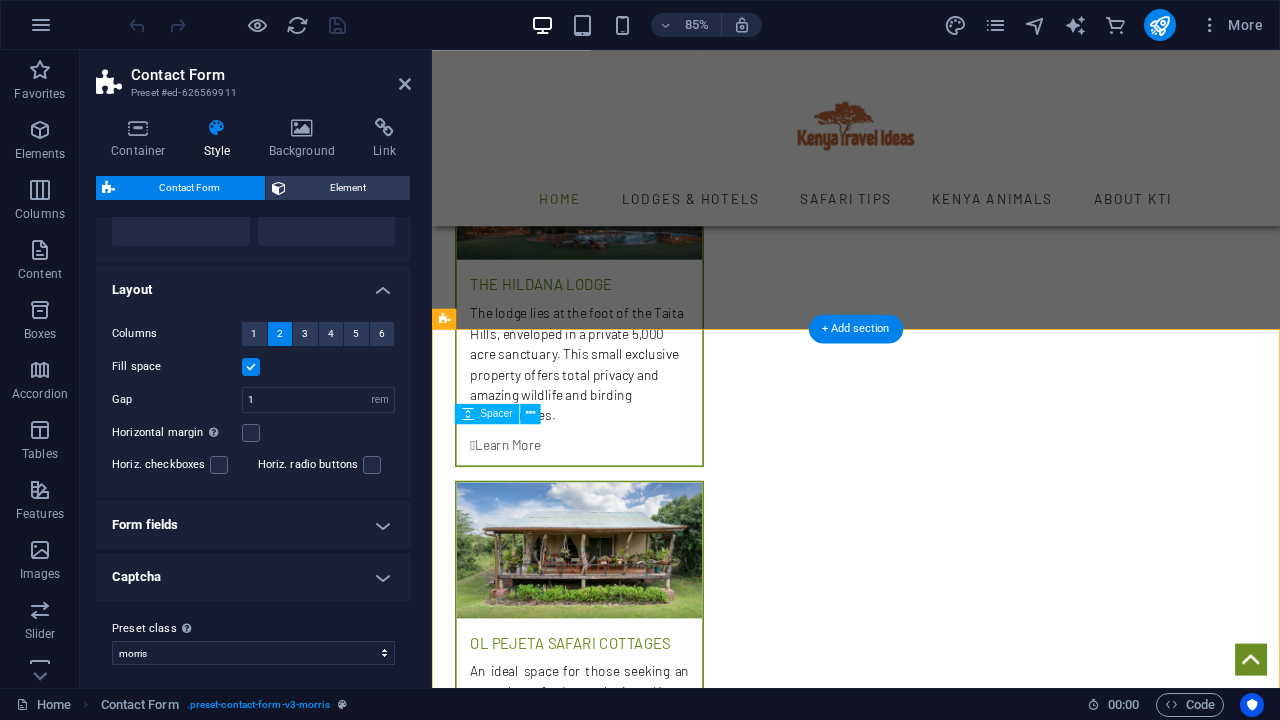 click on "Form fields" at bounding box center (253, 525) 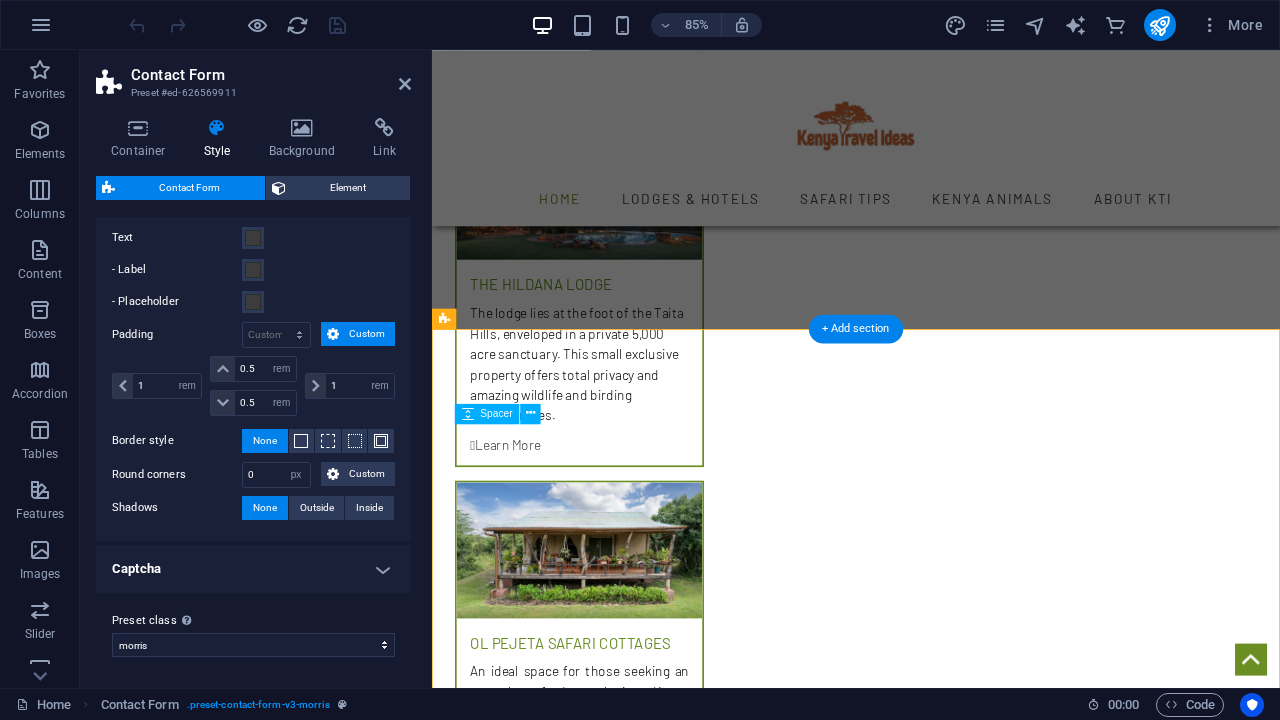 scroll, scrollTop: 731, scrollLeft: 0, axis: vertical 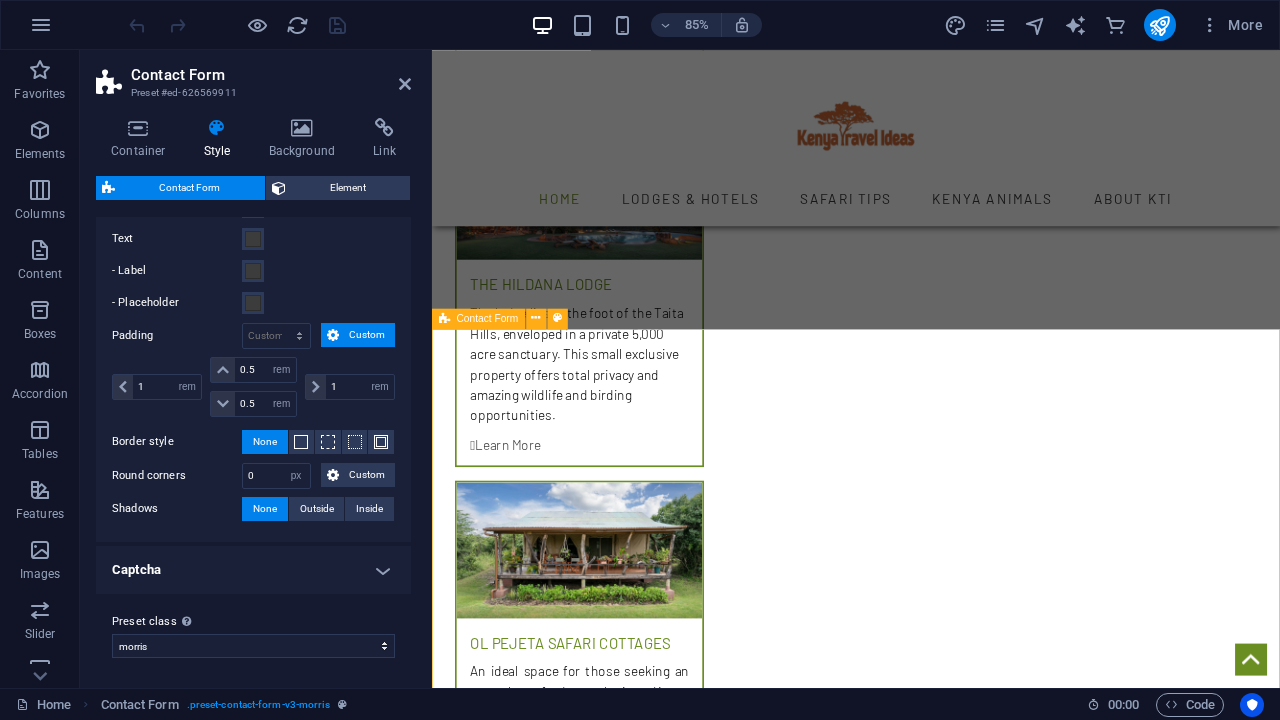 click on "Contact Form" at bounding box center [488, 318] 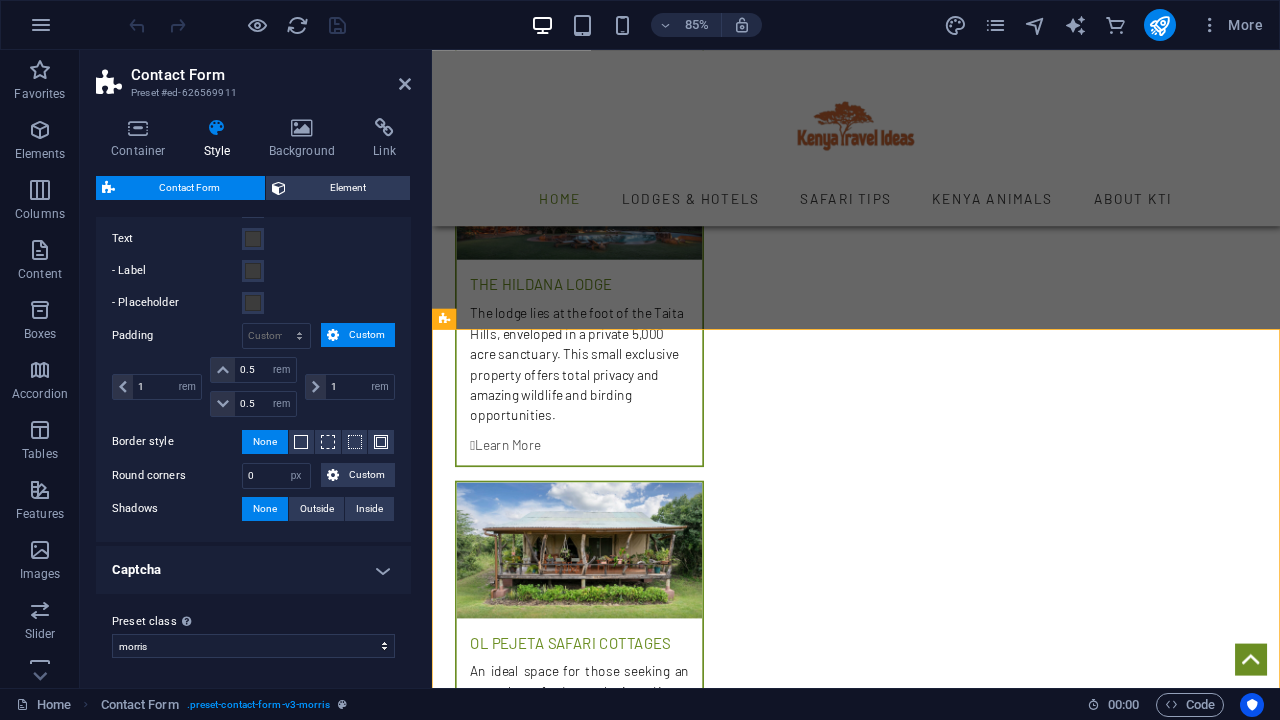 click on "Get in touch with us   I have read and understand the privacy policy. Unreadable? Load new Submit" at bounding box center [931, 2924] 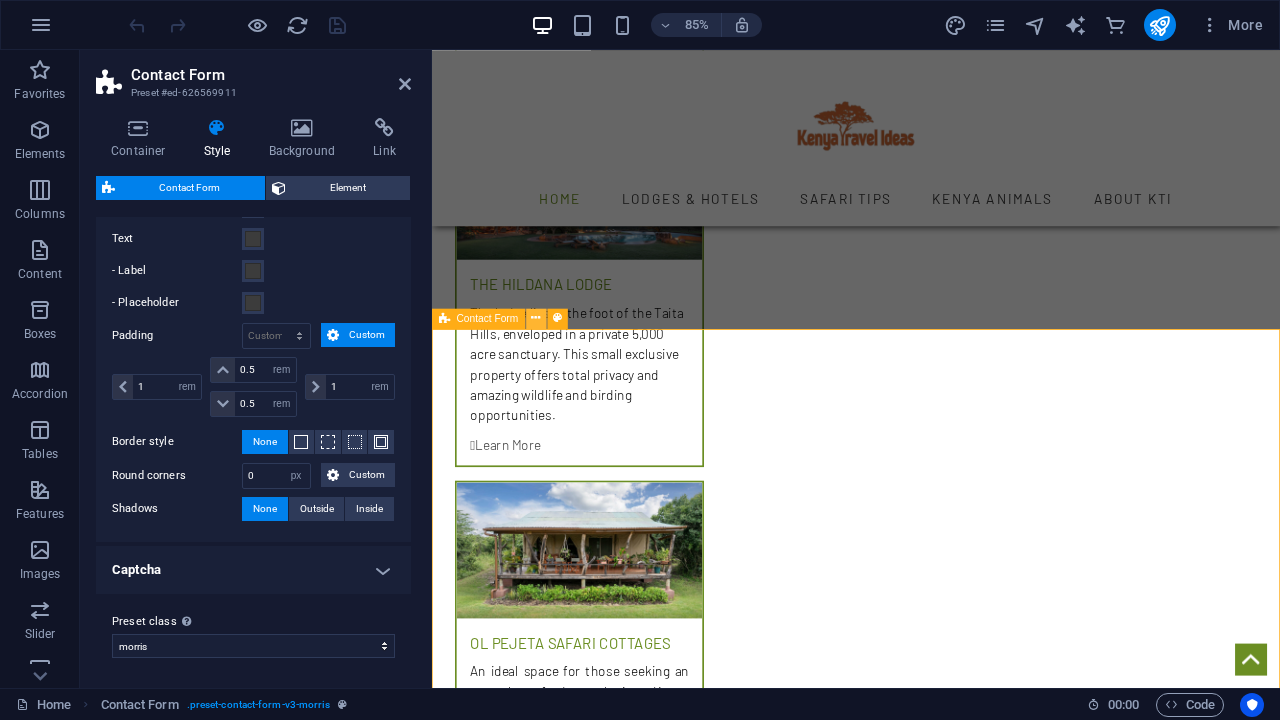 click at bounding box center (536, 318) 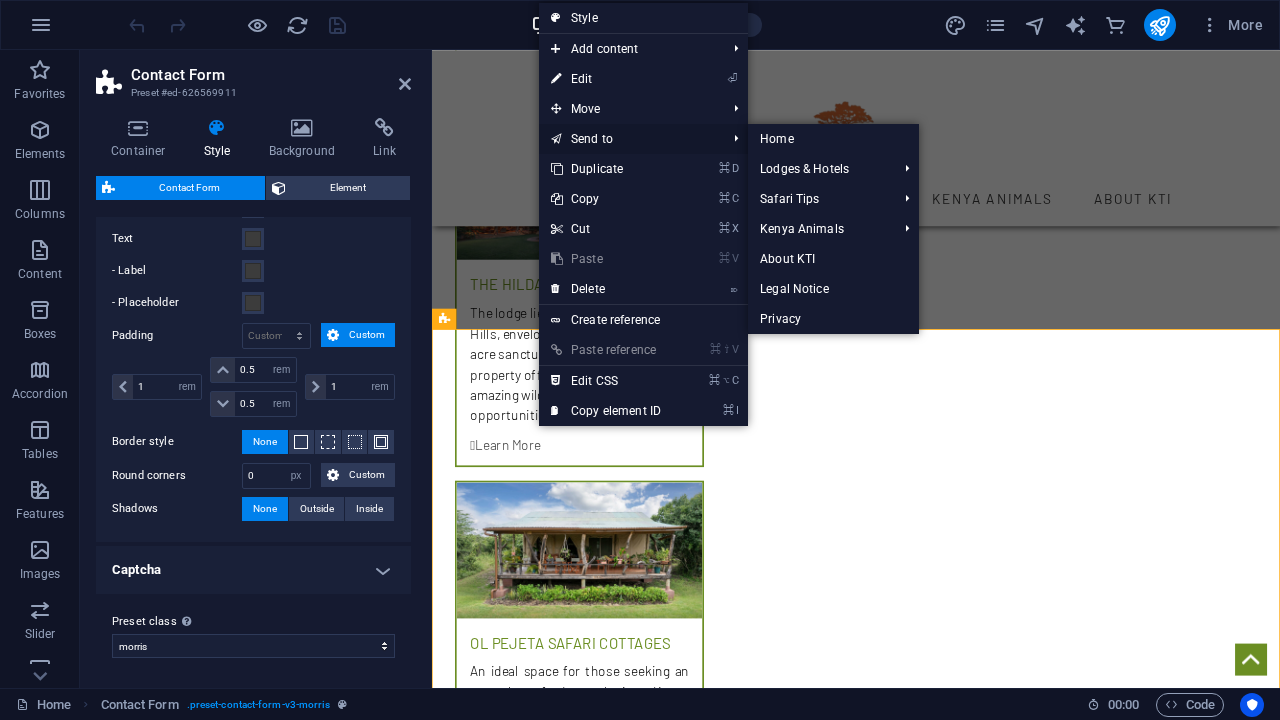 click on "Send to" at bounding box center (628, 139) 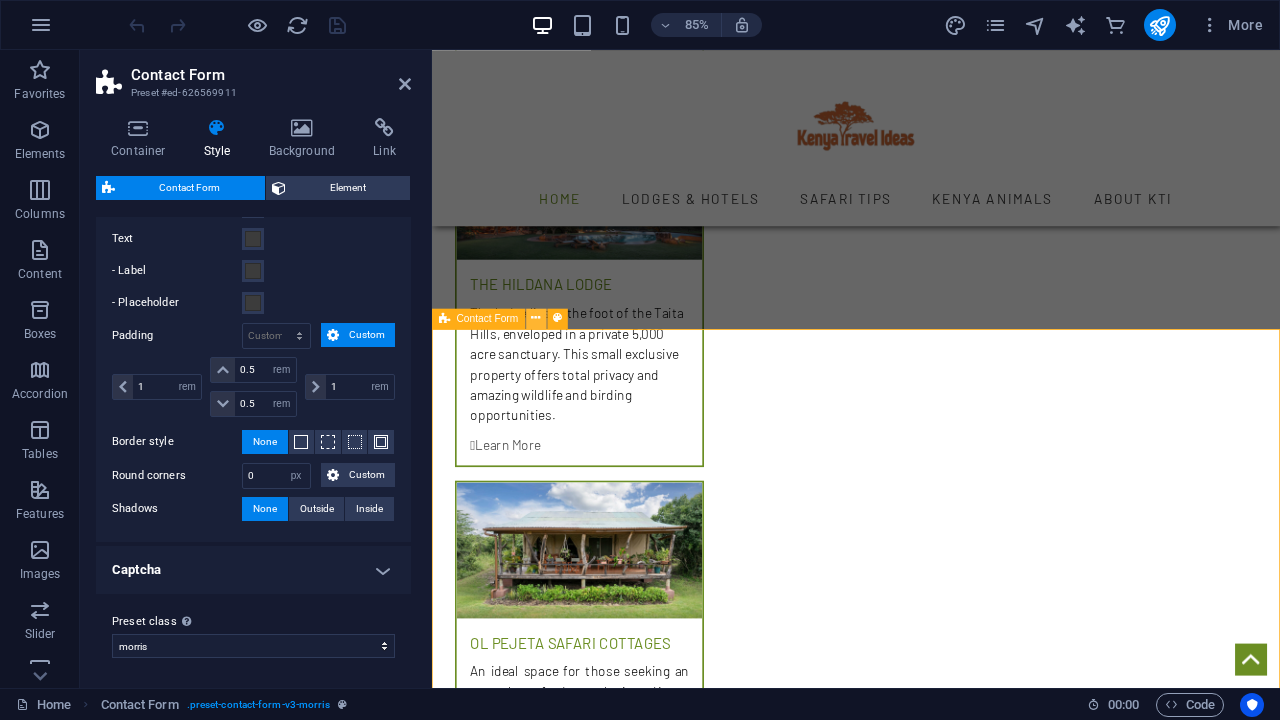 click at bounding box center (536, 318) 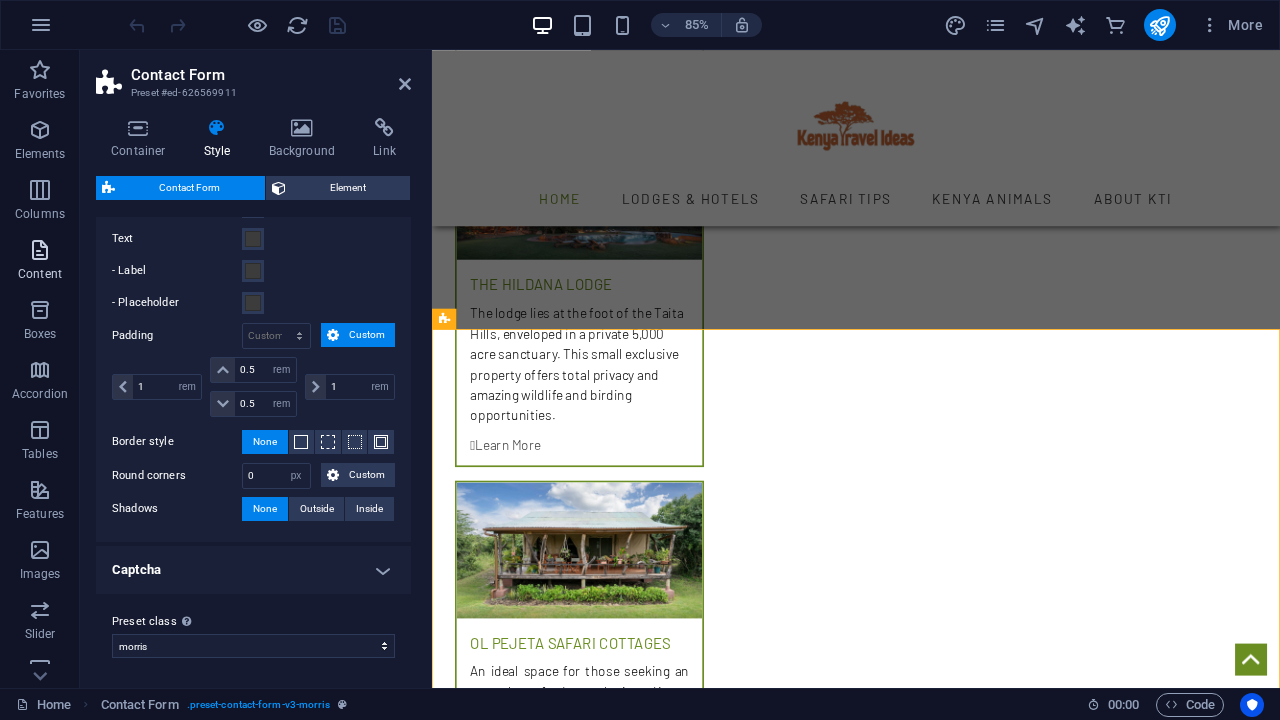 click at bounding box center [40, 250] 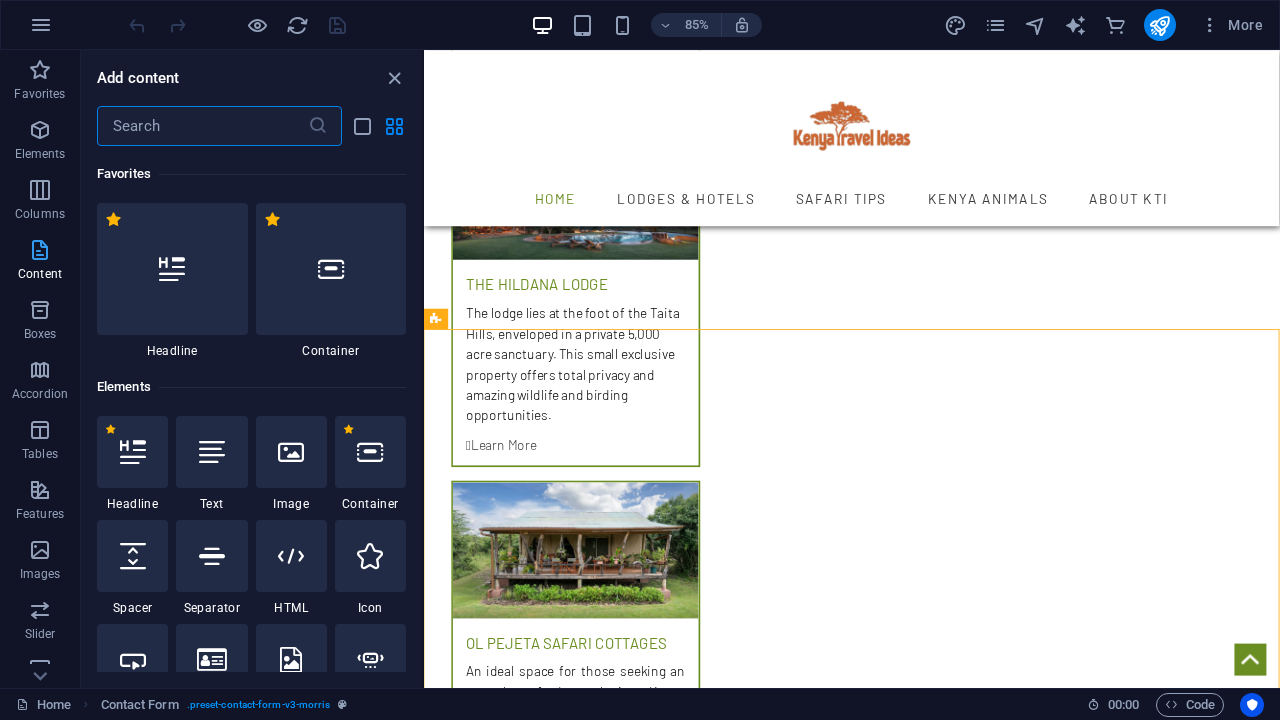 scroll, scrollTop: 3499, scrollLeft: 0, axis: vertical 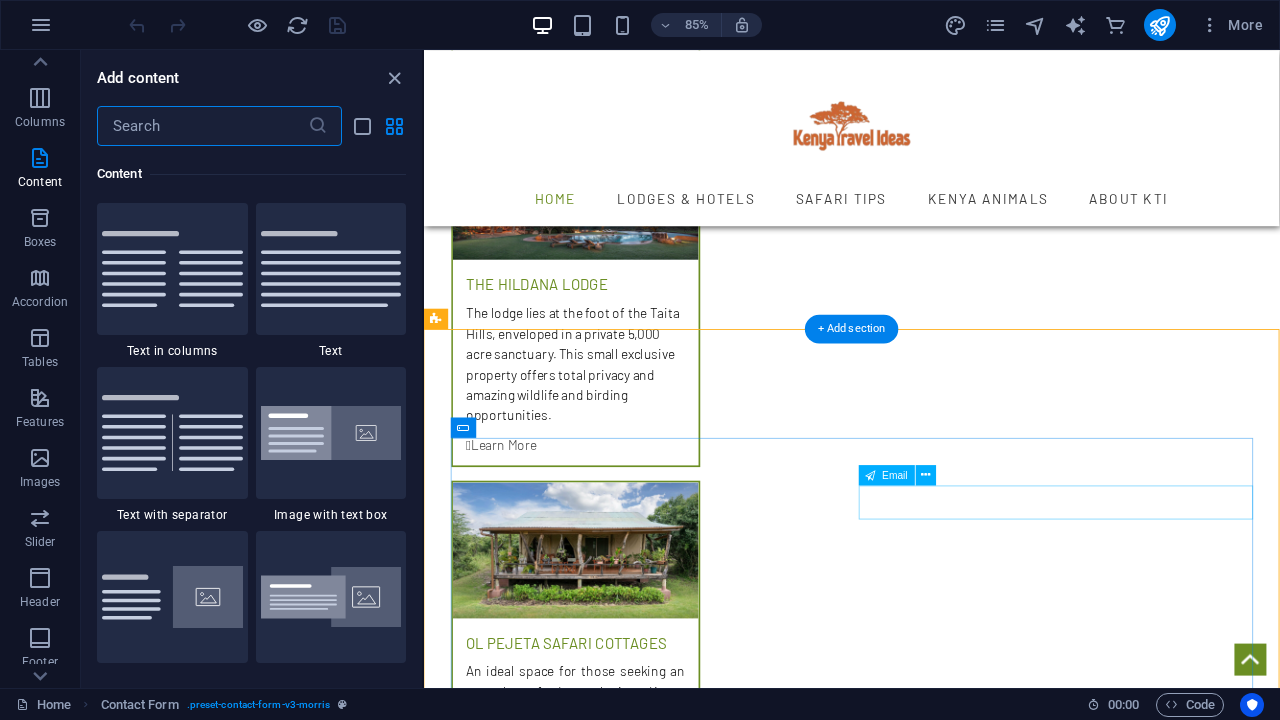 click at bounding box center [1168, 2869] 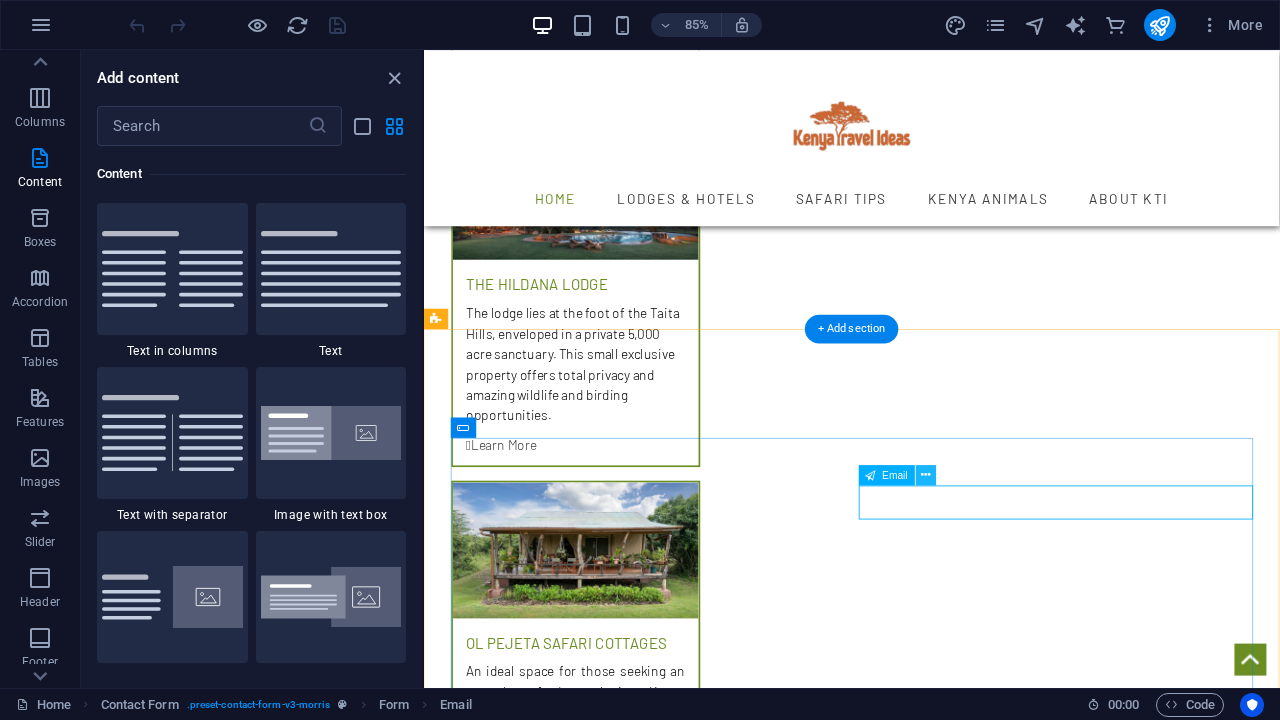 click at bounding box center (925, 475) 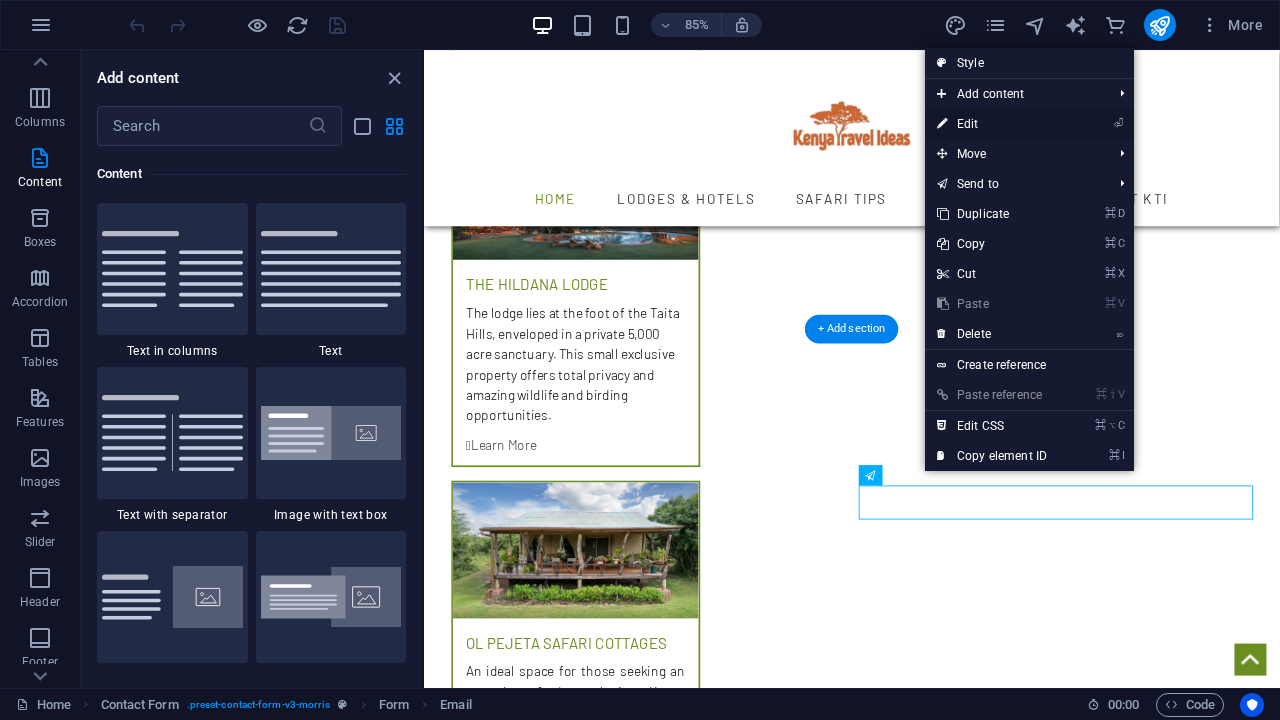 click on "⏎  Edit" at bounding box center (992, 124) 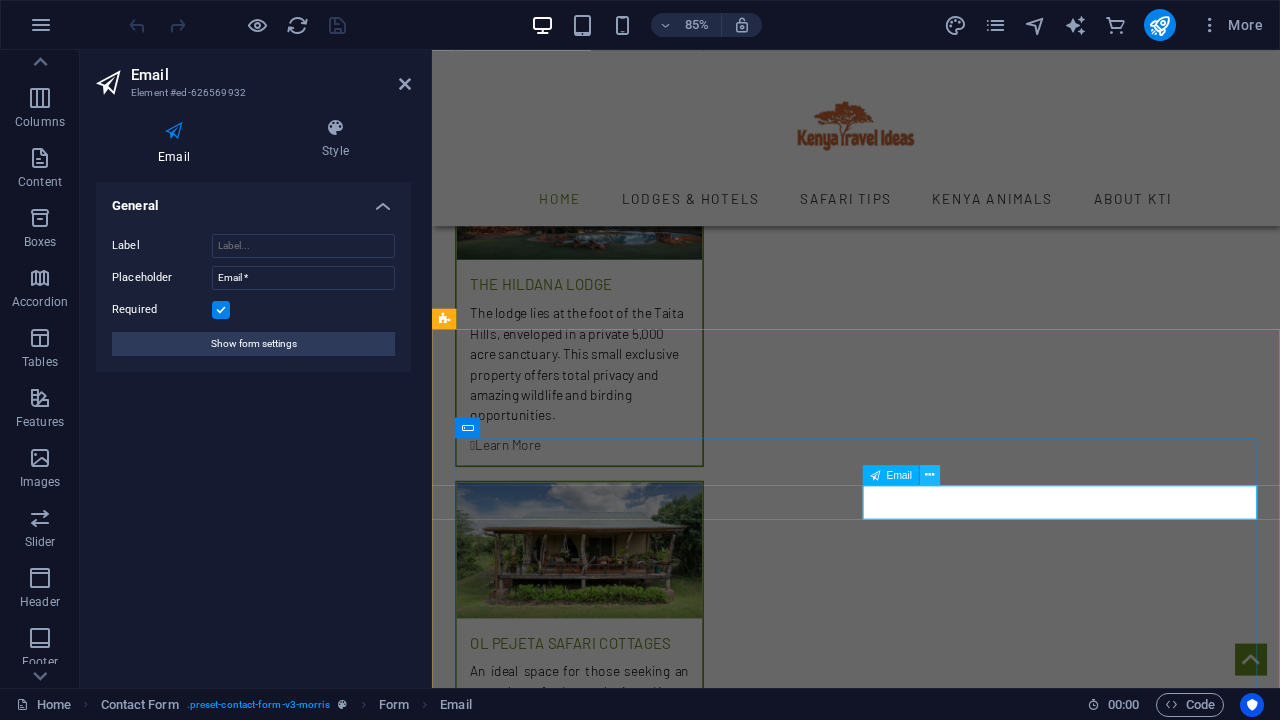 click at bounding box center (929, 475) 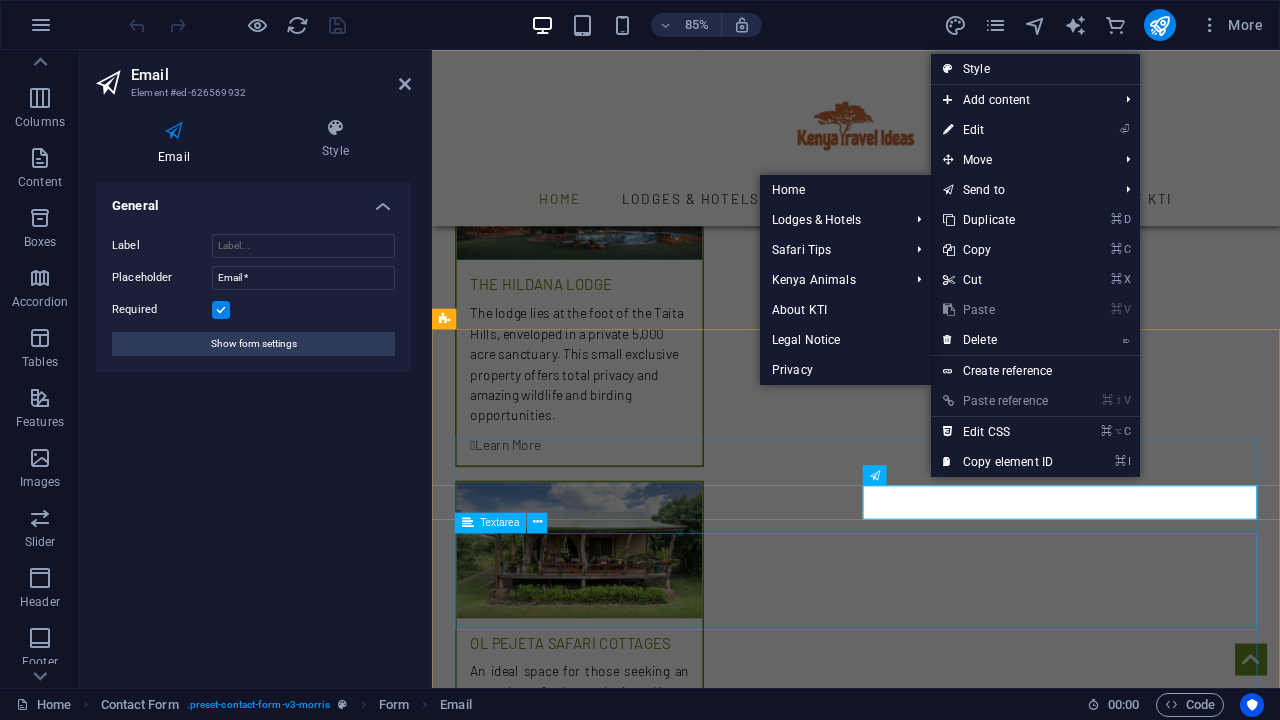 click at bounding box center (931, 2966) 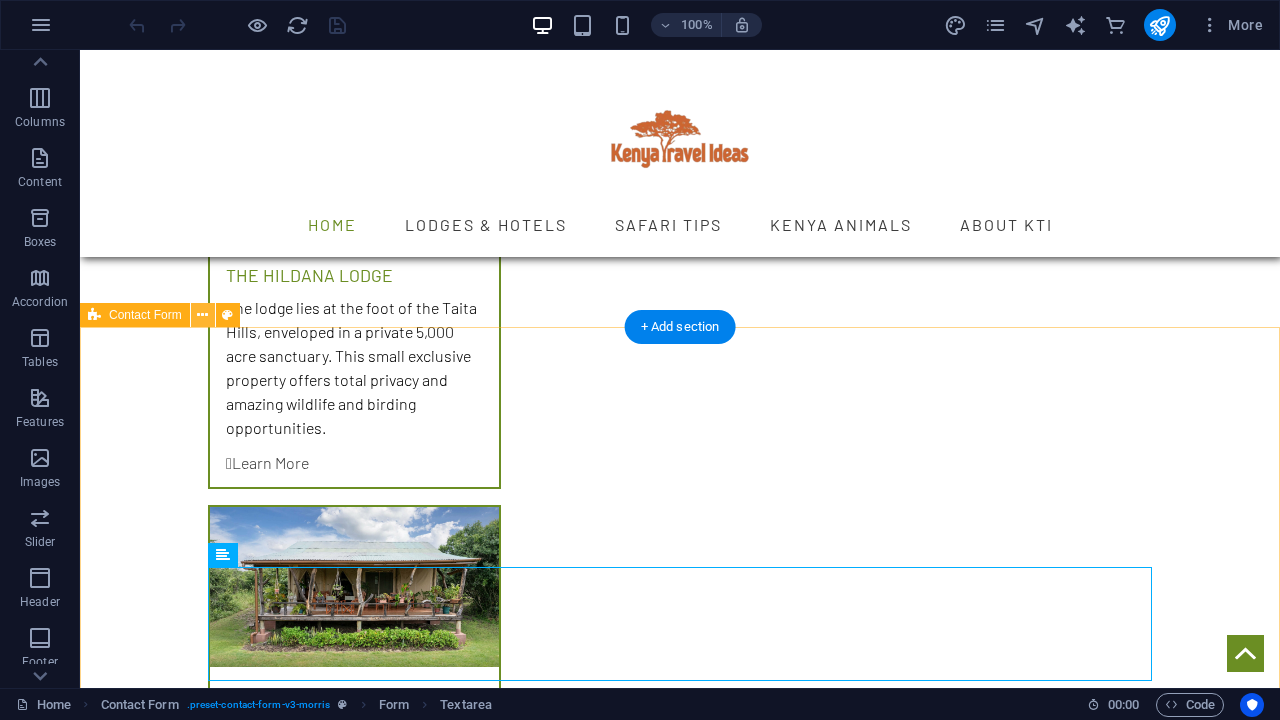 click at bounding box center (202, 315) 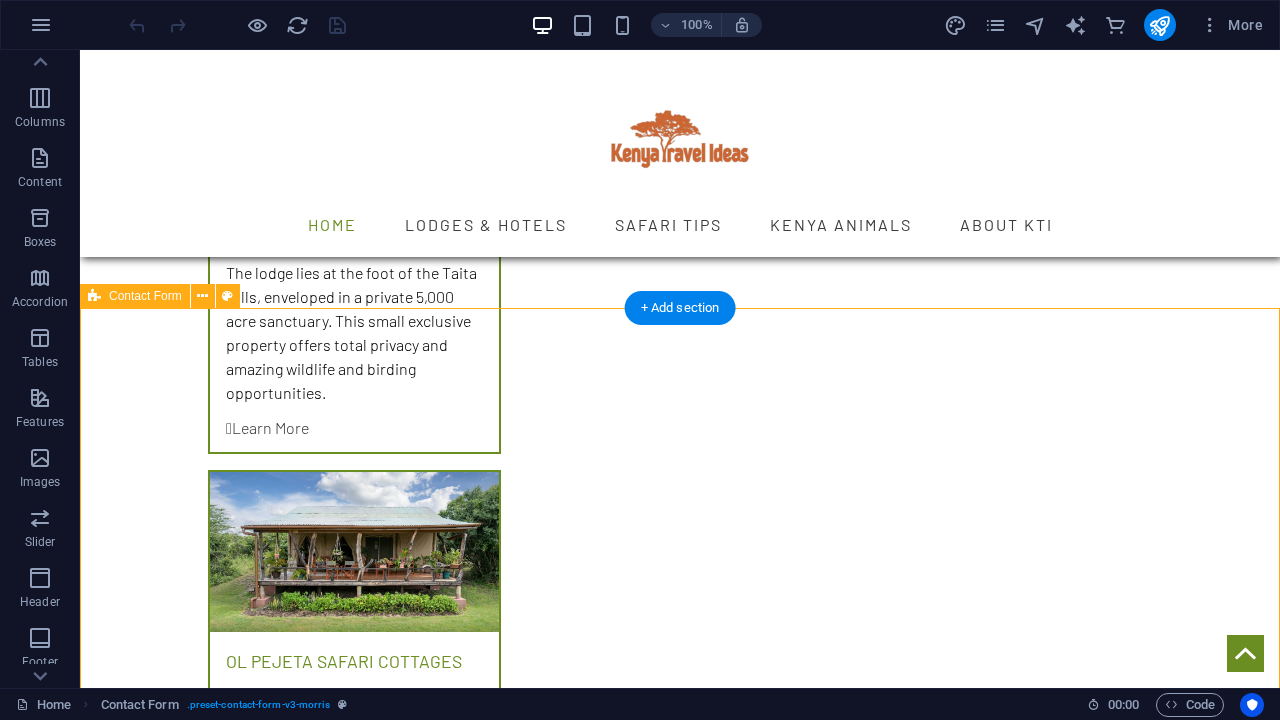 scroll, scrollTop: 3471, scrollLeft: 0, axis: vertical 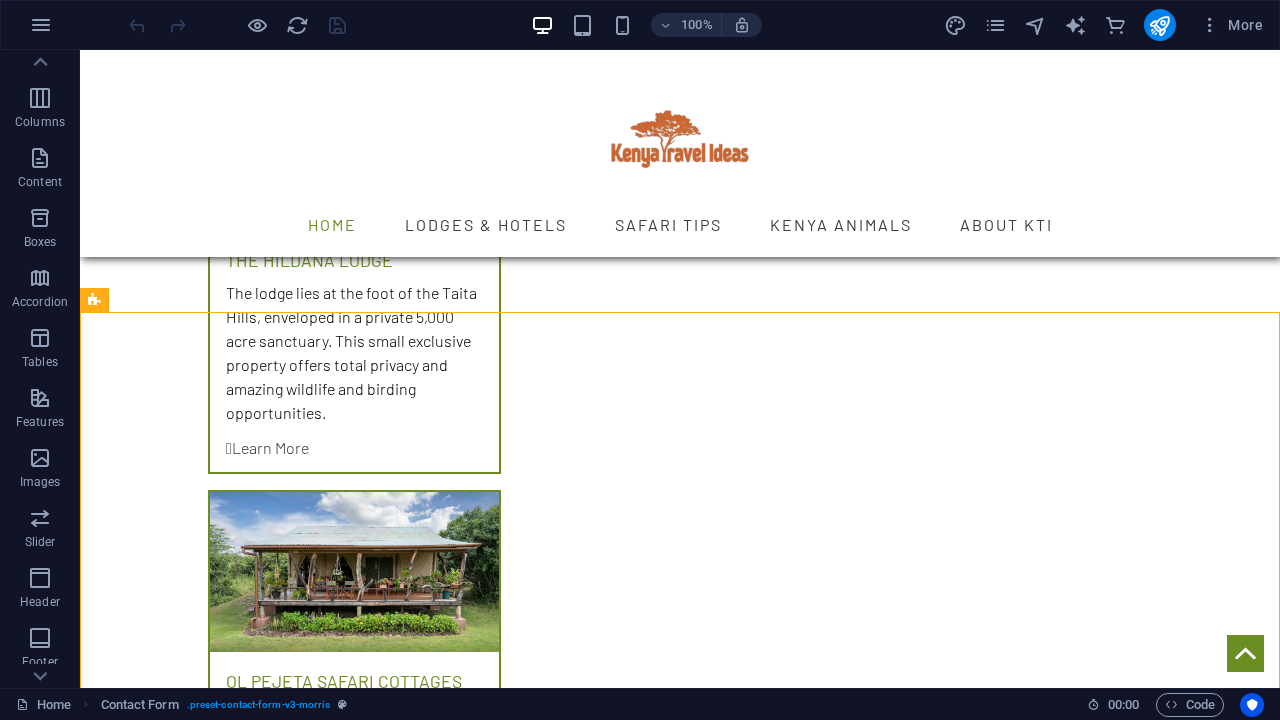 click at bounding box center [680, 2550] 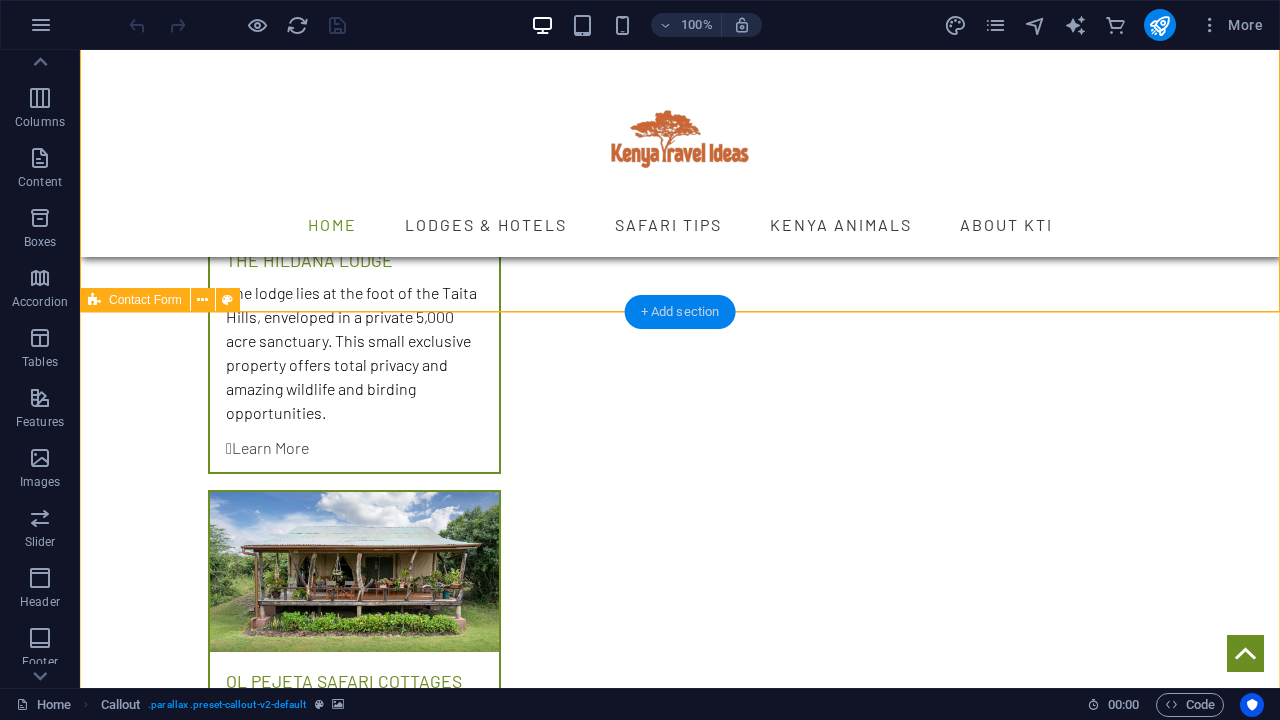 click on "+ Add section" at bounding box center [680, 312] 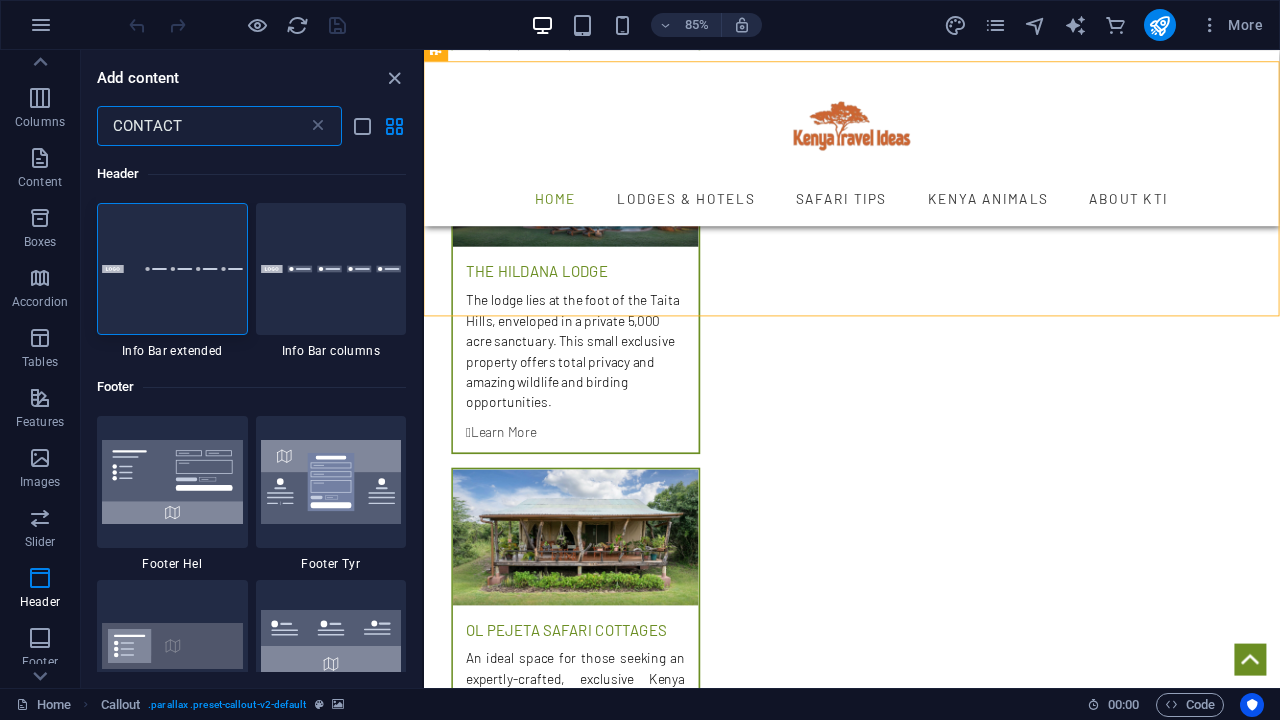 scroll, scrollTop: 0, scrollLeft: 0, axis: both 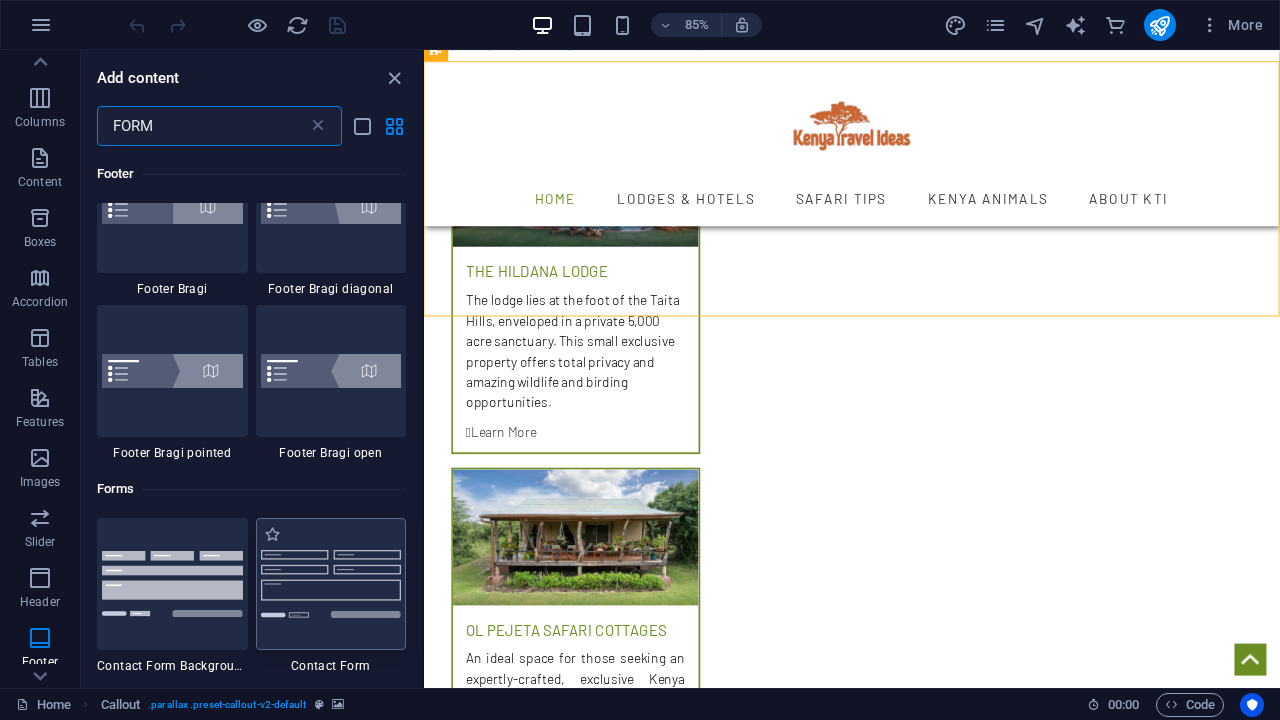 type on "FORM" 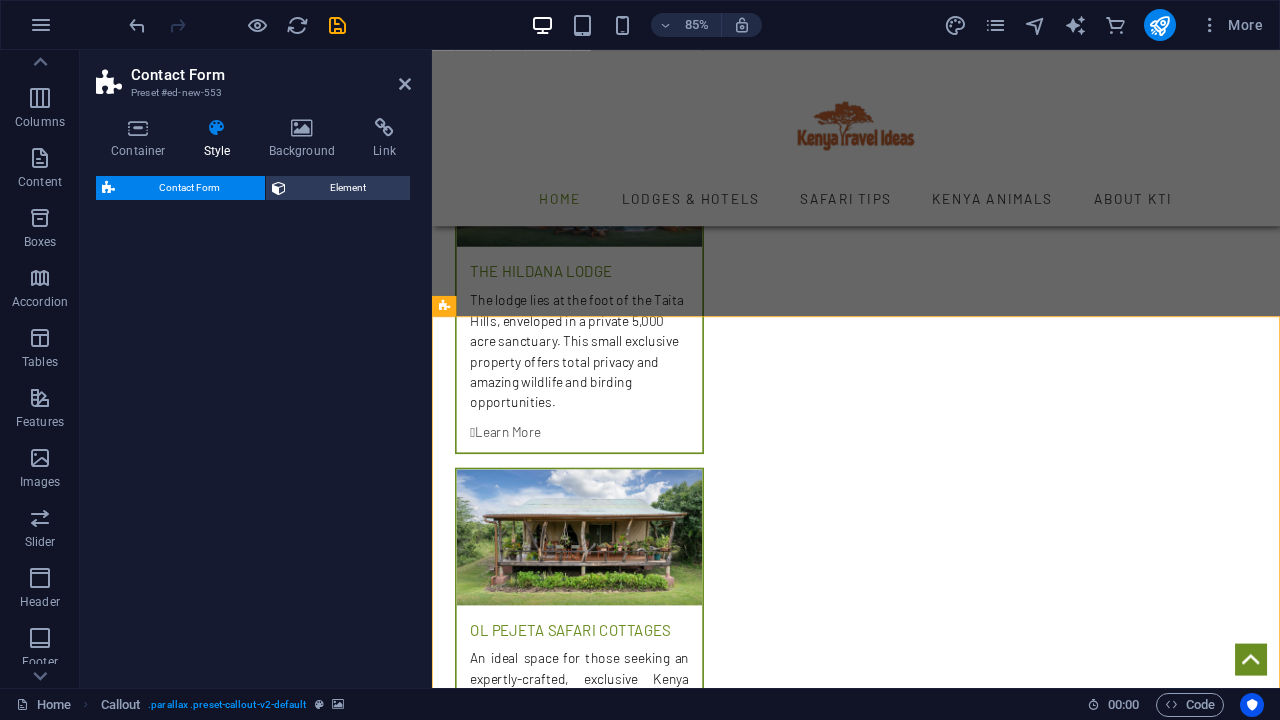select on "rem" 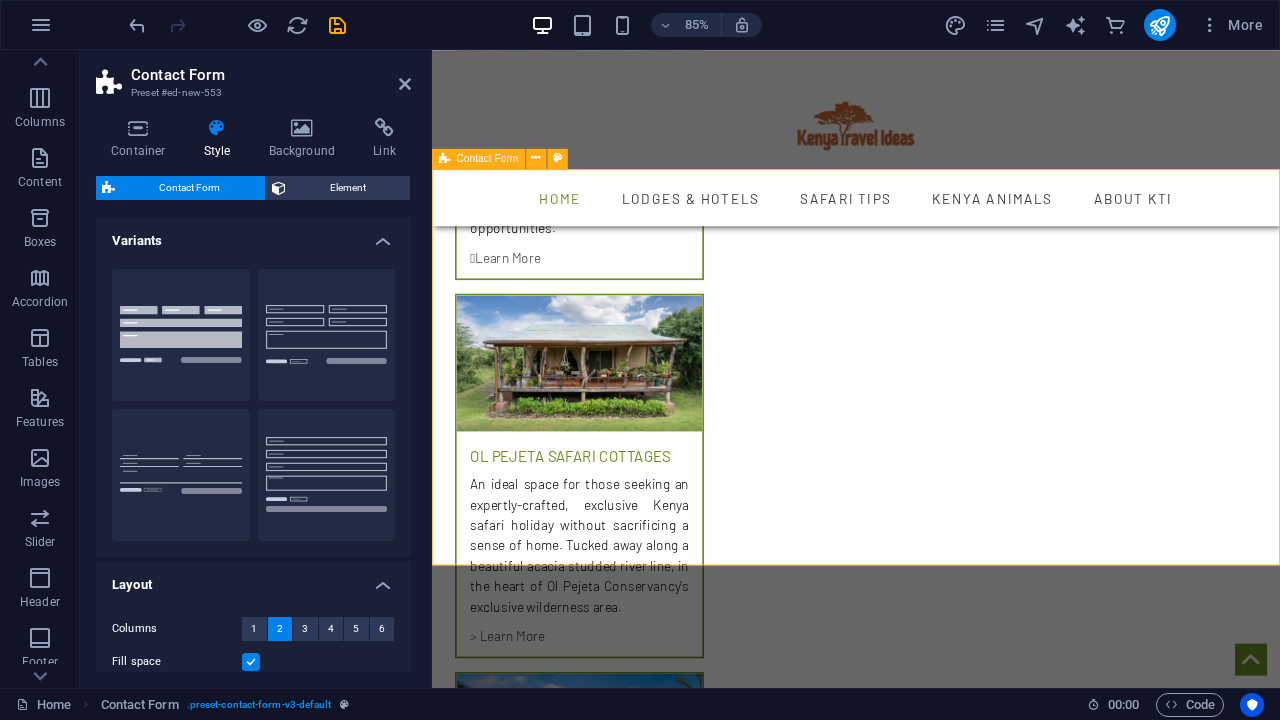 scroll, scrollTop: 3637, scrollLeft: 0, axis: vertical 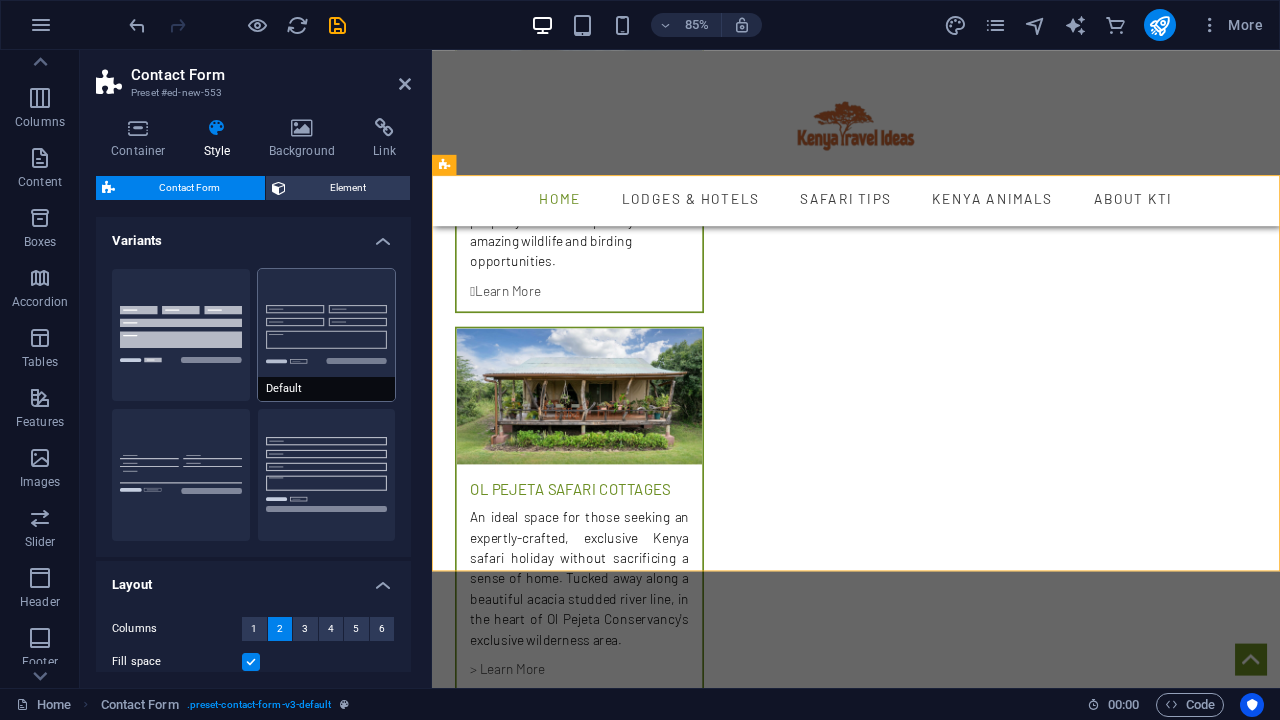 click on "Default" at bounding box center [327, 335] 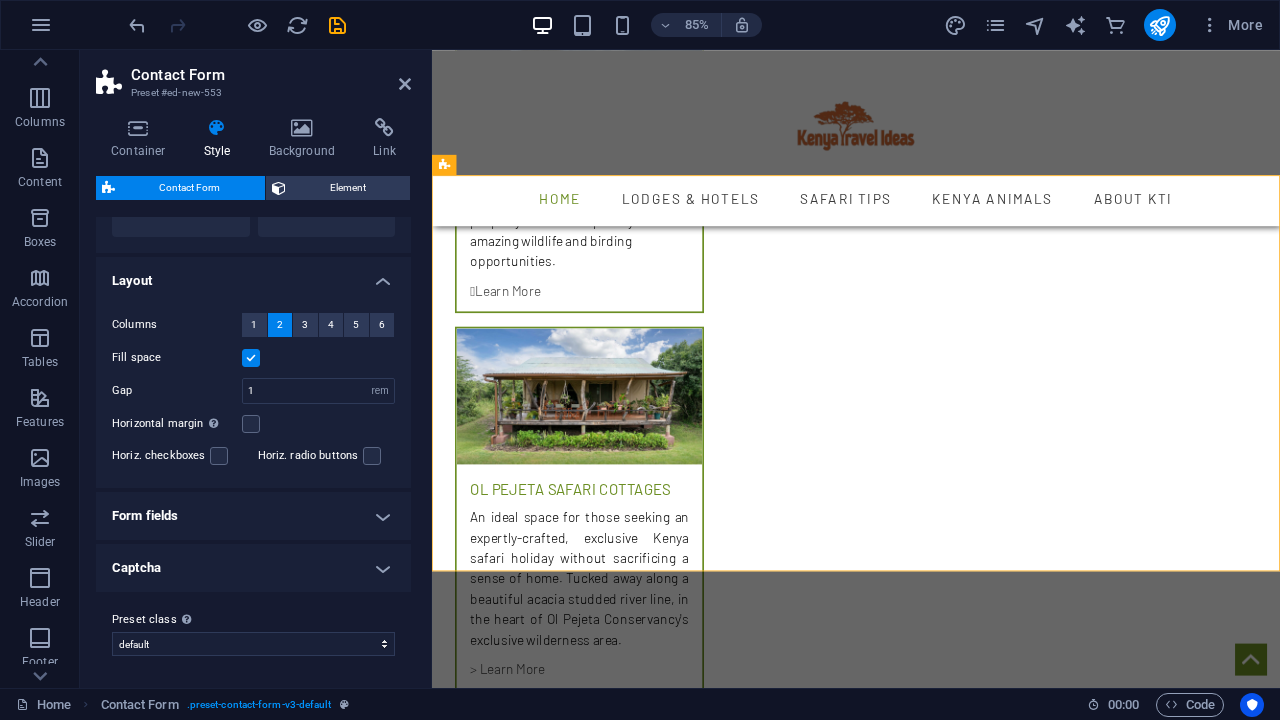 scroll, scrollTop: 303, scrollLeft: 0, axis: vertical 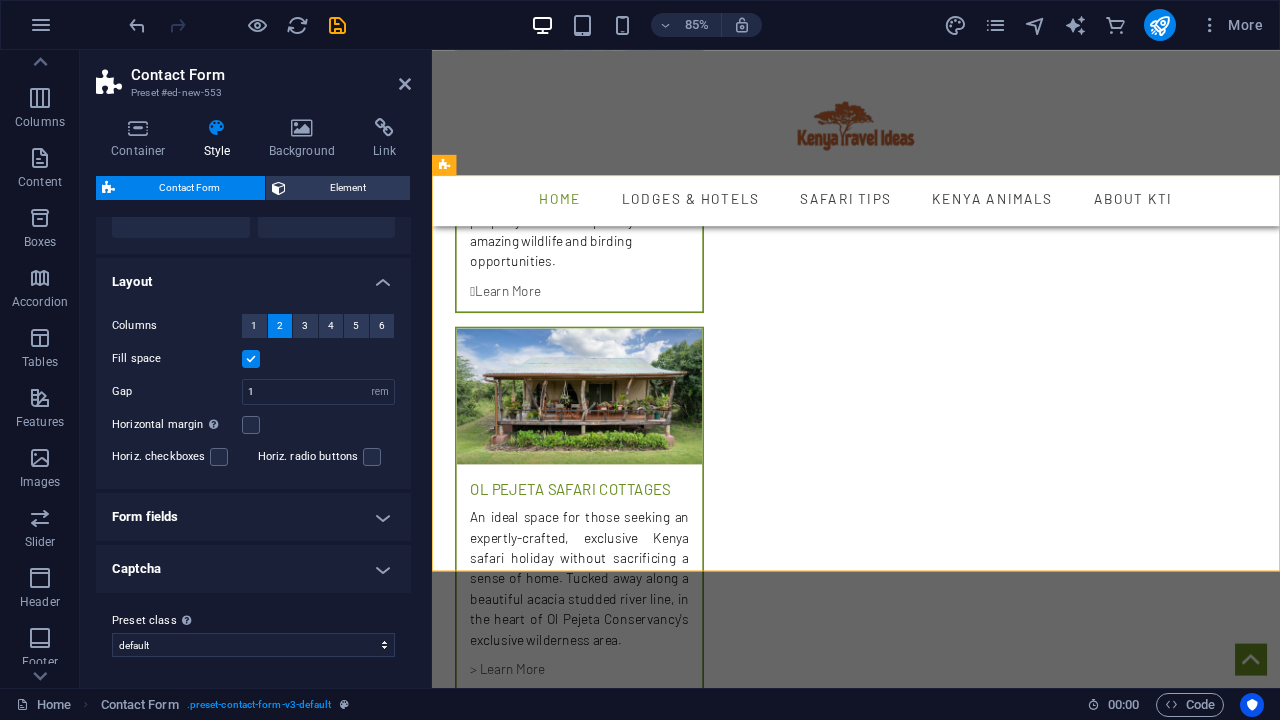 click on "Form fields" at bounding box center [253, 517] 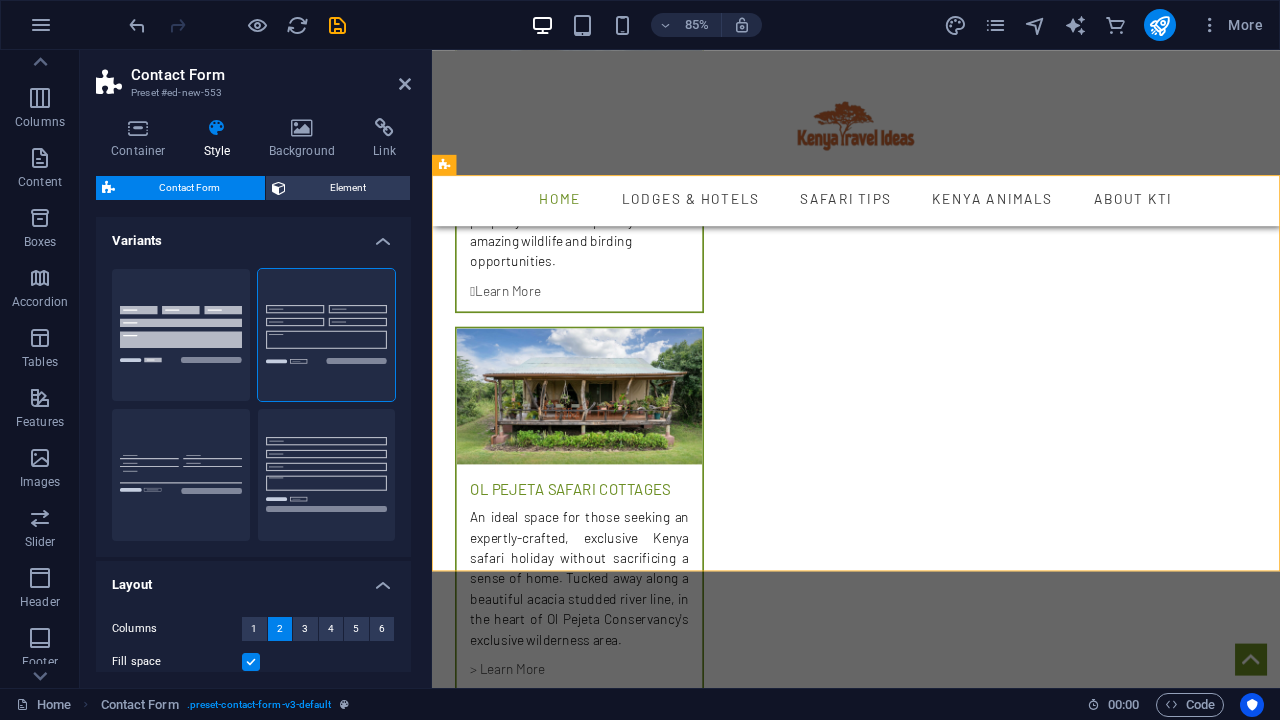scroll, scrollTop: 0, scrollLeft: 0, axis: both 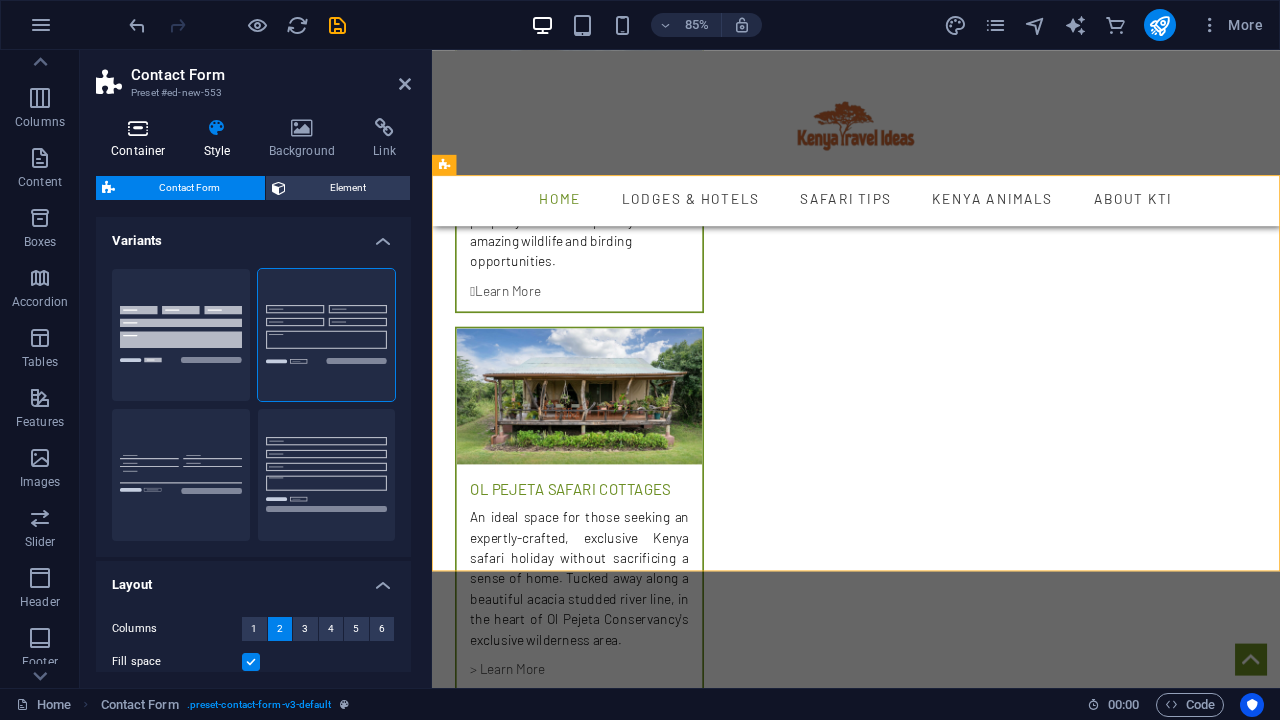 click at bounding box center (138, 128) 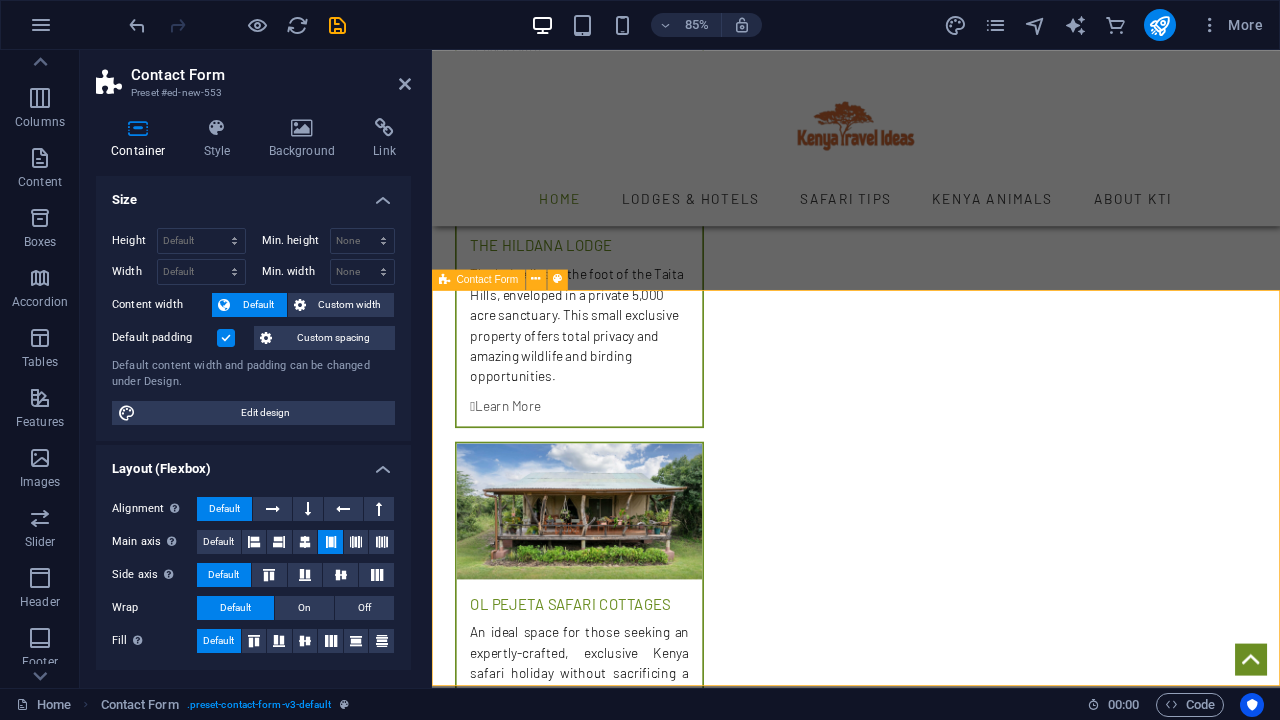 scroll, scrollTop: 3501, scrollLeft: 0, axis: vertical 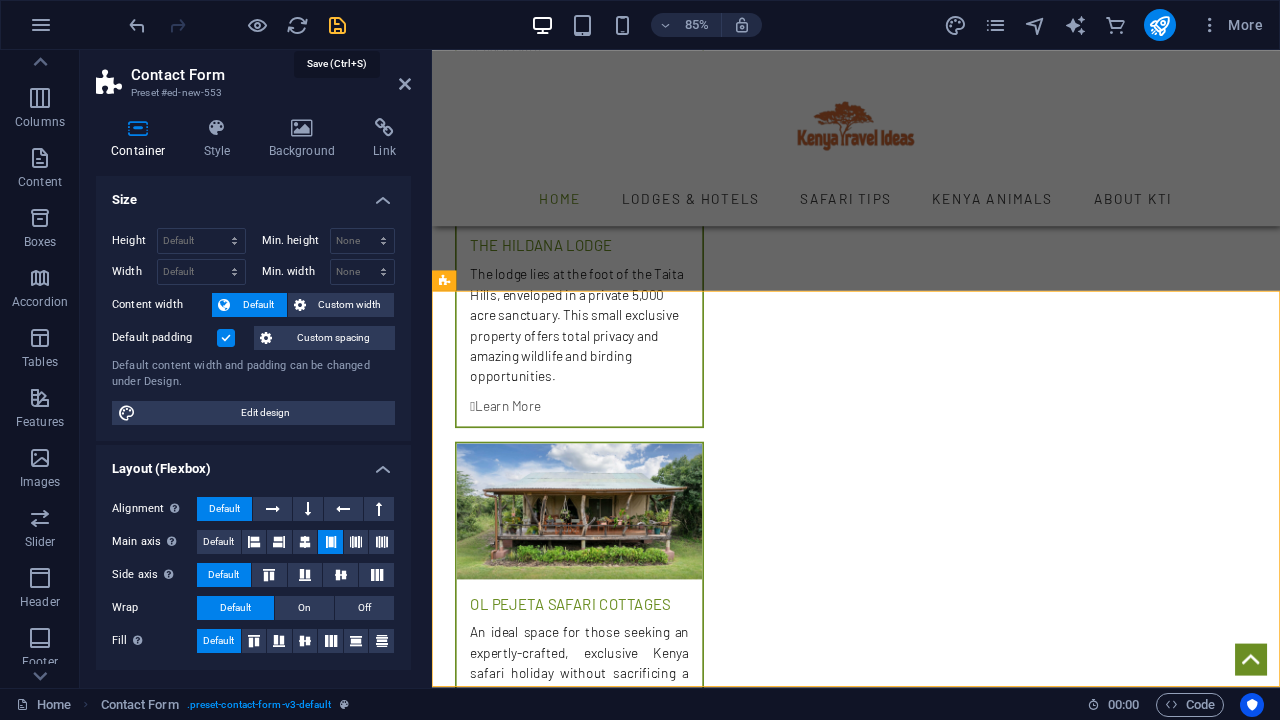 click at bounding box center [337, 25] 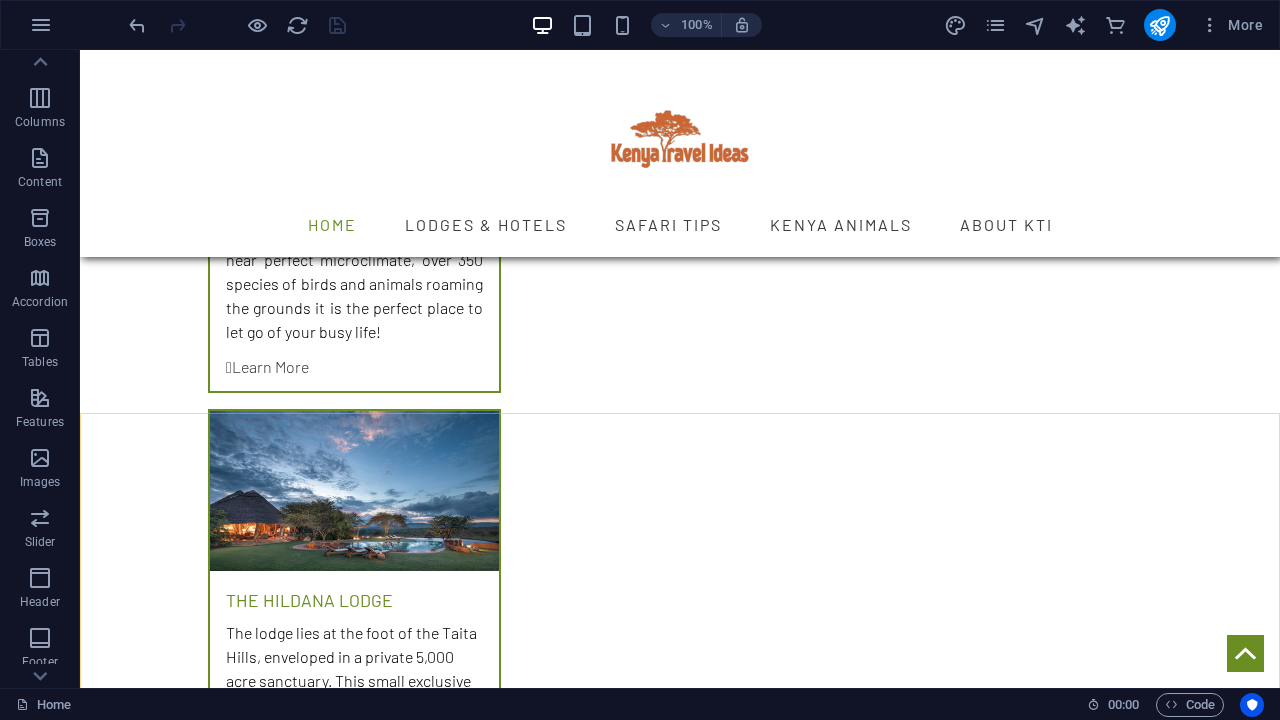 scroll, scrollTop: 3431, scrollLeft: 0, axis: vertical 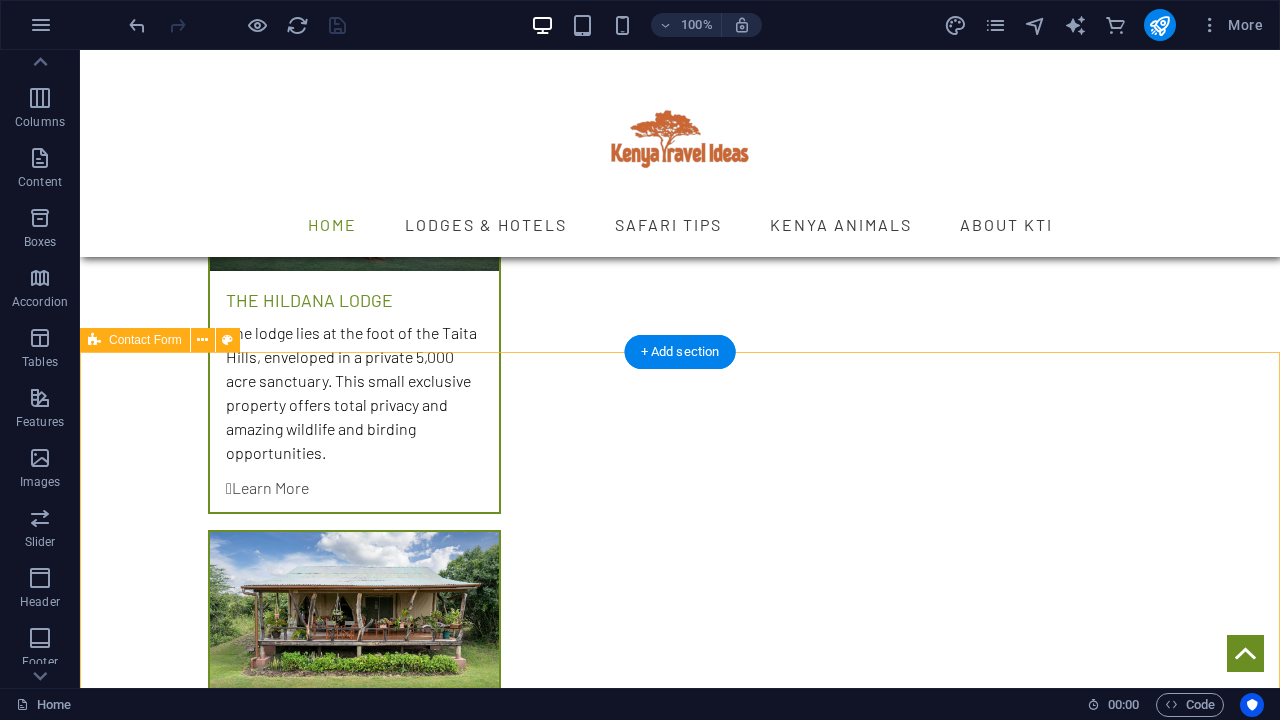 click on "{{ 'content.forms.privacy'|trans }} Unreadable? Load new Submit" at bounding box center (680, 2876) 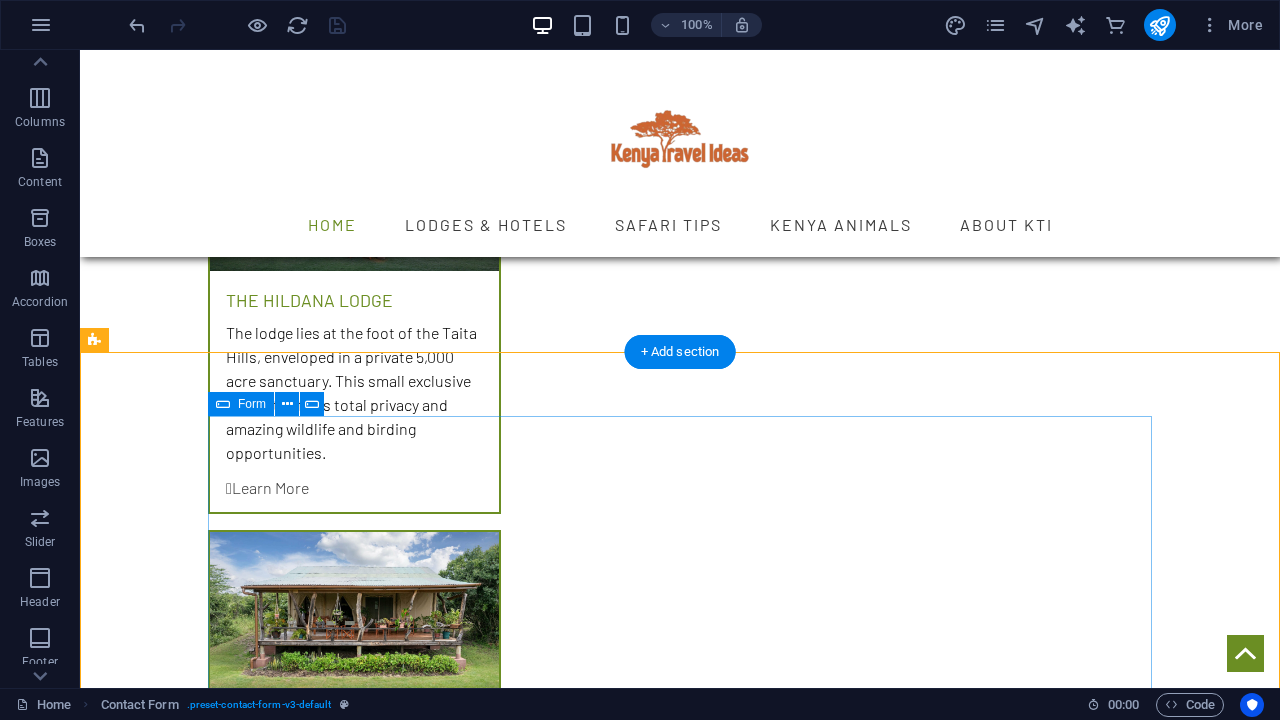 click on "{{ 'content.forms.privacy'|trans }} Unreadable? Load new Submit" at bounding box center [680, 2876] 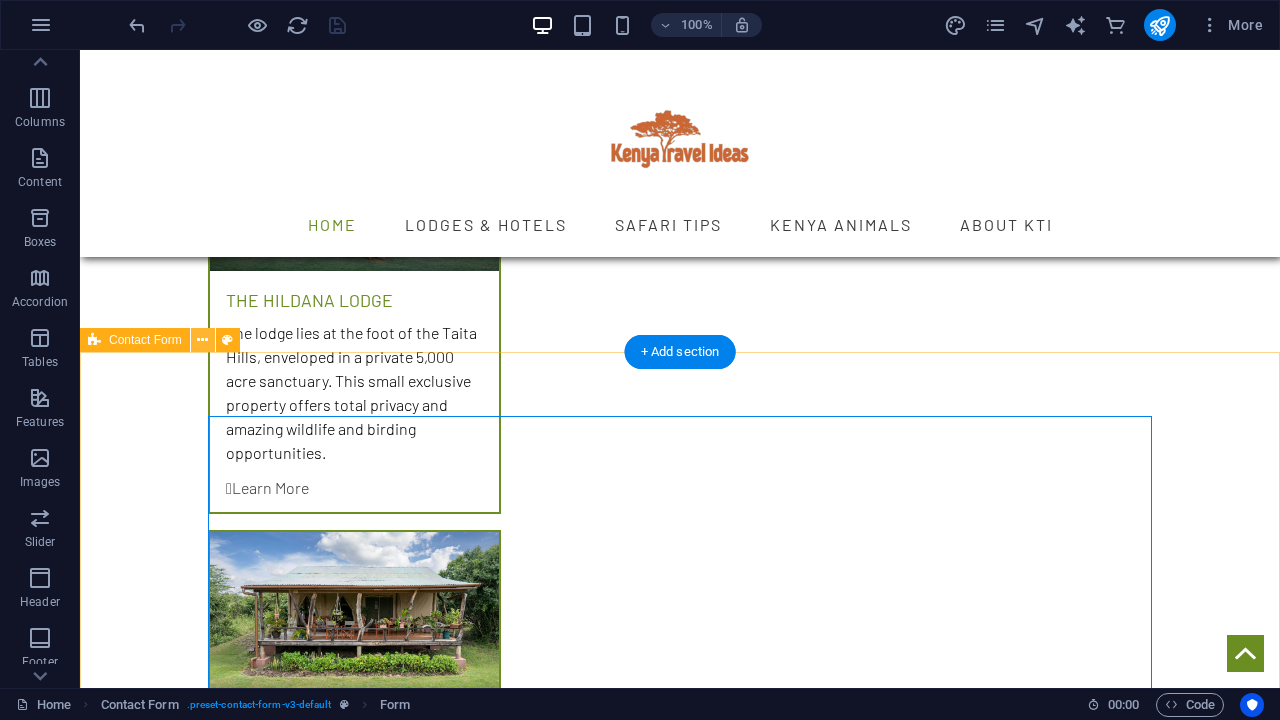click at bounding box center (203, 340) 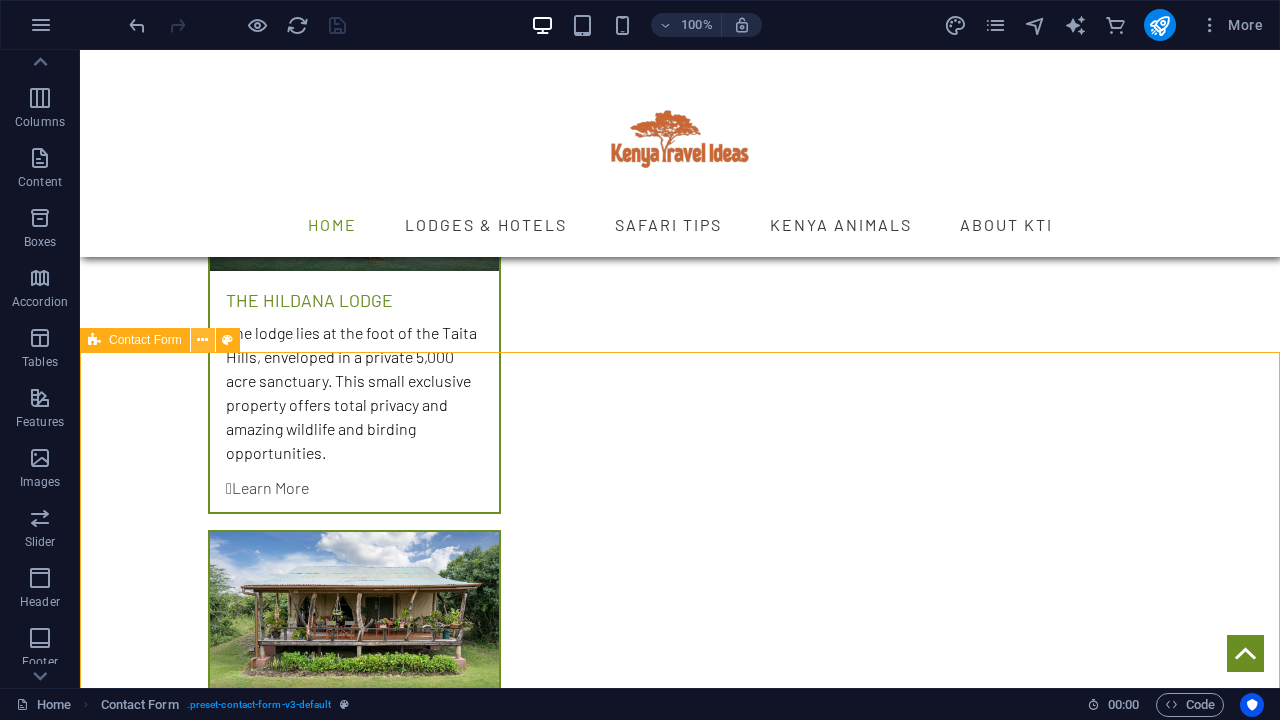 click at bounding box center (202, 340) 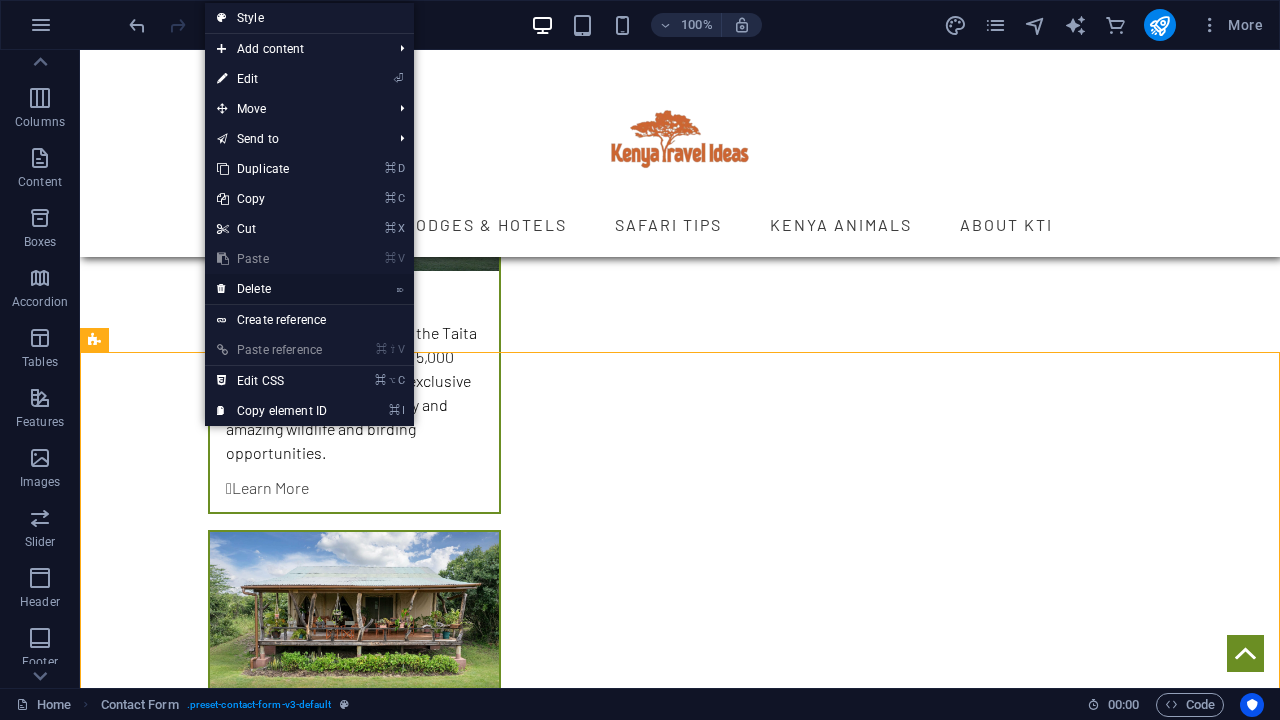 click on "⌦  Delete" at bounding box center (272, 289) 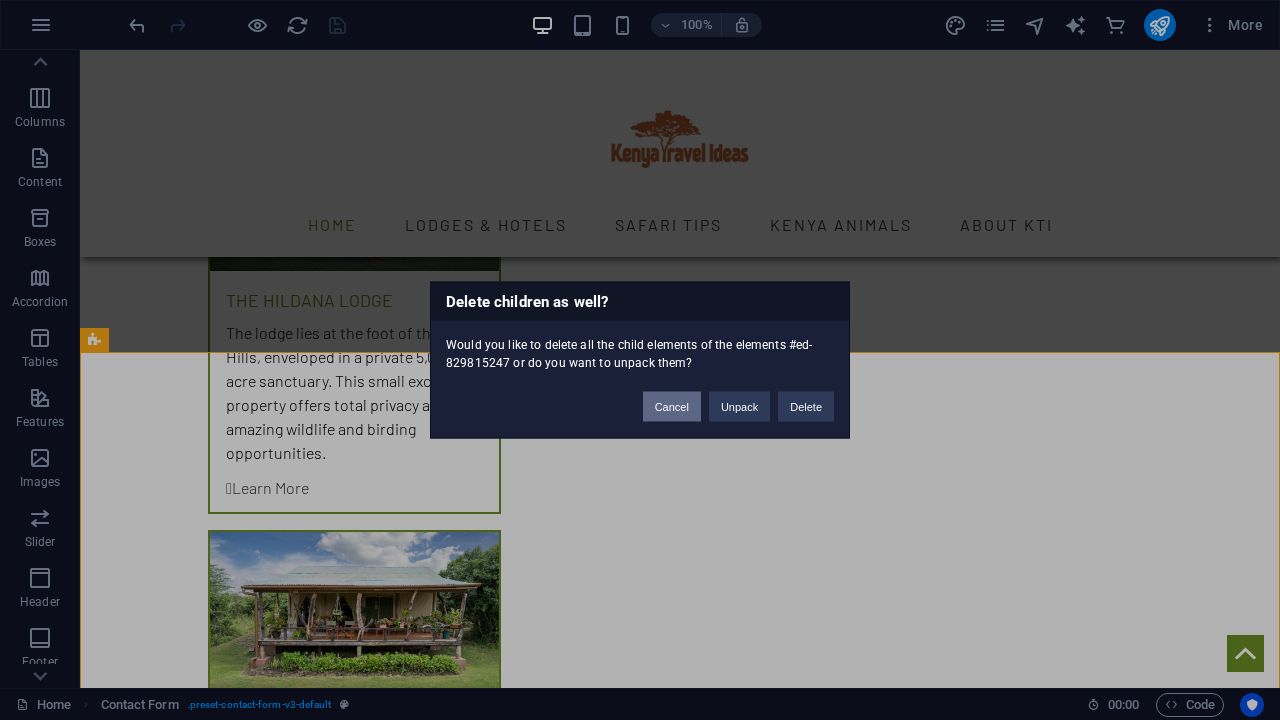 click on "Cancel" at bounding box center (672, 407) 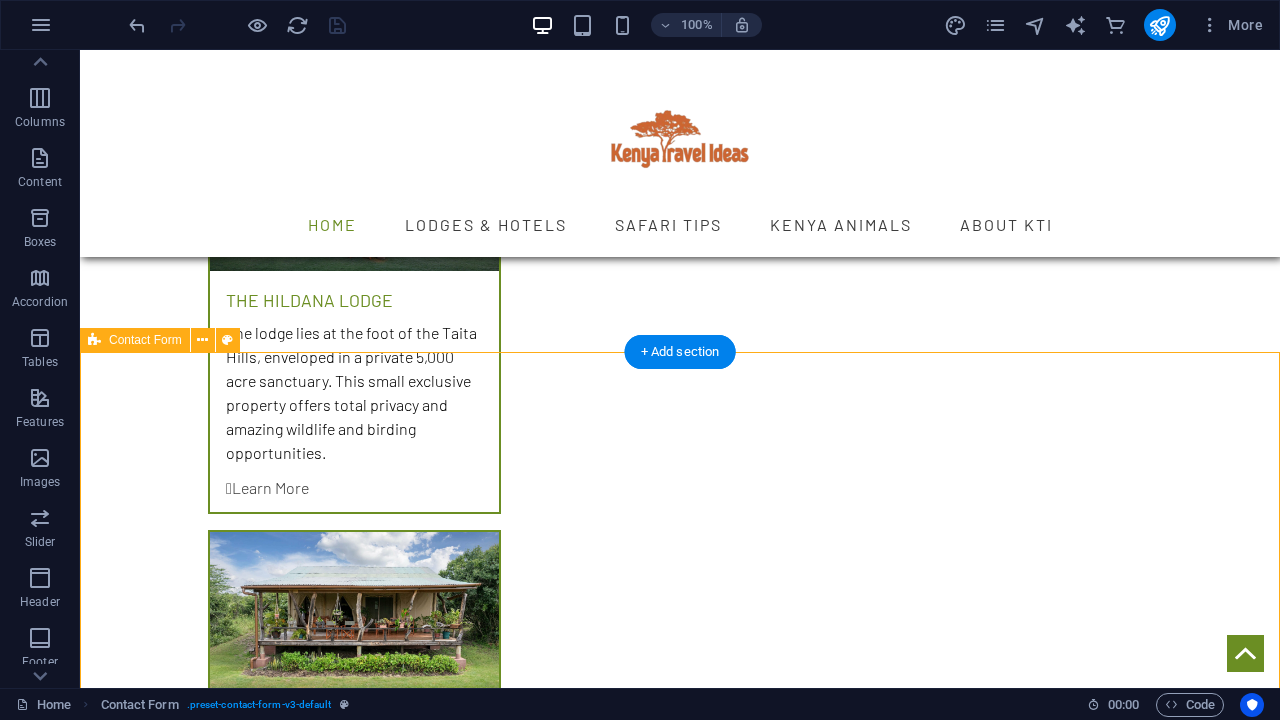 click on "{{ 'content.forms.privacy'|trans }} Unreadable? Load new Submit" at bounding box center (680, 2876) 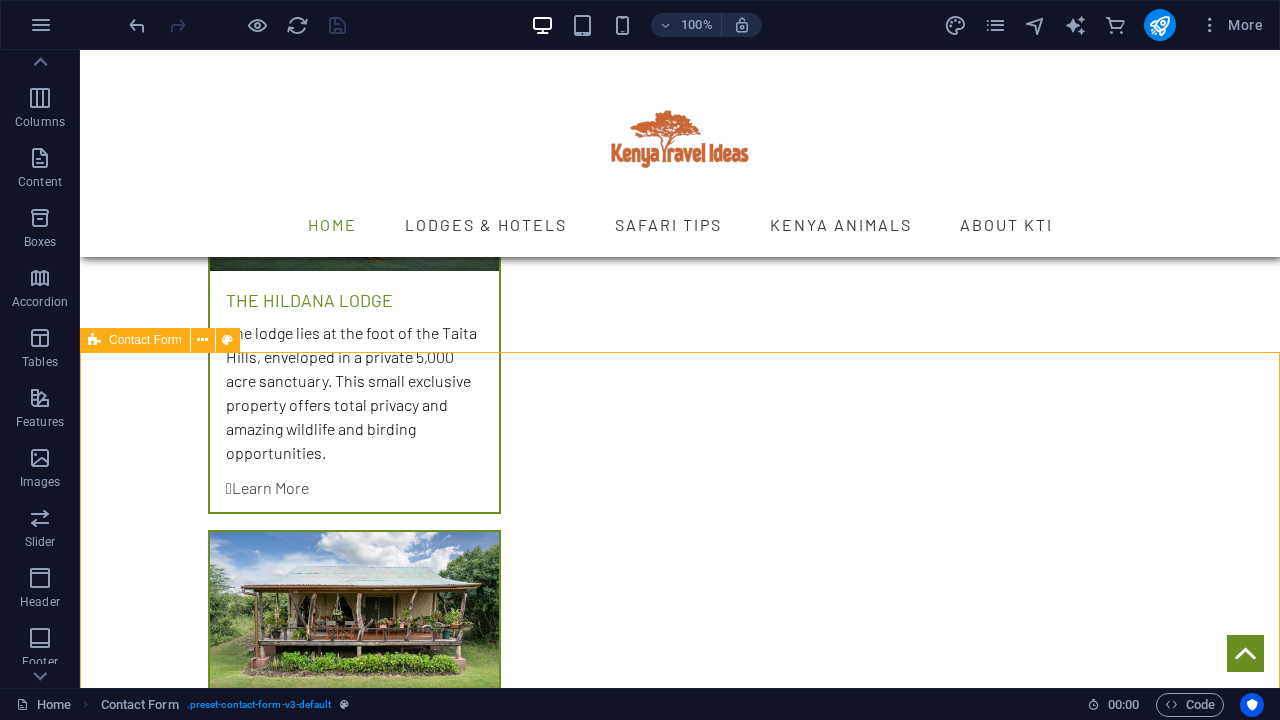 click on "Contact Form" at bounding box center (145, 340) 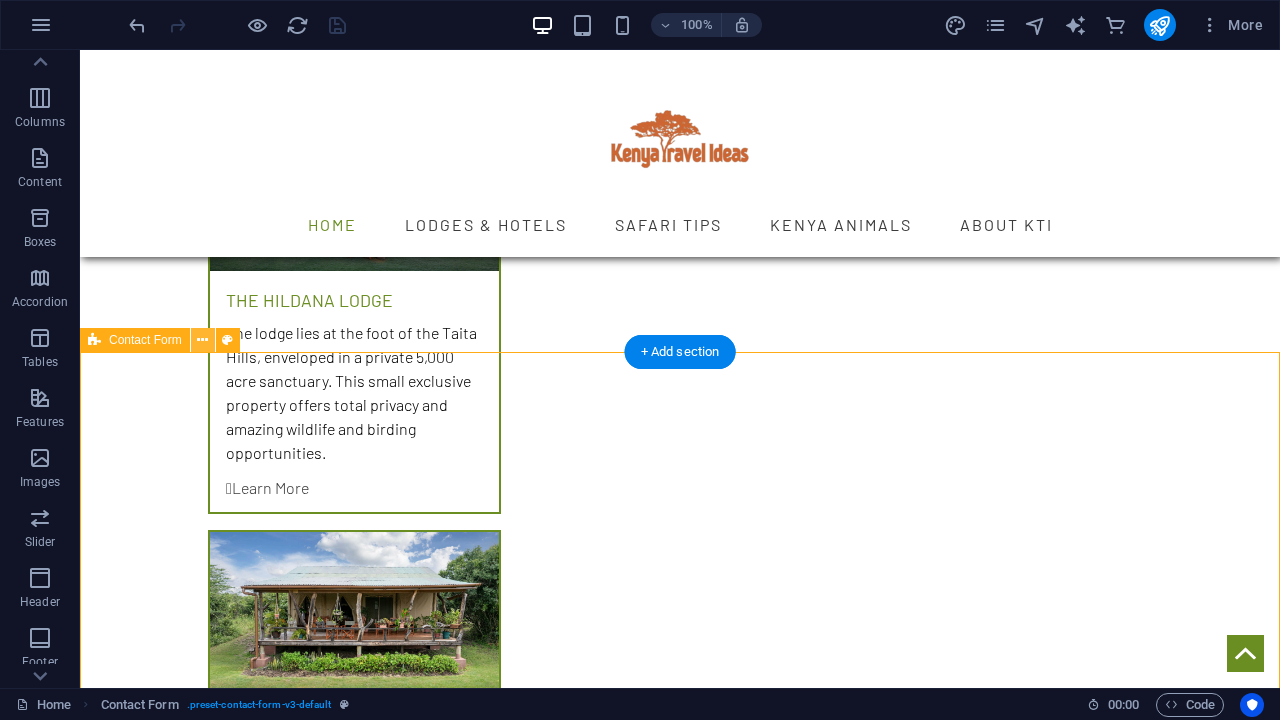 click at bounding box center (202, 340) 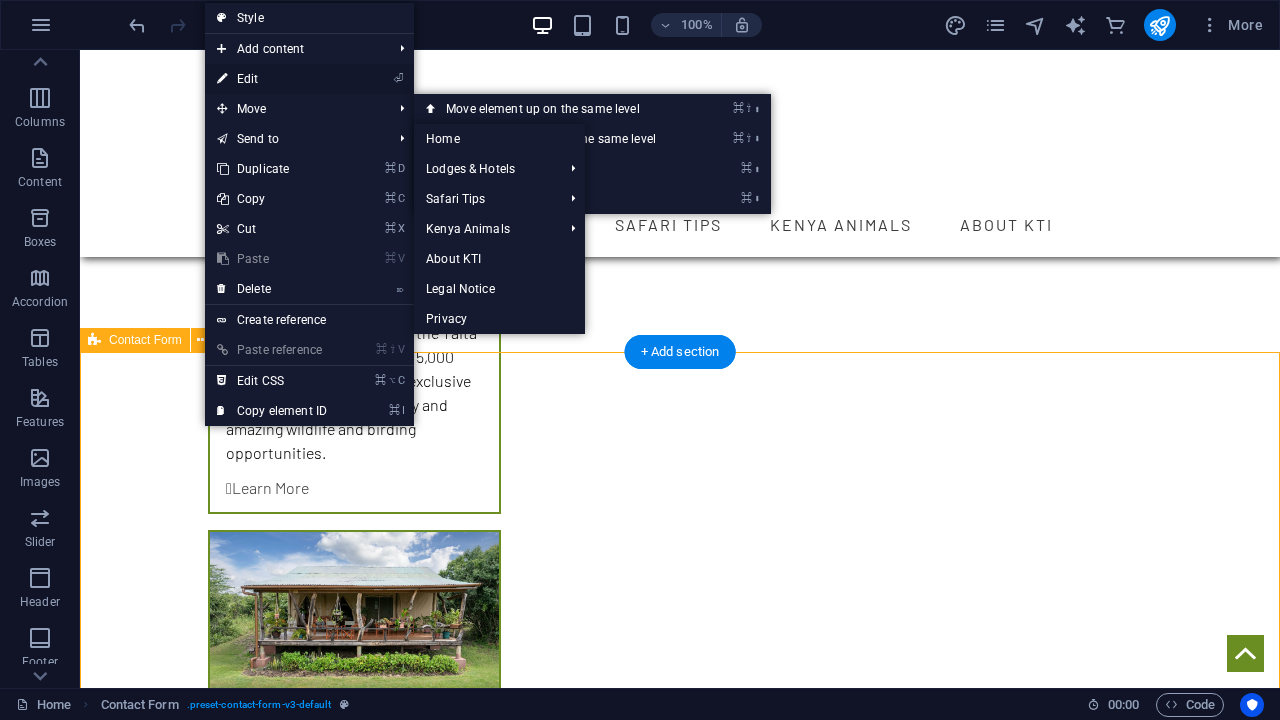 click on "⏎  Edit" at bounding box center (272, 79) 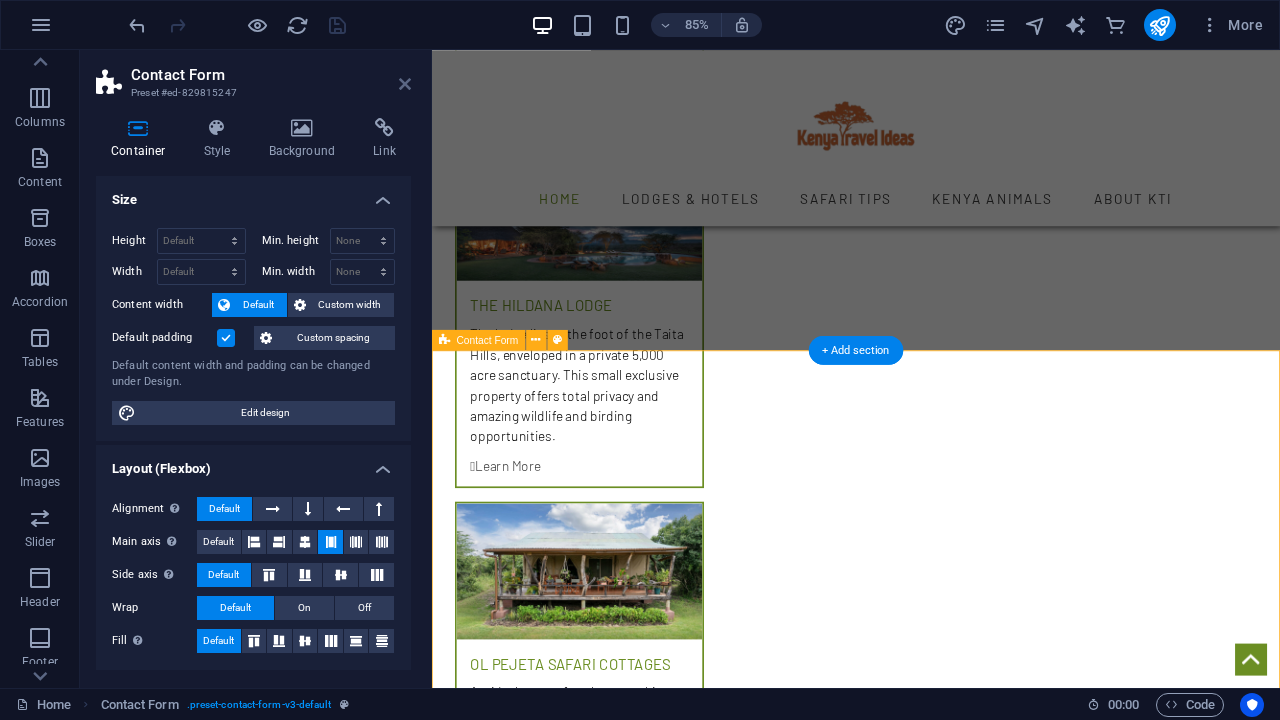 click at bounding box center [405, 84] 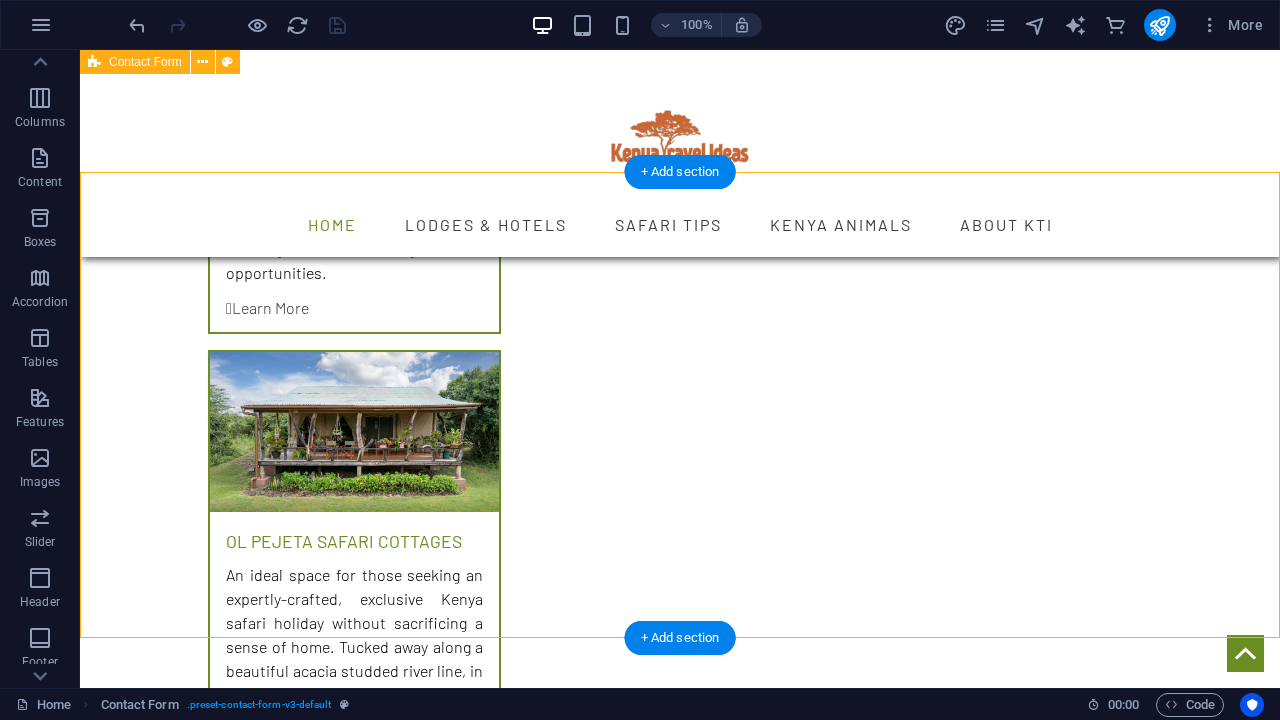 scroll, scrollTop: 3548, scrollLeft: 0, axis: vertical 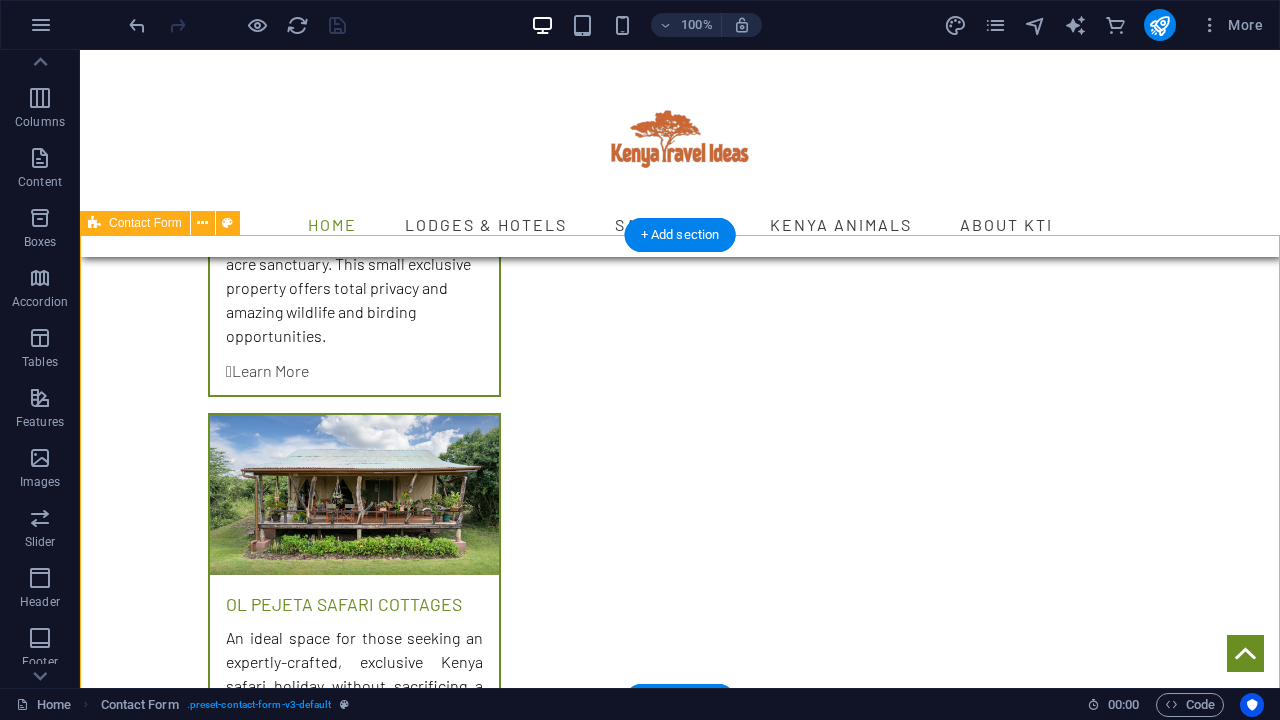 click on "{{ 'content.forms.privacy'|trans }} Unreadable? Load new Submit" at bounding box center [680, 2759] 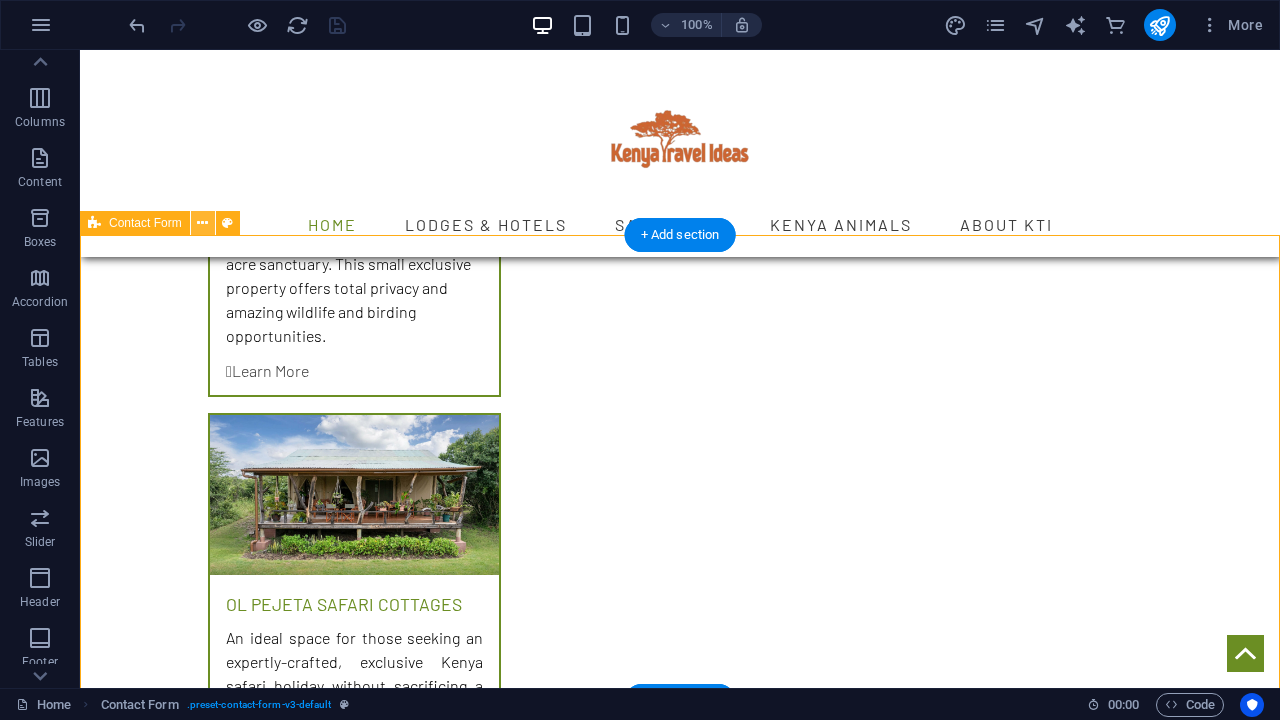 click at bounding box center [202, 223] 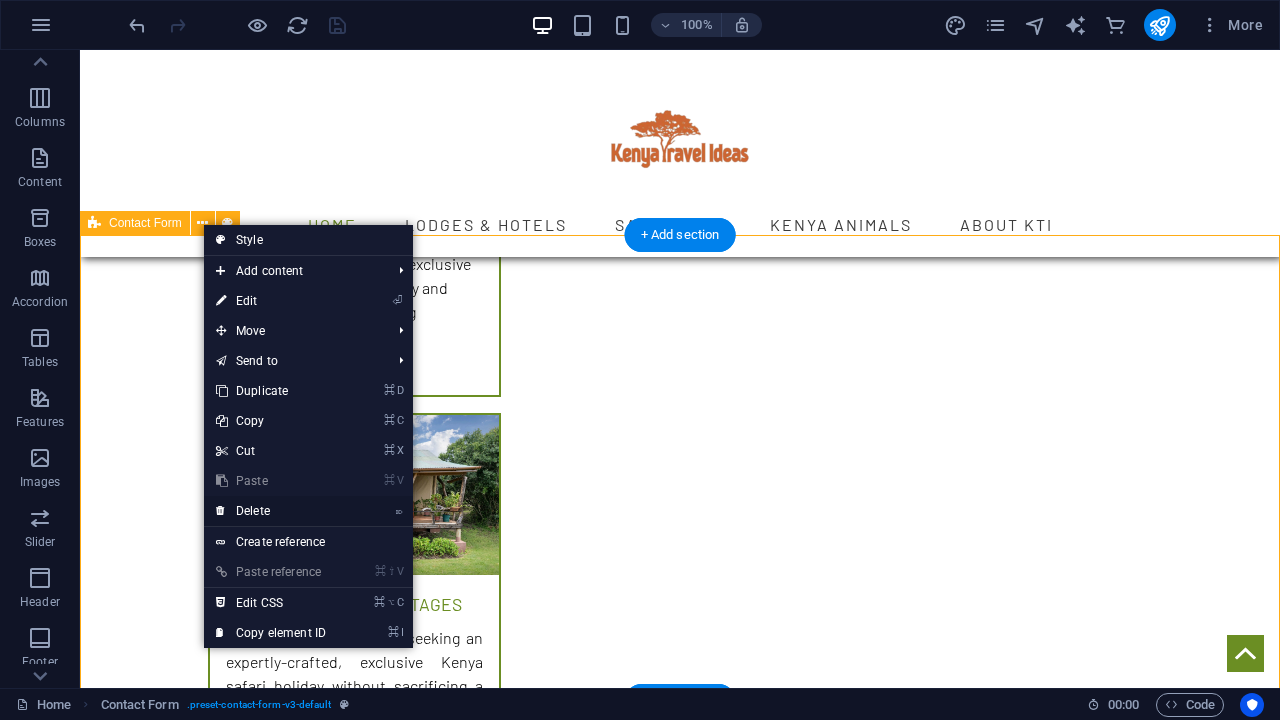 click on "⌦  Delete" at bounding box center [271, 511] 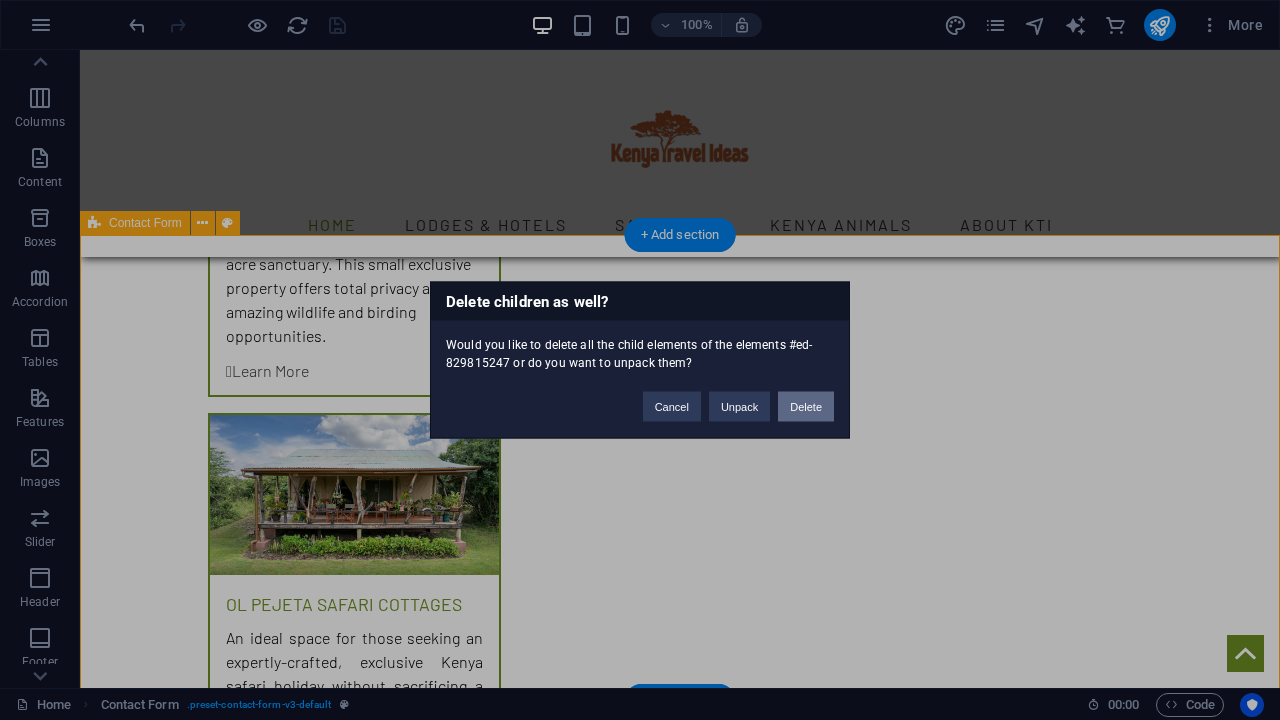 click on "Delete" at bounding box center [806, 407] 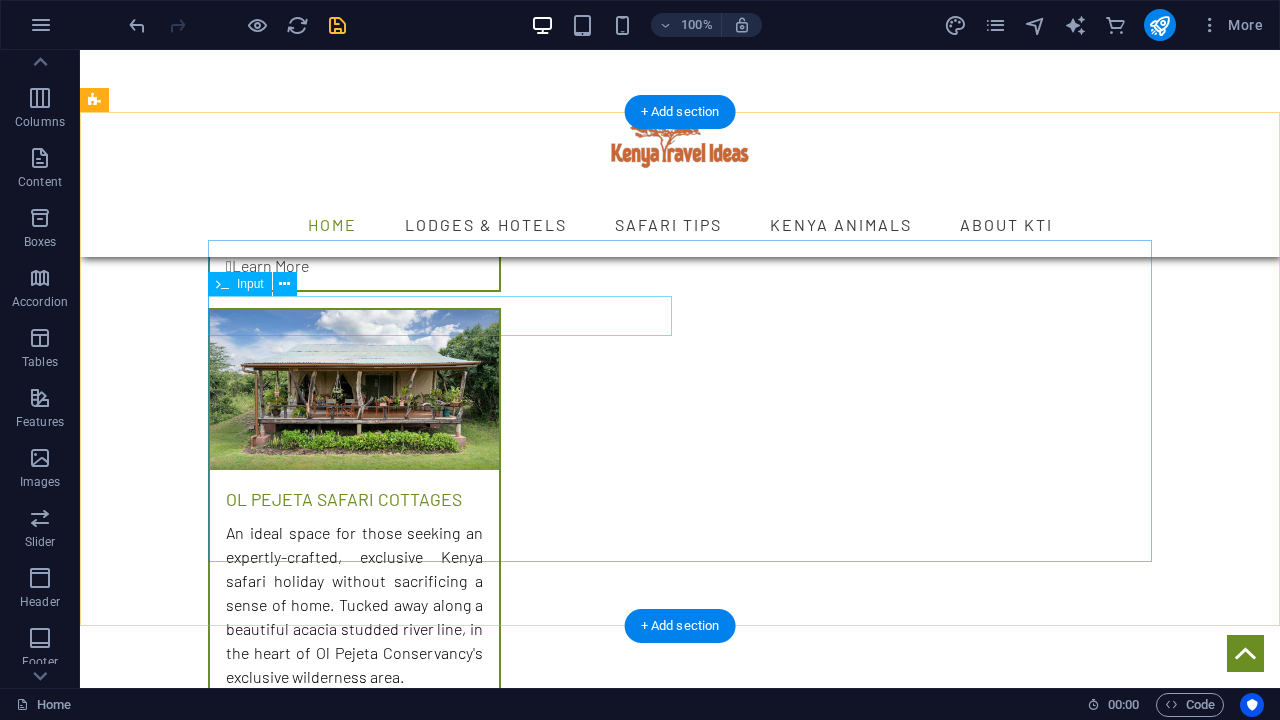 scroll, scrollTop: 3618, scrollLeft: 0, axis: vertical 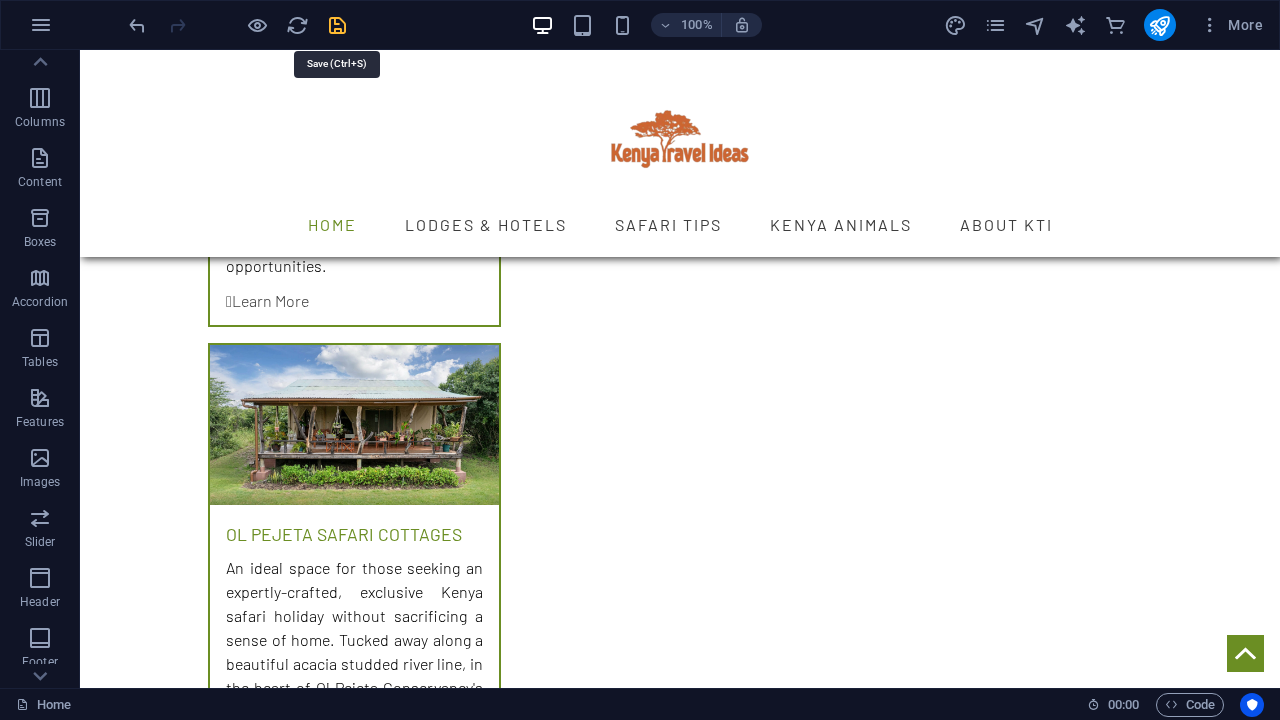 click at bounding box center (337, 25) 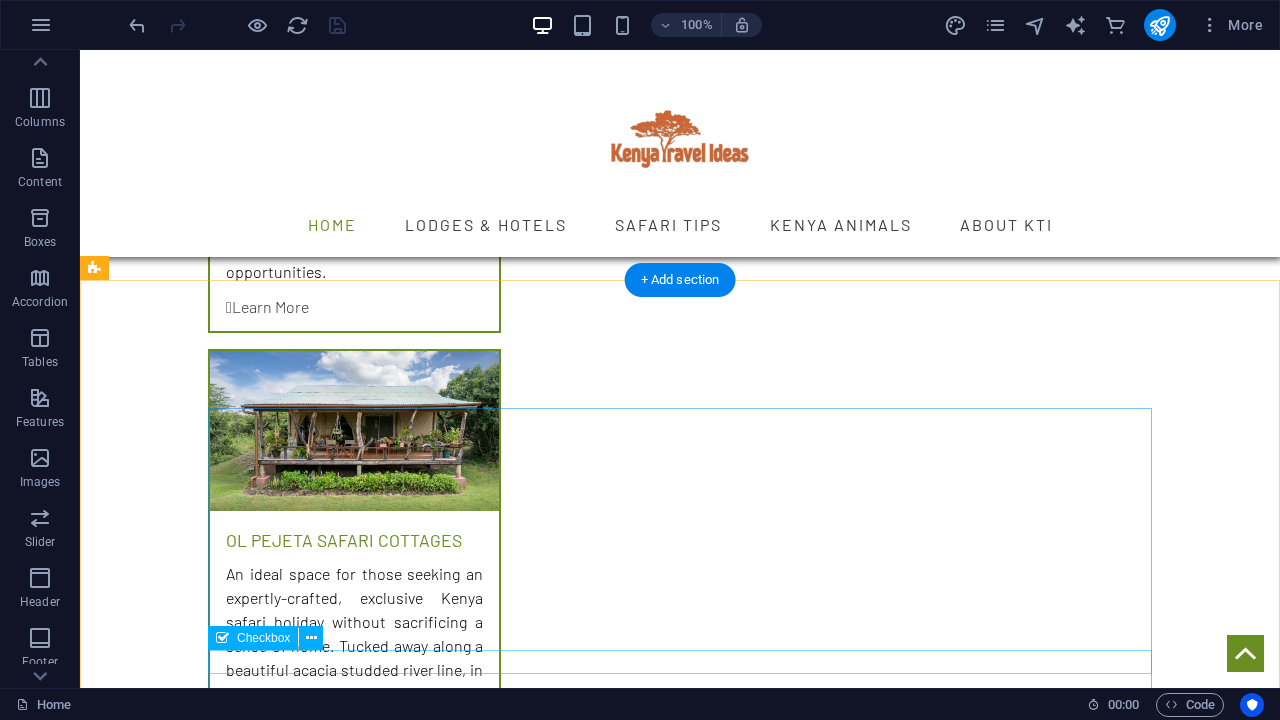 scroll, scrollTop: 3503, scrollLeft: 0, axis: vertical 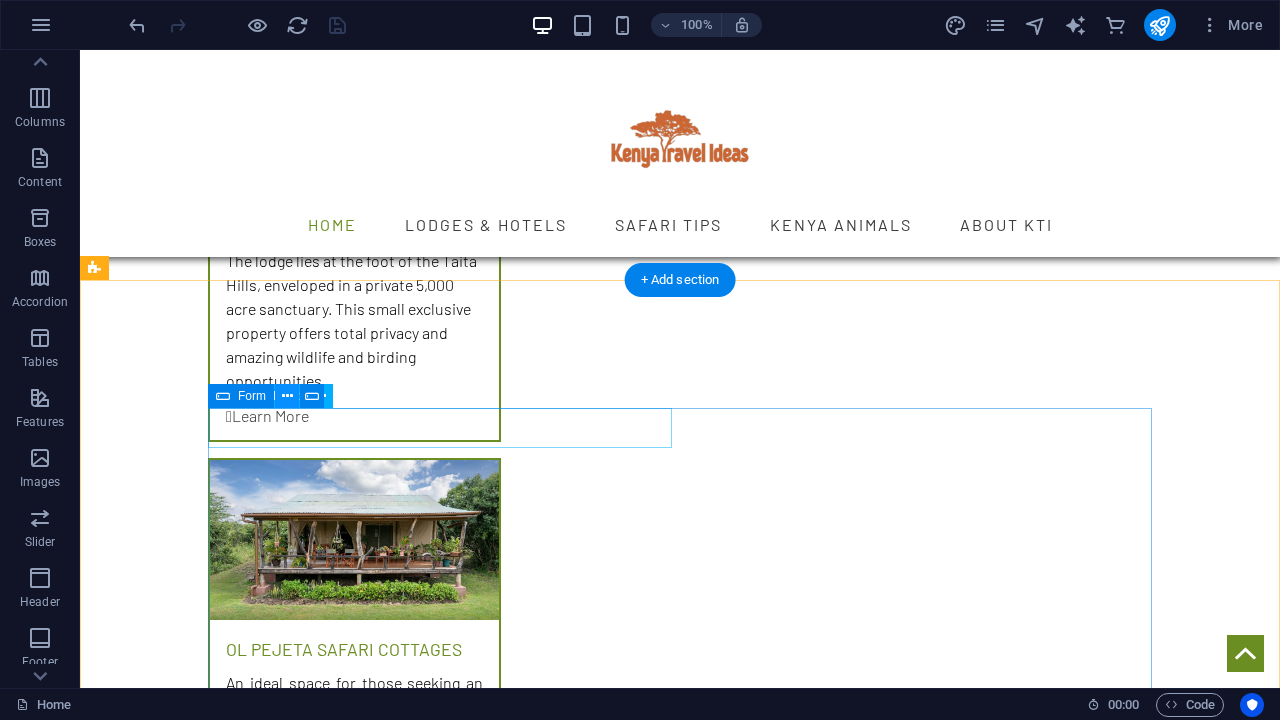 click at bounding box center (287, 396) 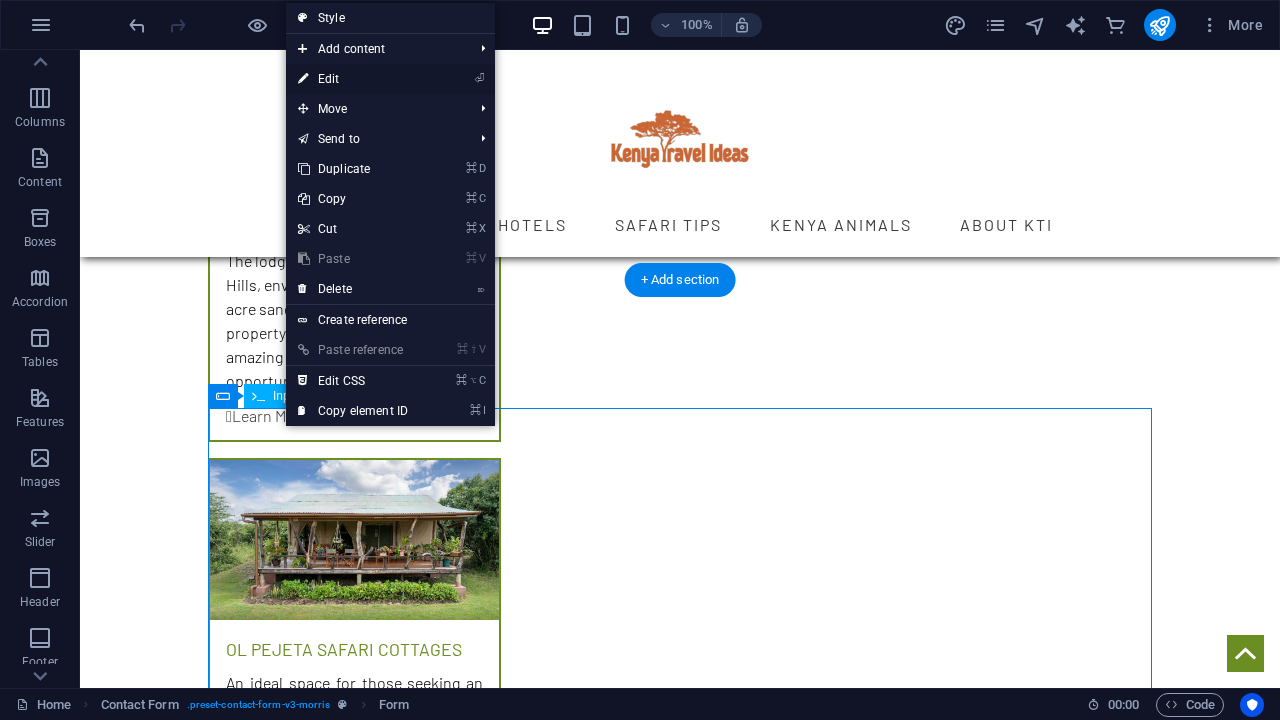click on "⏎  Edit" at bounding box center [353, 79] 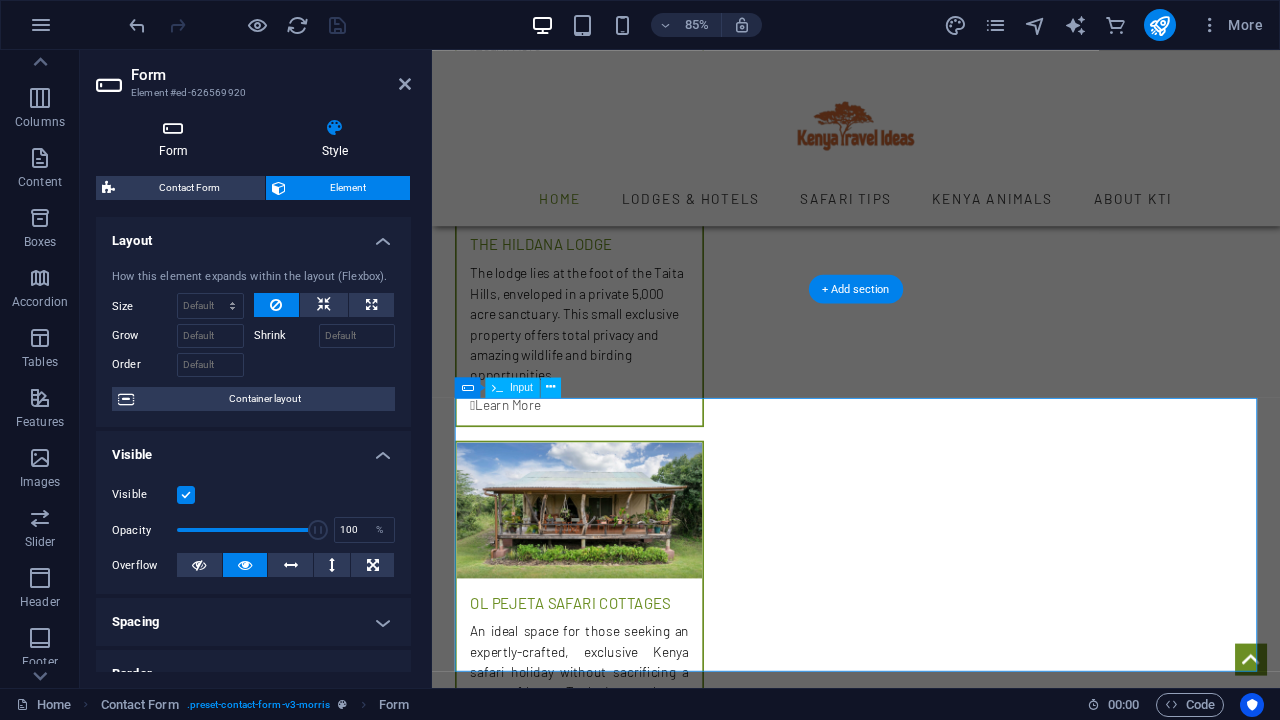click at bounding box center [173, 128] 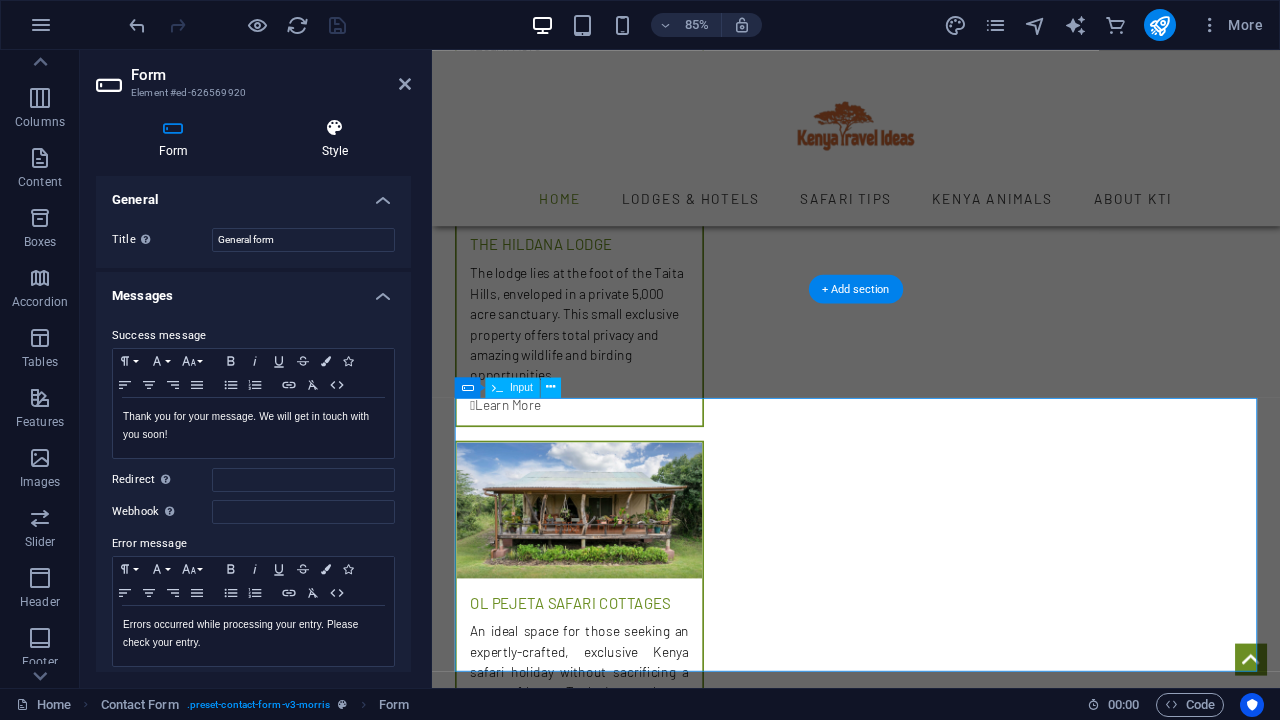 click at bounding box center (335, 128) 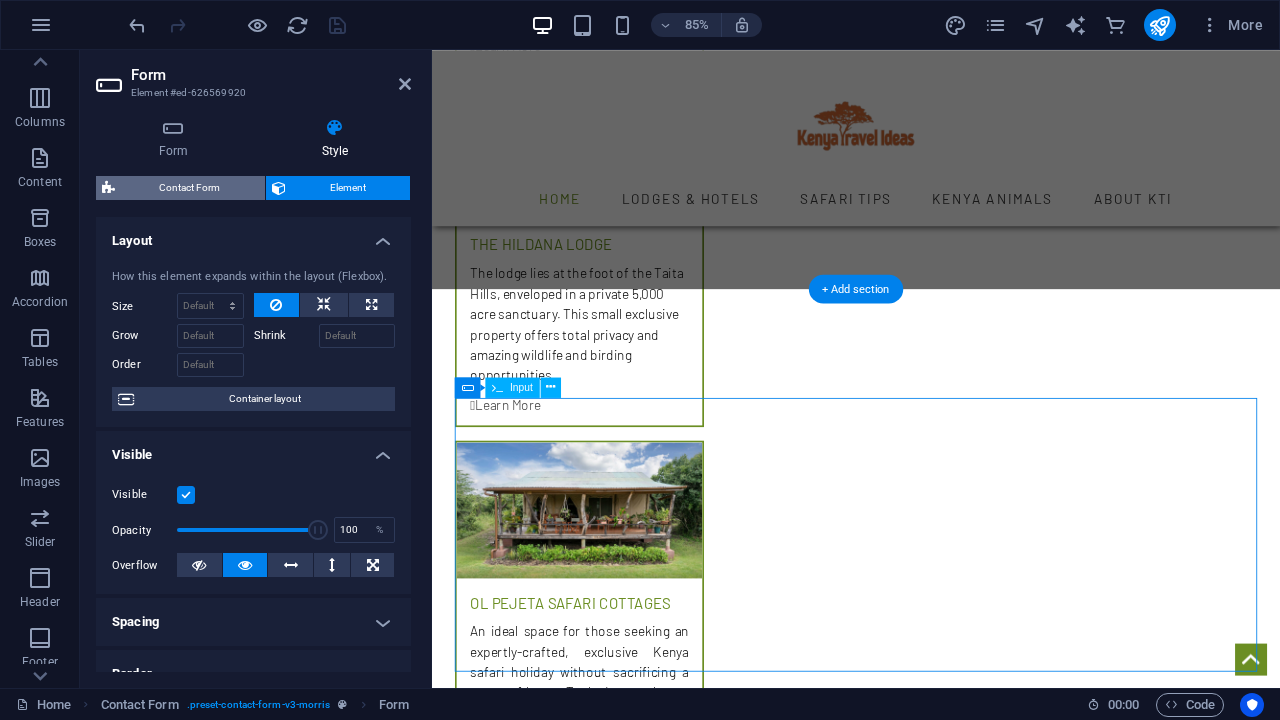 click on "Contact Form" at bounding box center (190, 188) 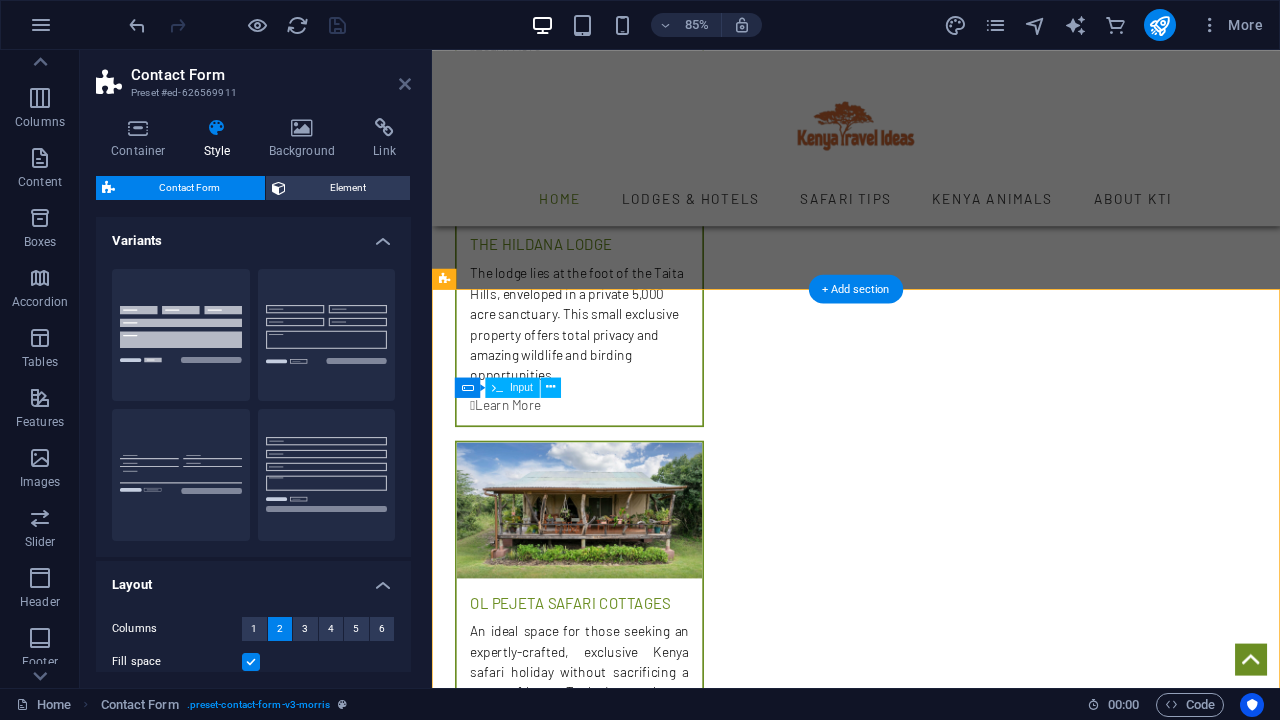 click at bounding box center (405, 84) 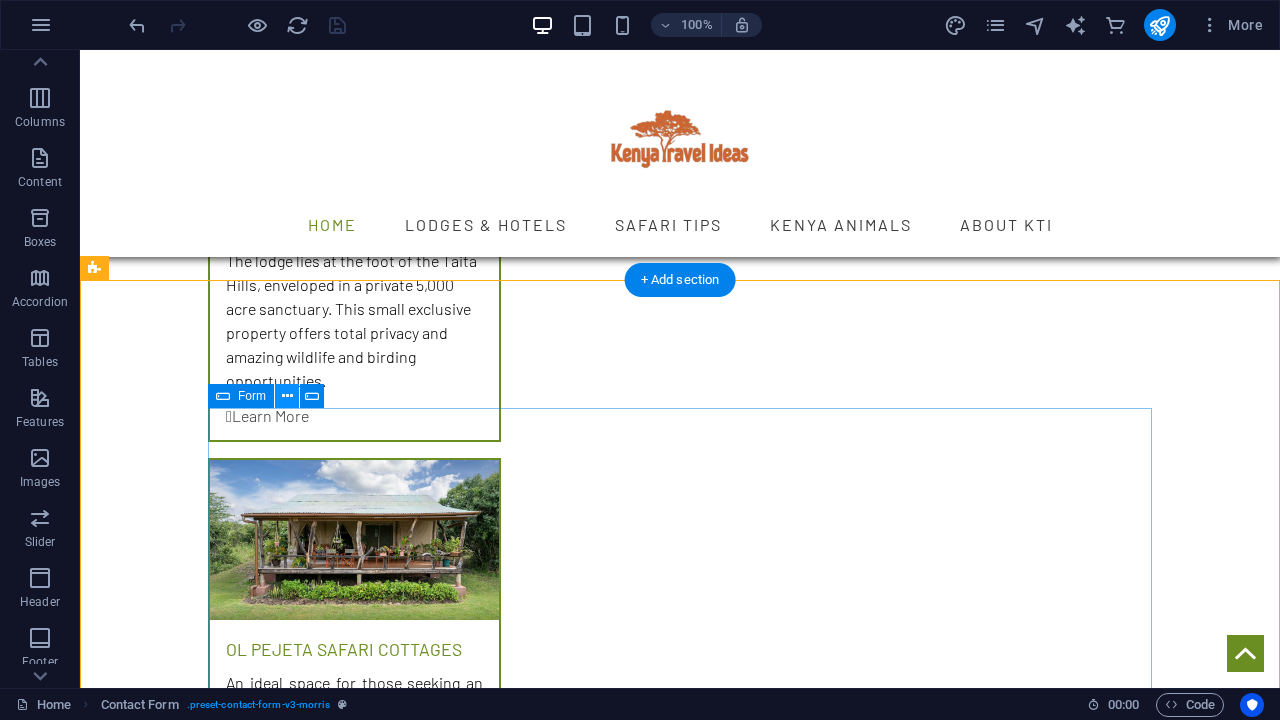 click at bounding box center (287, 396) 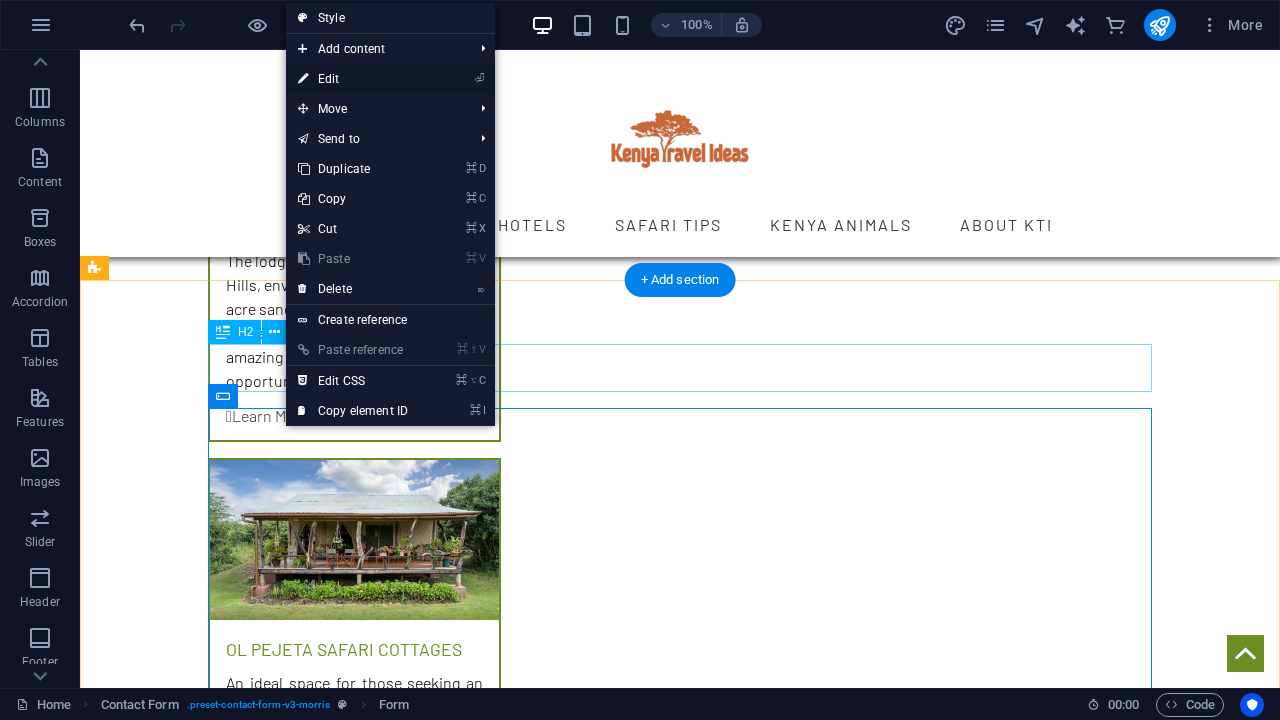 click on "⏎  Edit" at bounding box center [353, 79] 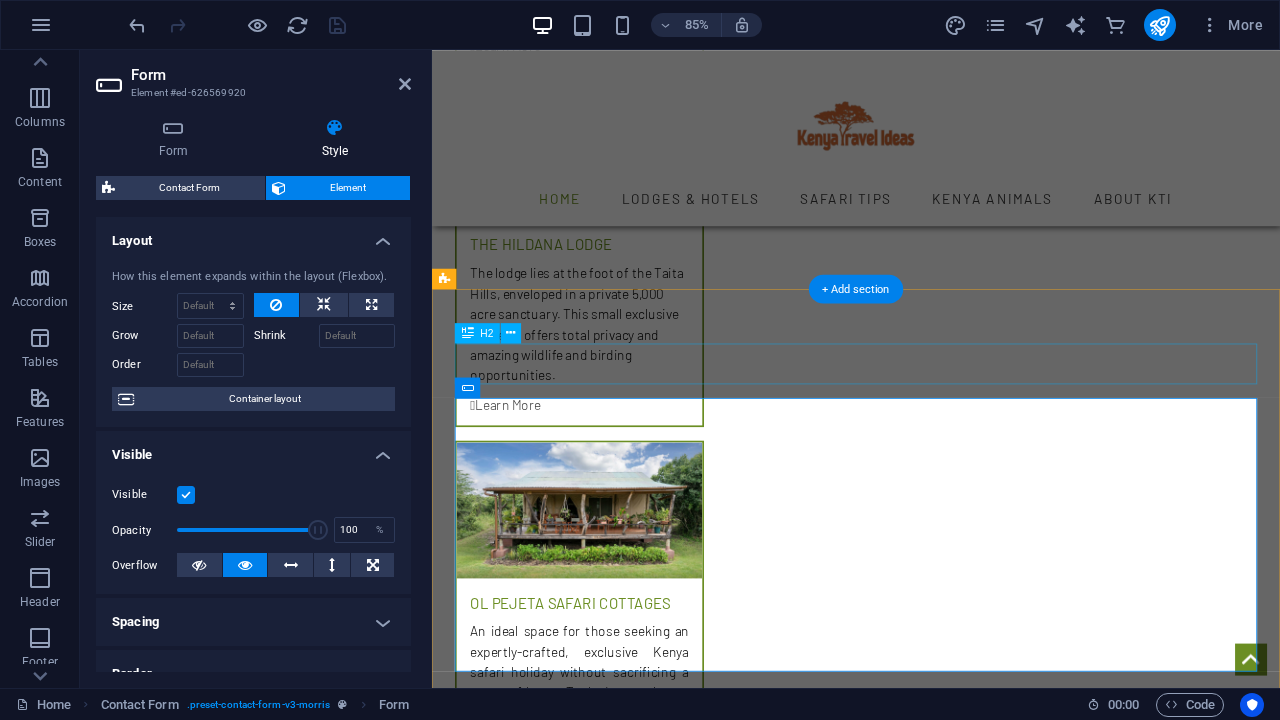 scroll, scrollTop: 0, scrollLeft: 0, axis: both 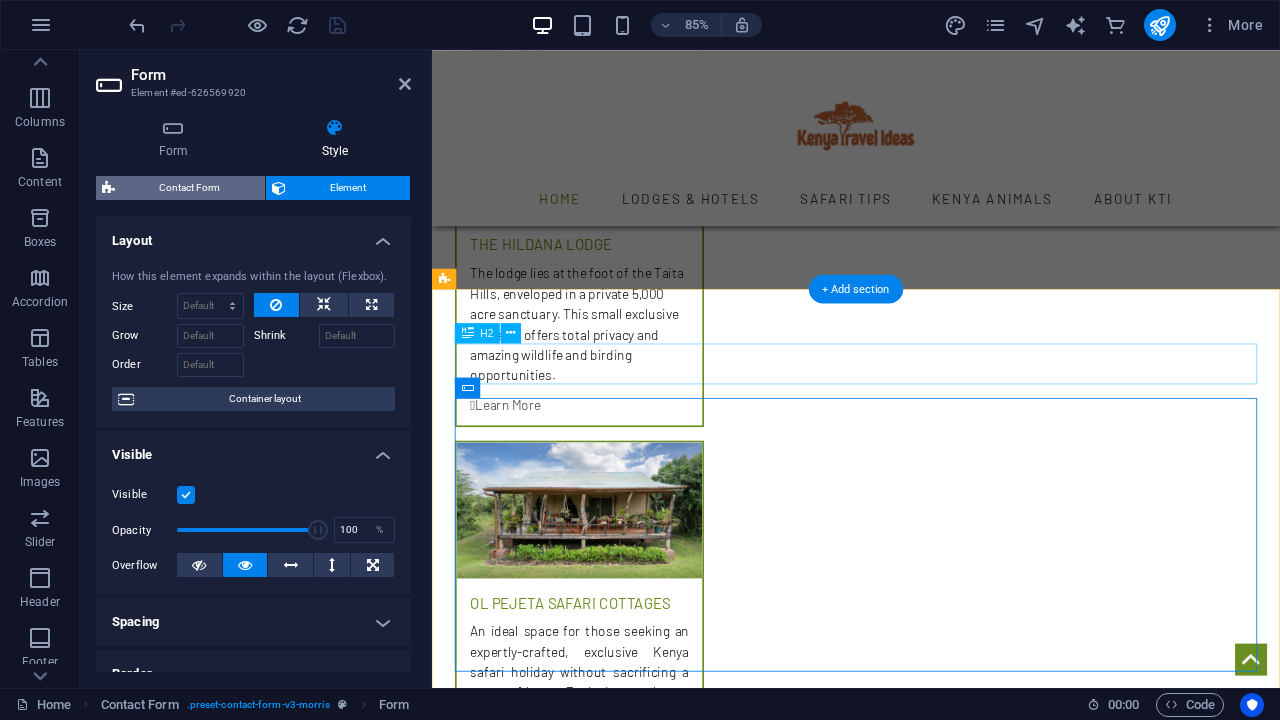 click on "Contact Form" at bounding box center (190, 188) 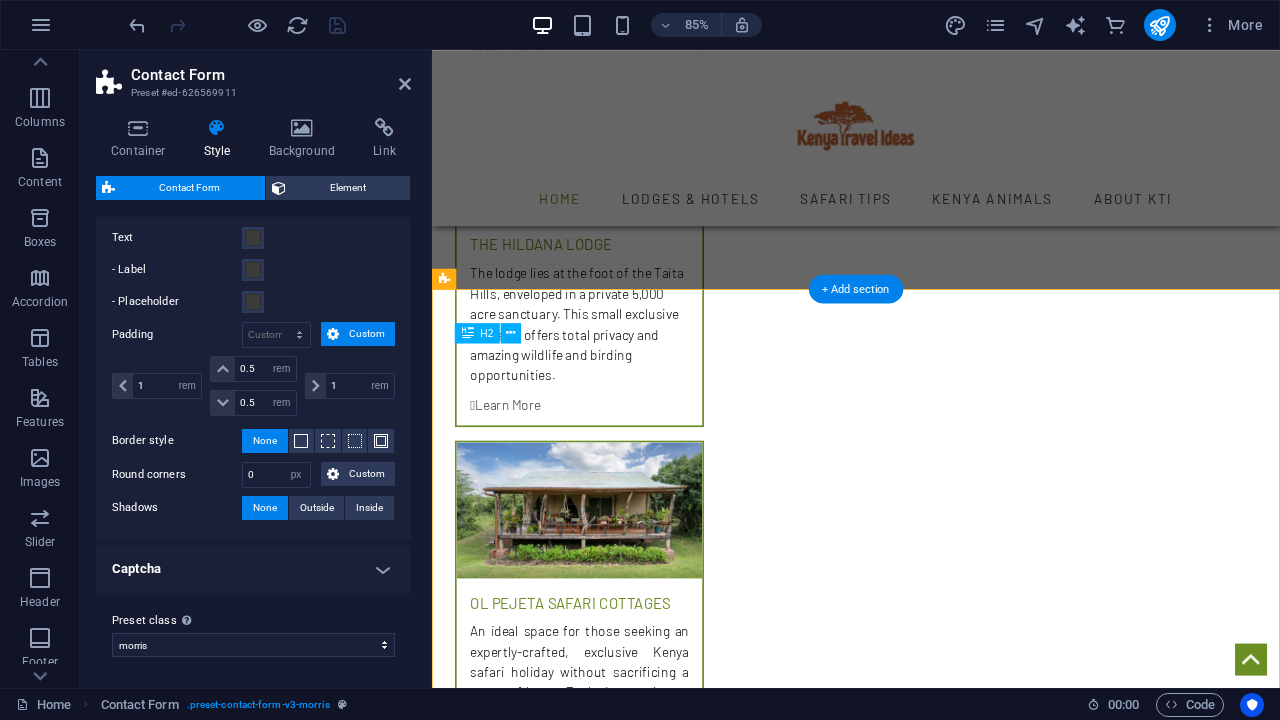 scroll, scrollTop: 731, scrollLeft: 0, axis: vertical 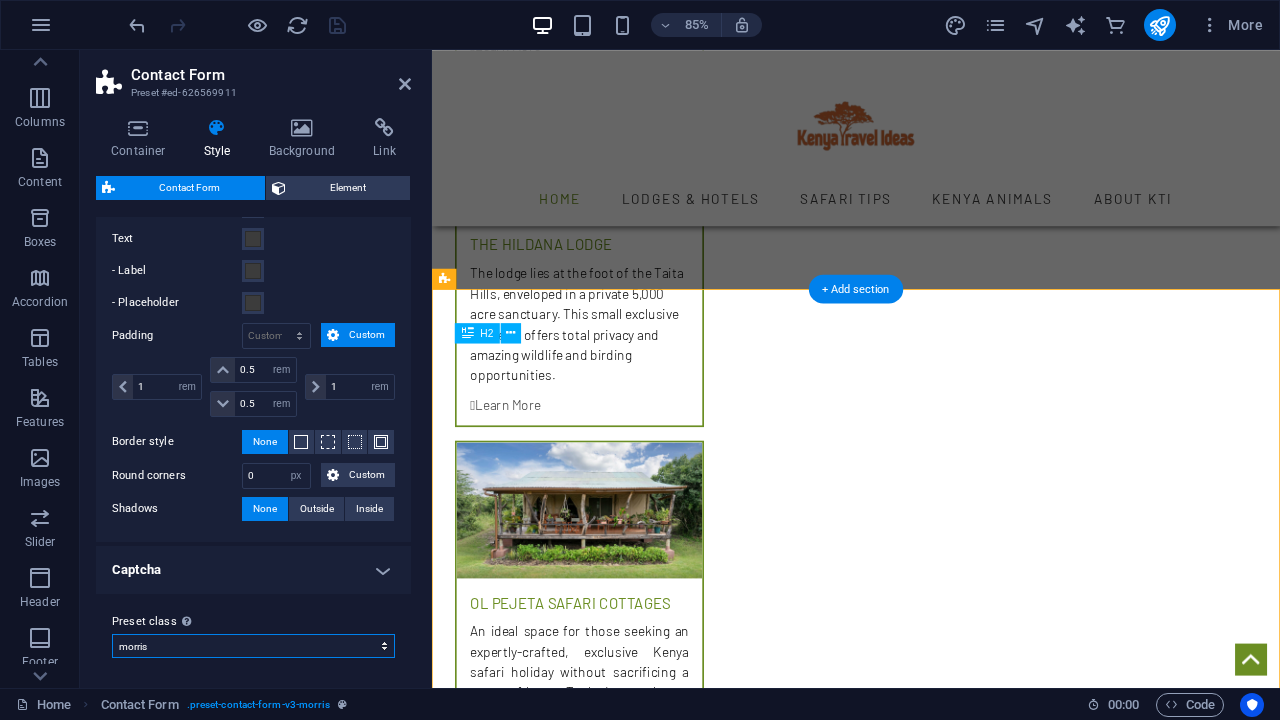 drag, startPoint x: 196, startPoint y: 644, endPoint x: 221, endPoint y: 600, distance: 50.606323 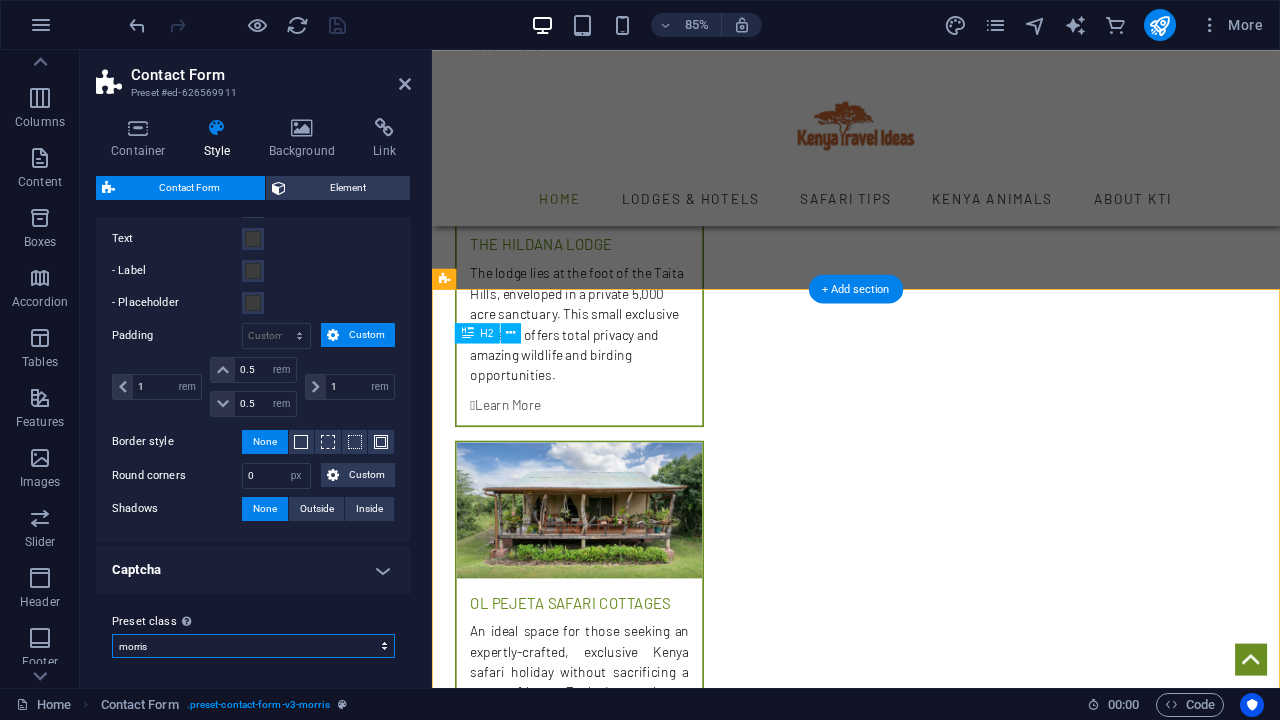 click on "Preset class Above chosen variant and settings affect all elements which carry this preset class. morris background plain Add preset class" at bounding box center (253, 634) 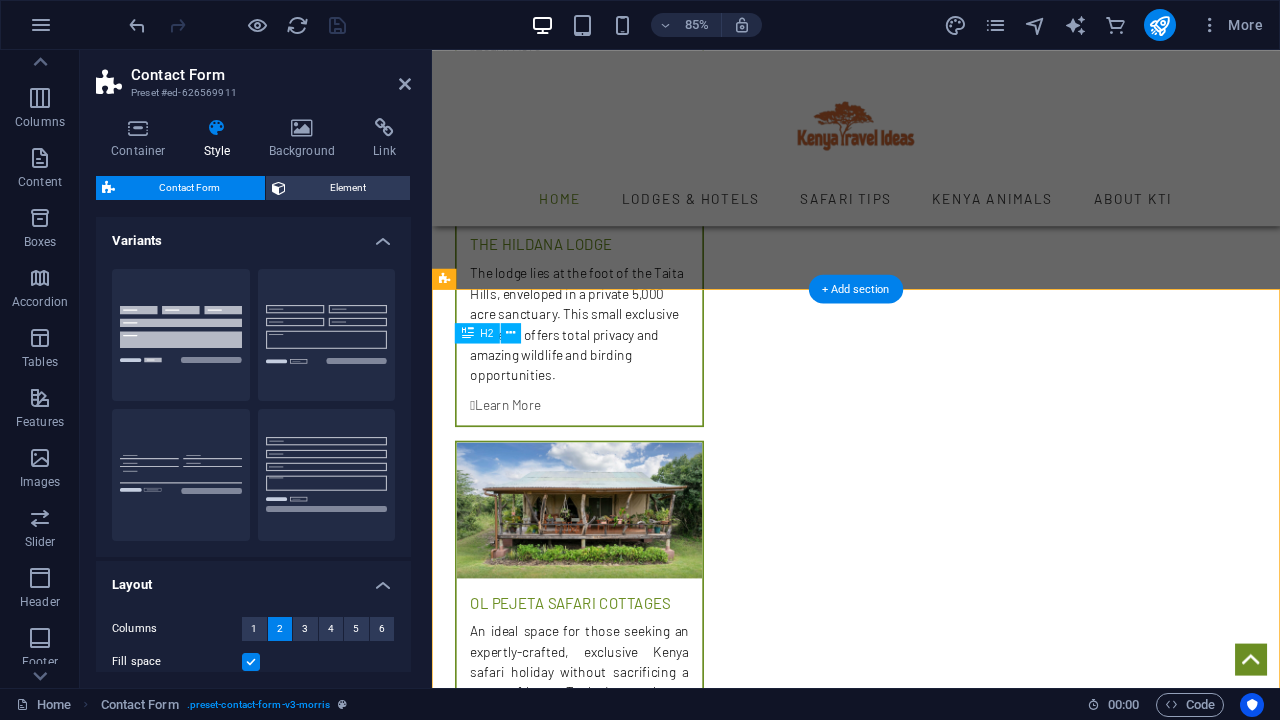 scroll, scrollTop: 0, scrollLeft: 0, axis: both 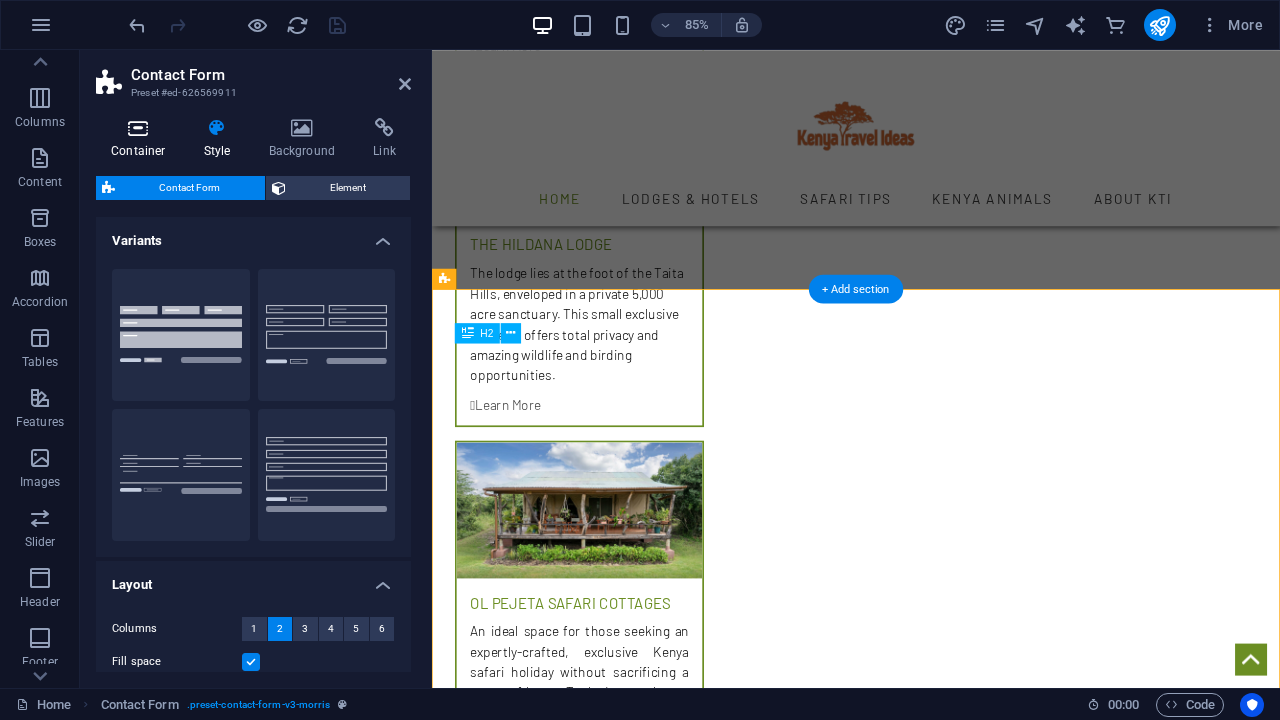 click on "Container" at bounding box center [142, 139] 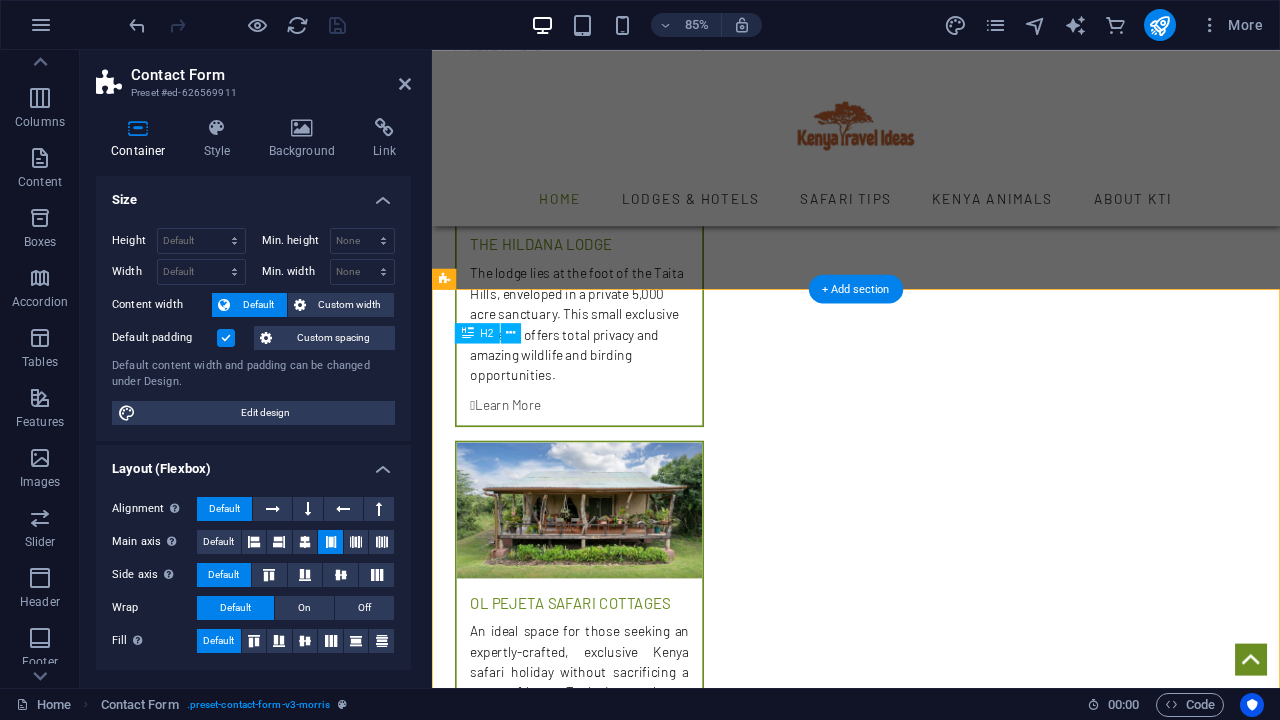scroll, scrollTop: 0, scrollLeft: 0, axis: both 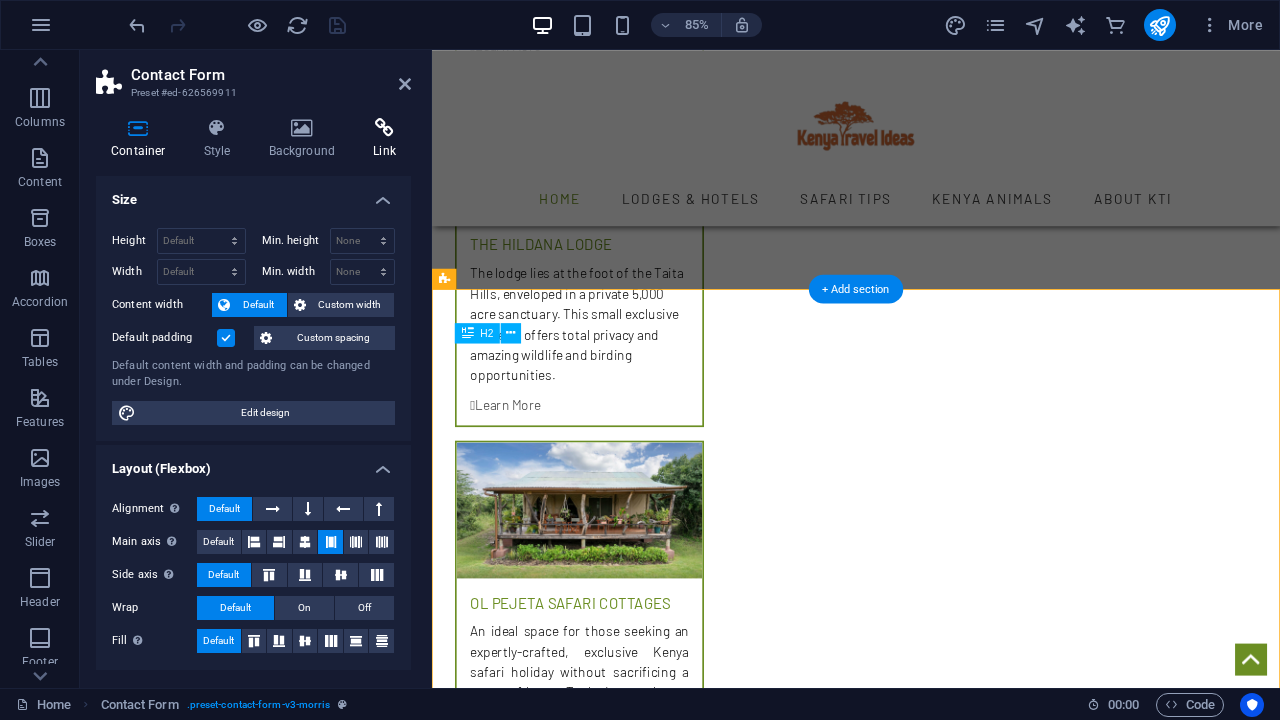 click on "Link" at bounding box center [384, 139] 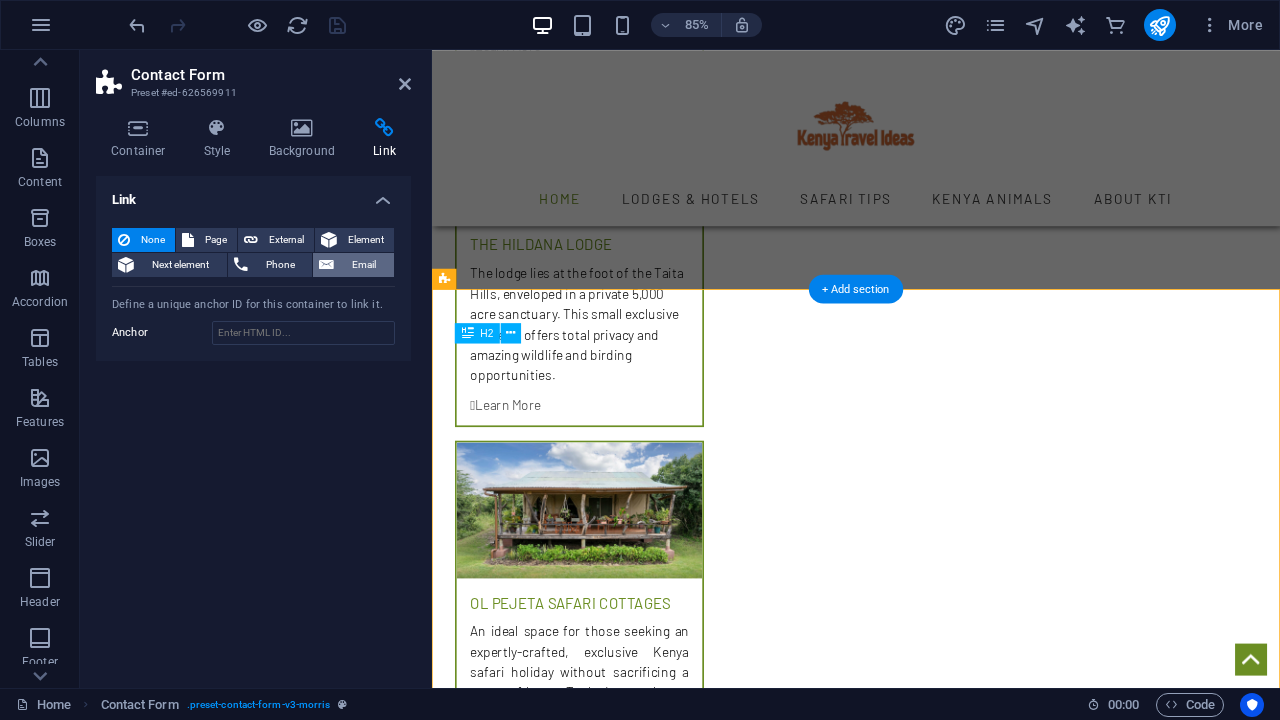 click on "Email" at bounding box center [364, 265] 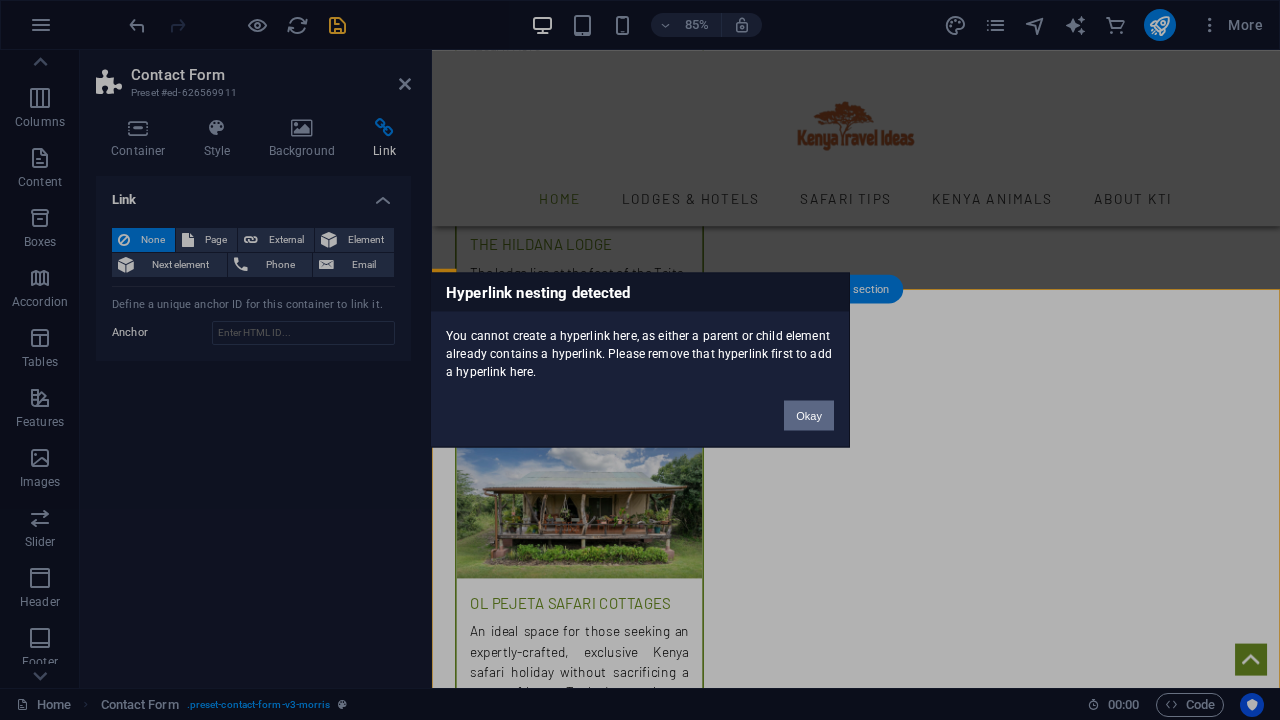 click on "Okay" at bounding box center [809, 416] 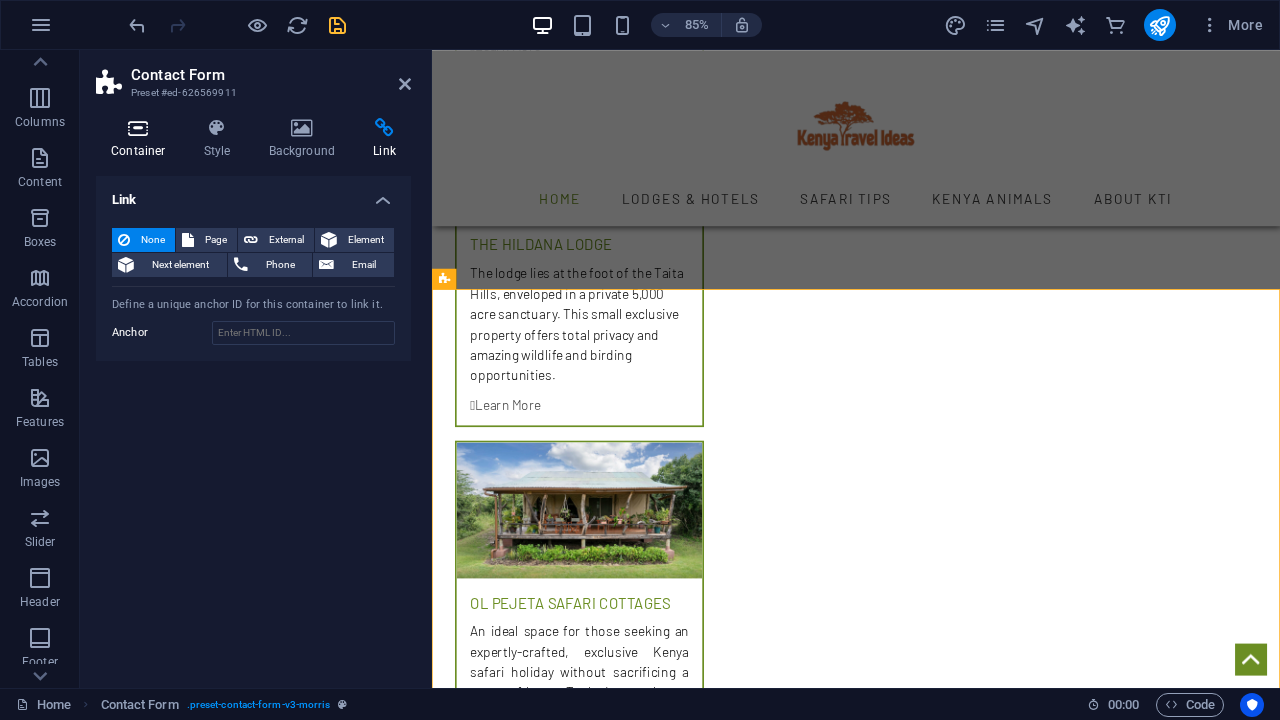 click at bounding box center (138, 128) 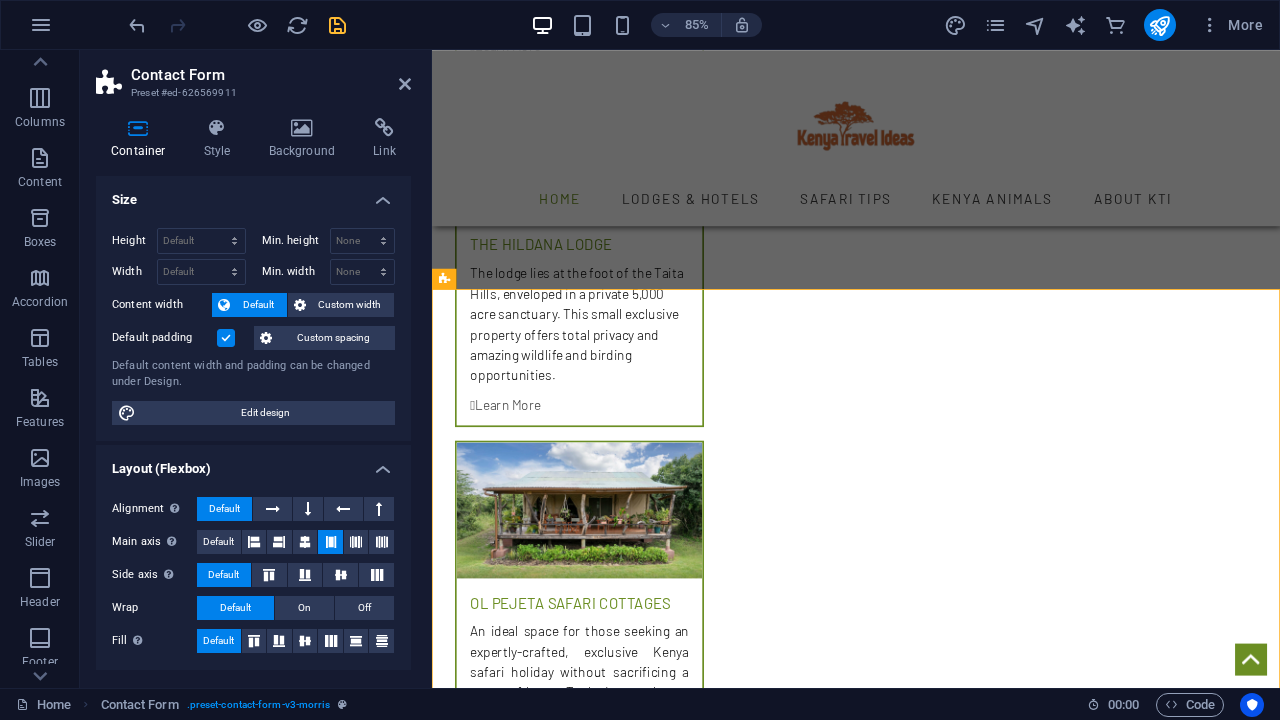scroll, scrollTop: 0, scrollLeft: 0, axis: both 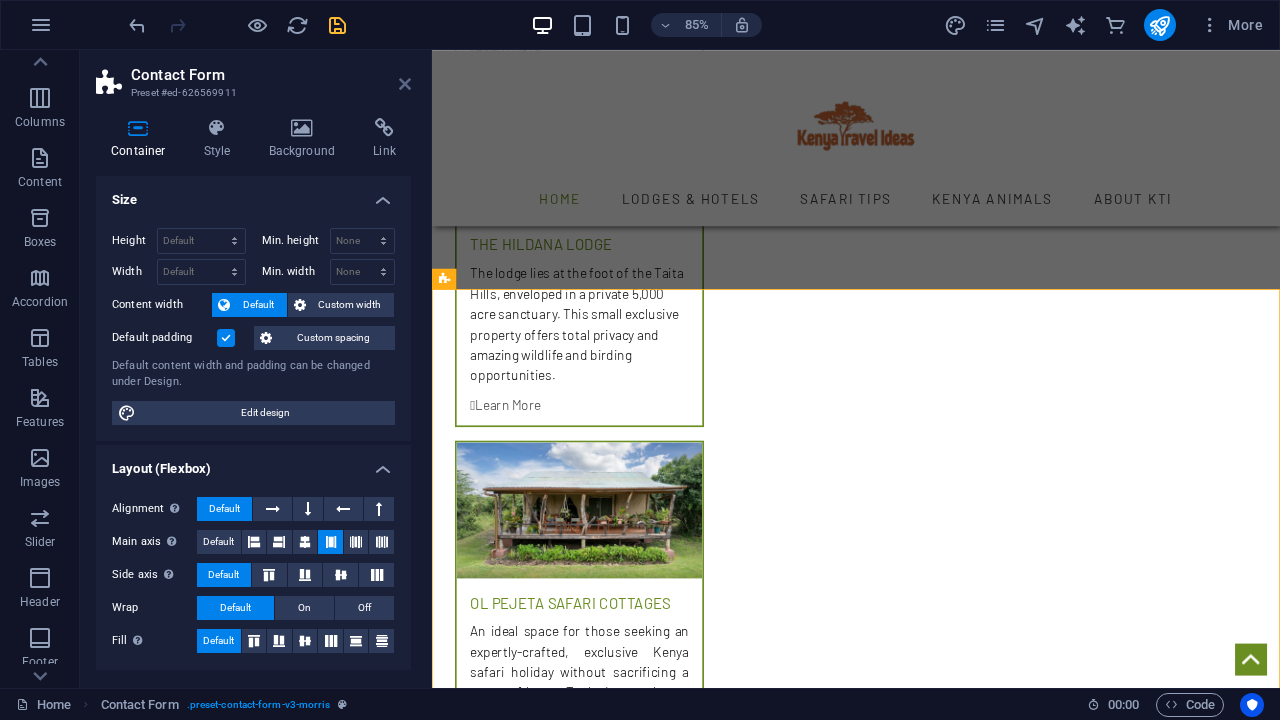 click at bounding box center (405, 84) 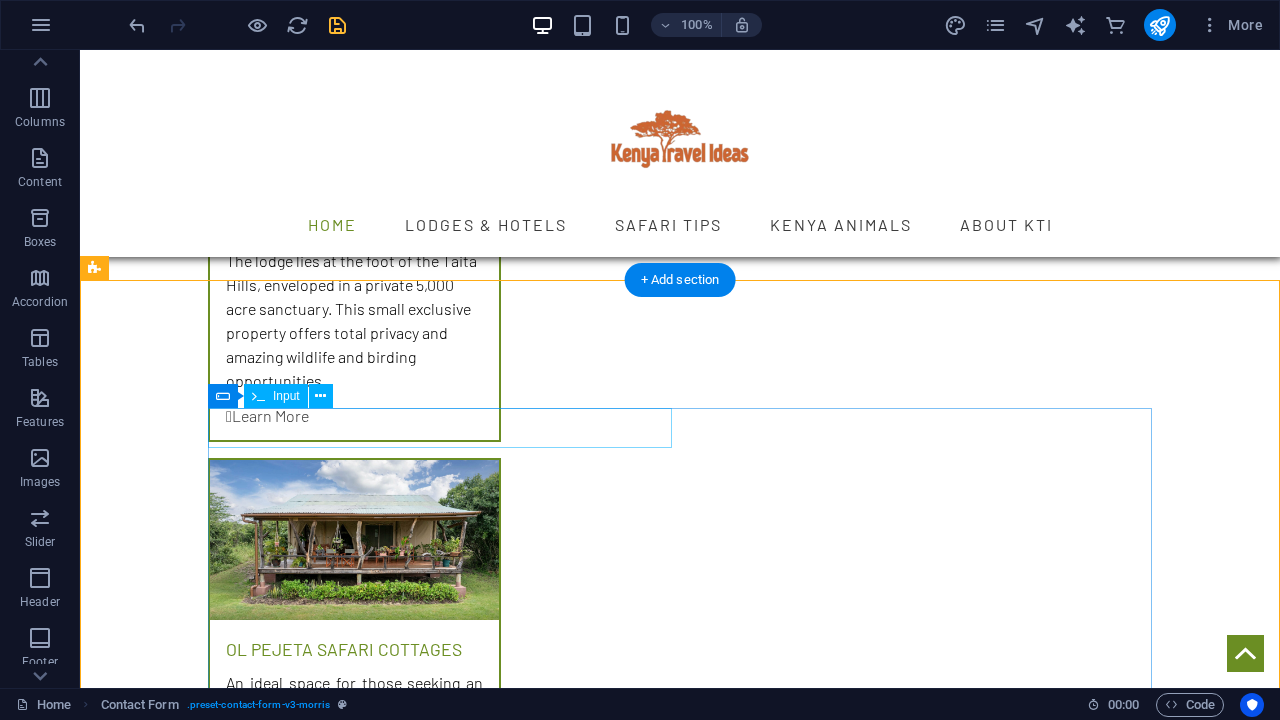 click at bounding box center (440, 2714) 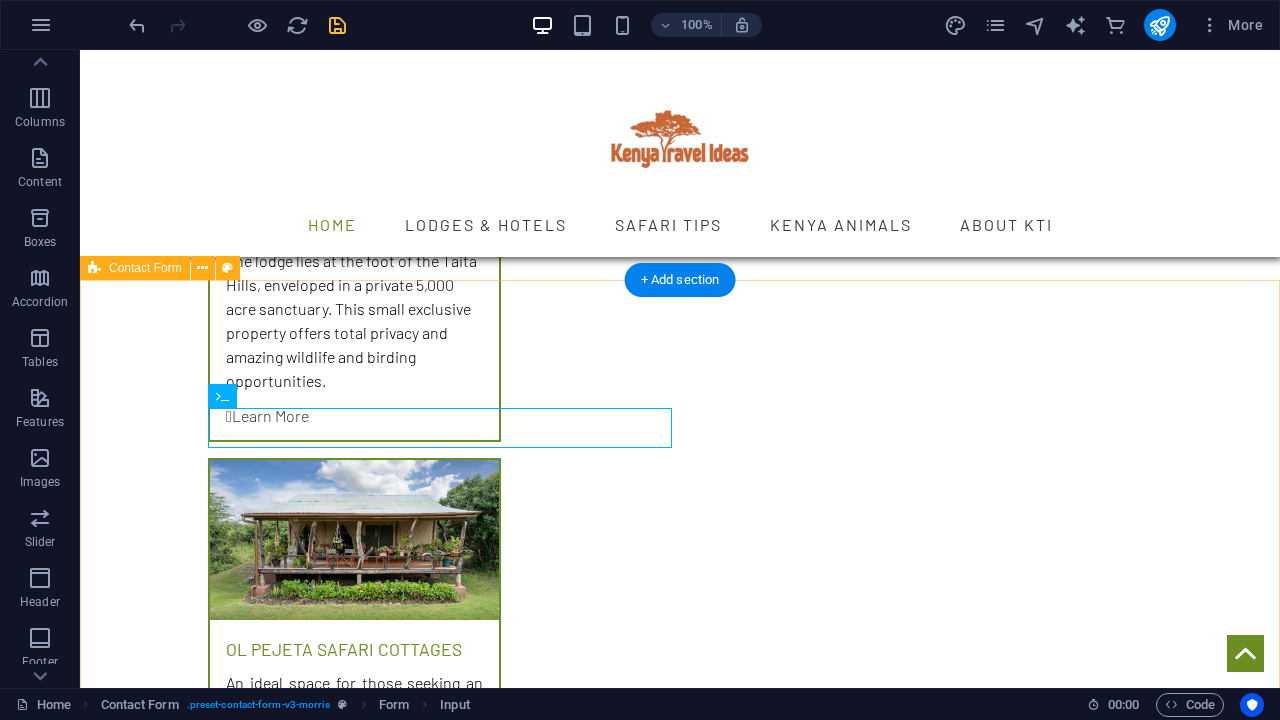 click on "Get in touch with us   I have read and understand the privacy policy. Unreadable? Load new Submit" at bounding box center (680, 2827) 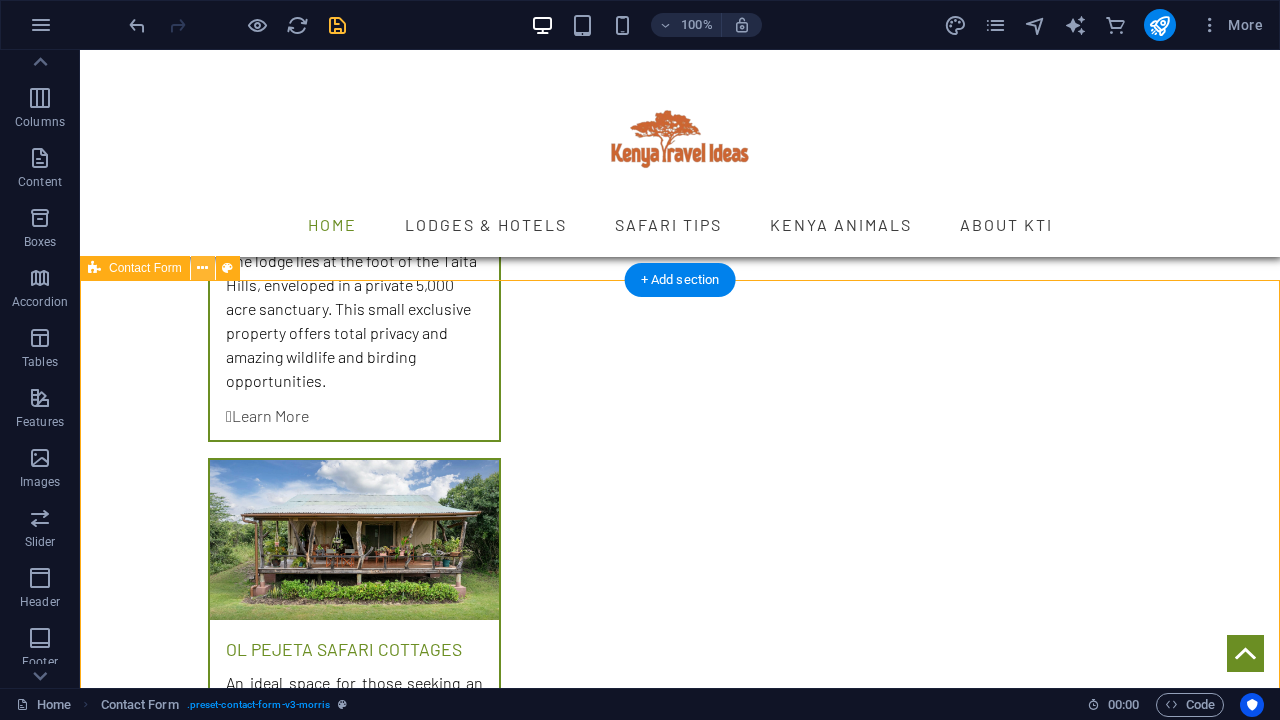 click at bounding box center (202, 268) 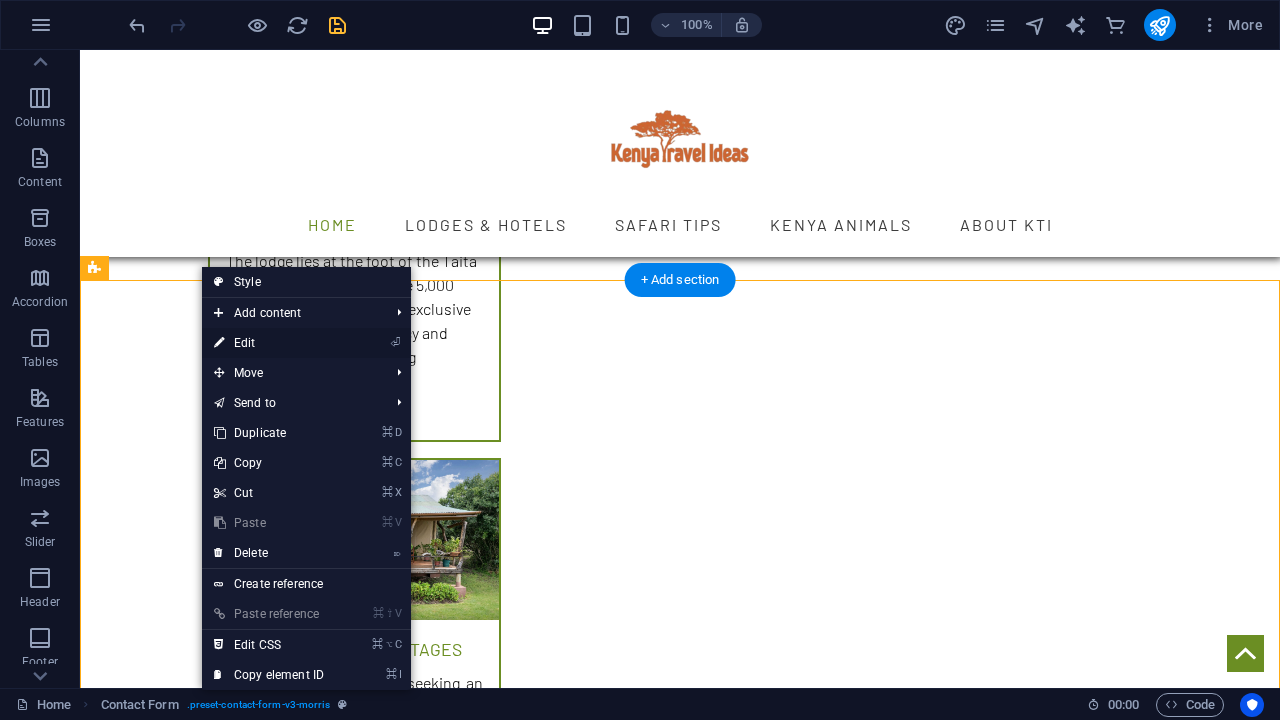 click on "⏎  Edit" at bounding box center [269, 343] 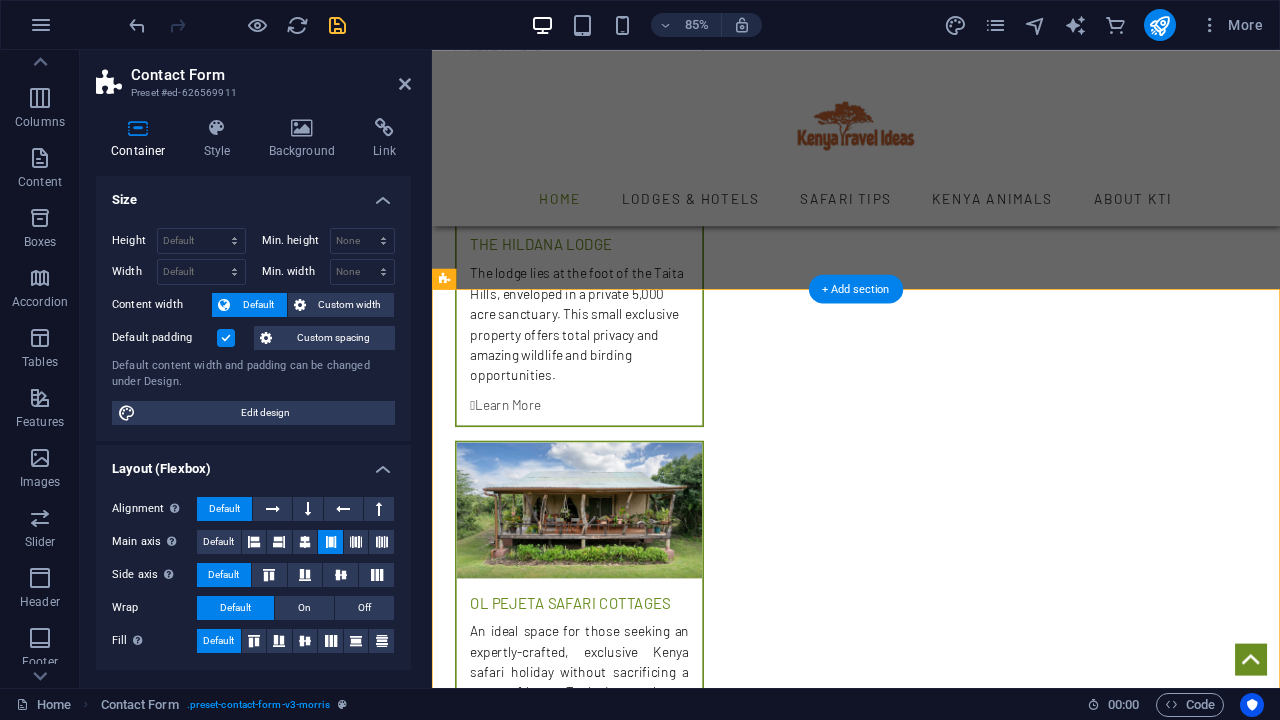 scroll, scrollTop: 0, scrollLeft: 0, axis: both 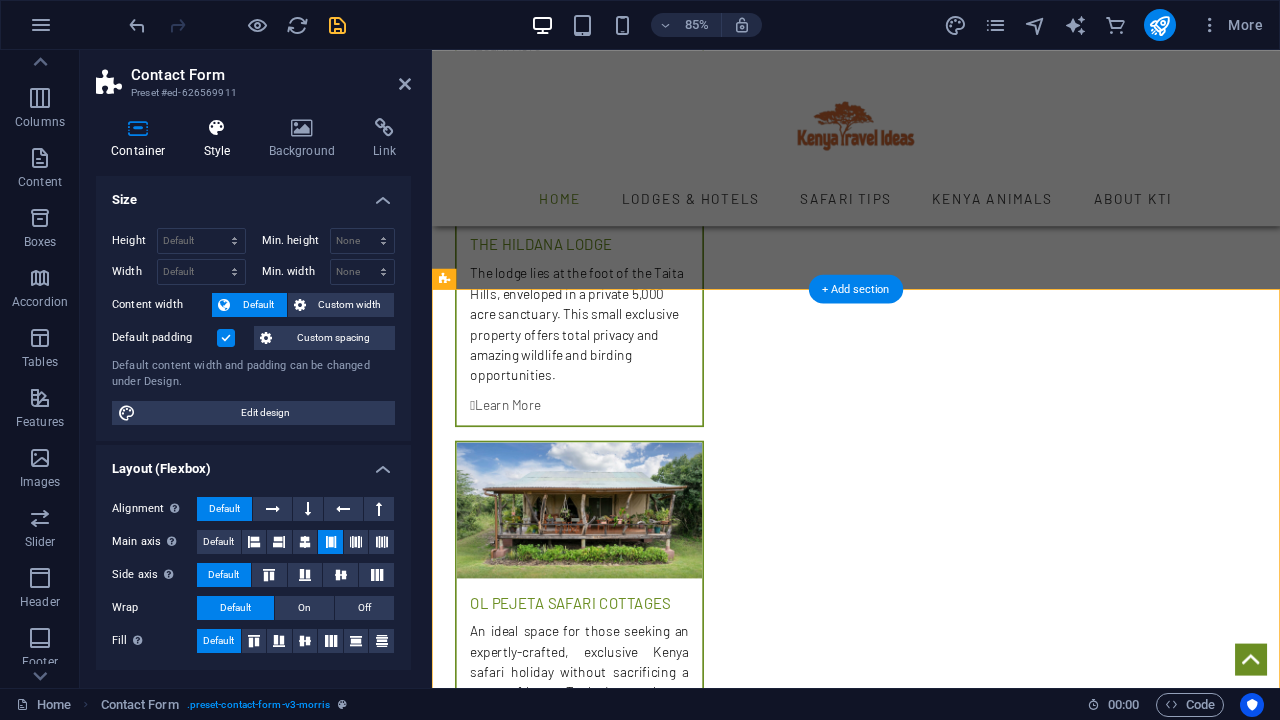 click at bounding box center [217, 128] 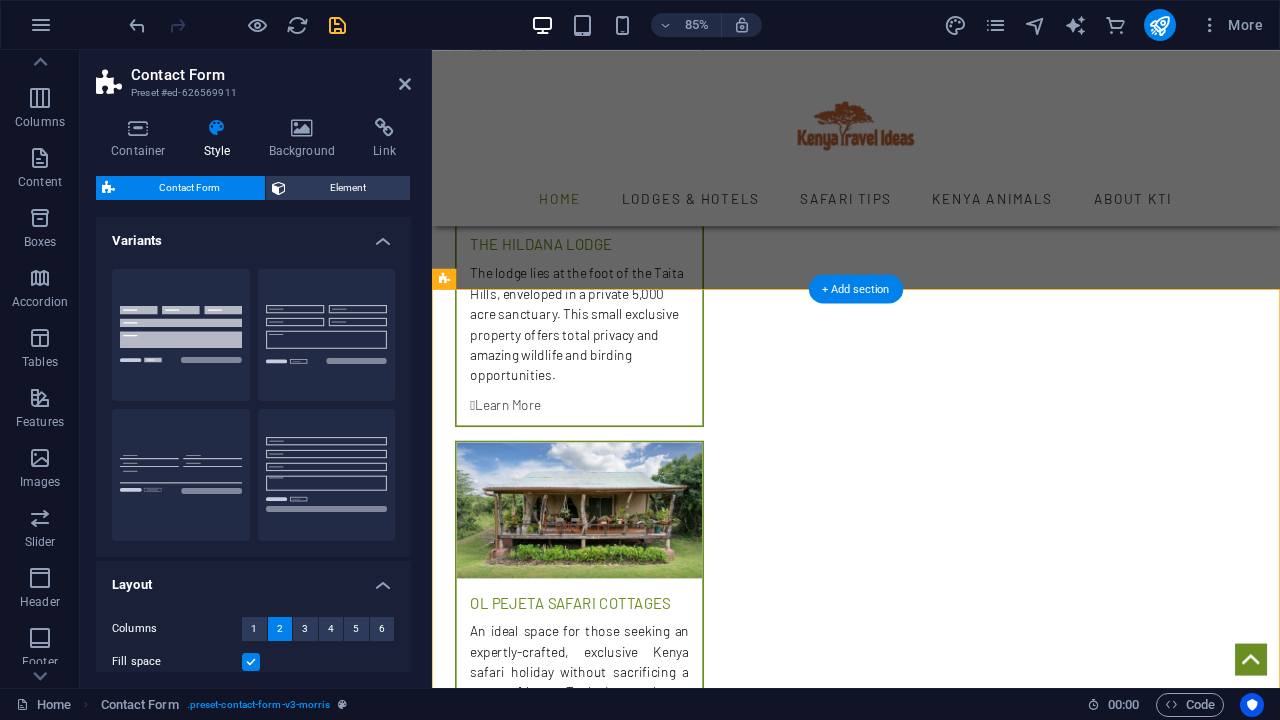scroll, scrollTop: 0, scrollLeft: 0, axis: both 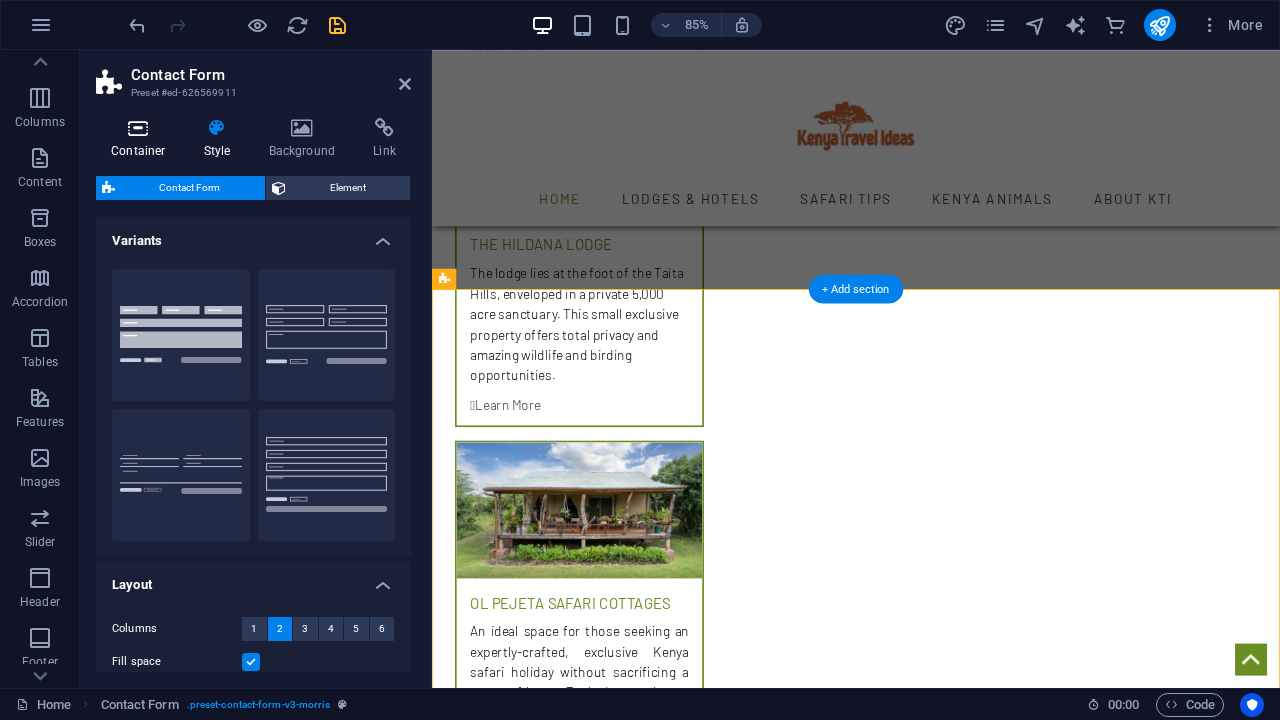 click on "Container" at bounding box center [142, 139] 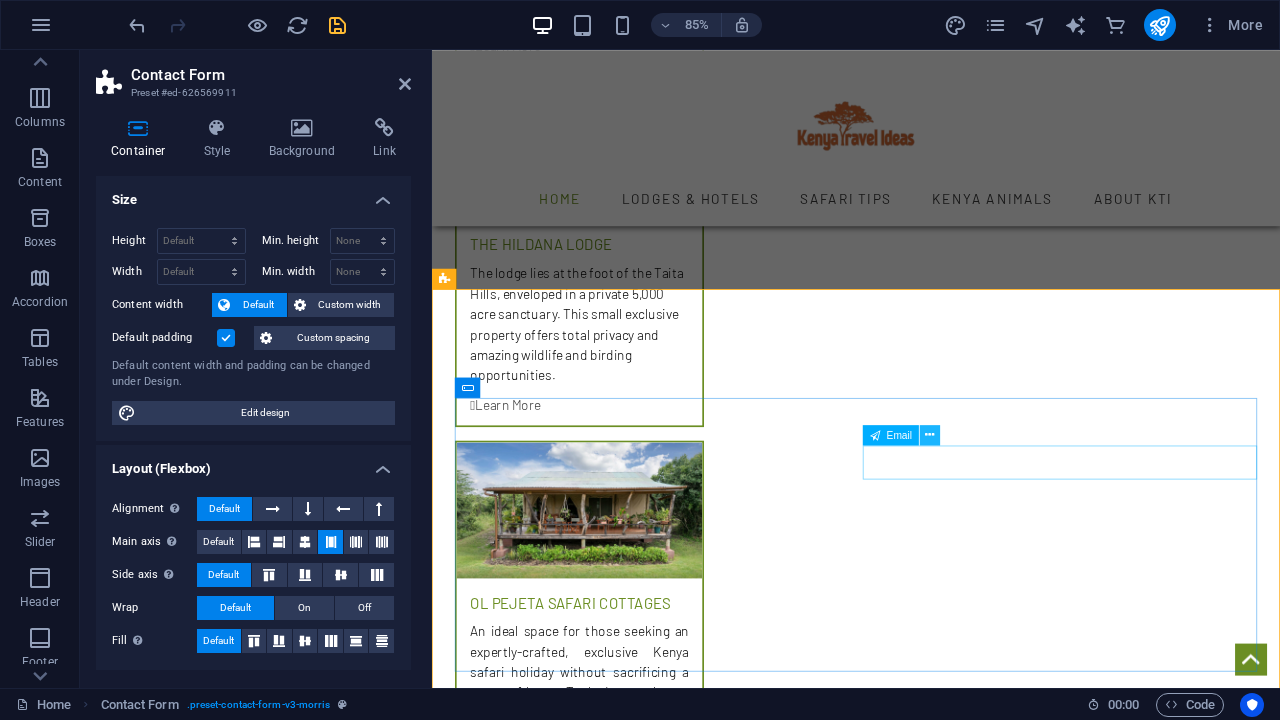 click at bounding box center [929, 435] 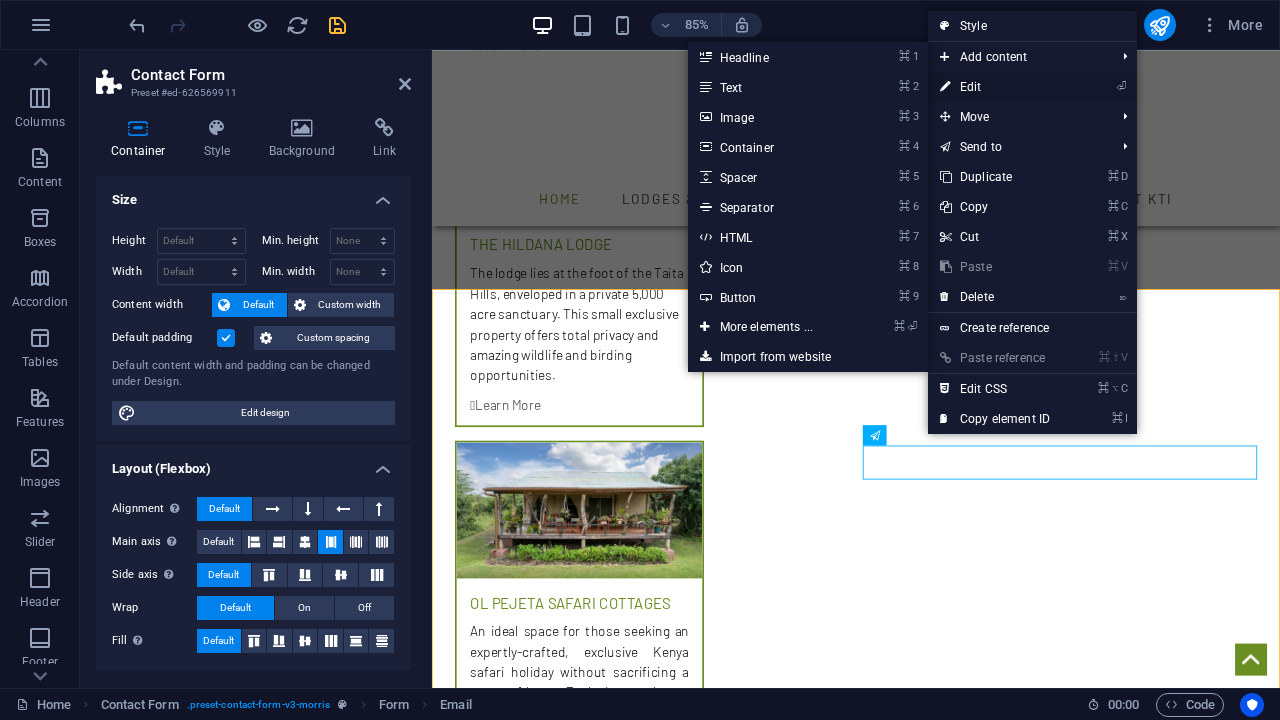 click on "⏎  Edit" at bounding box center (995, 87) 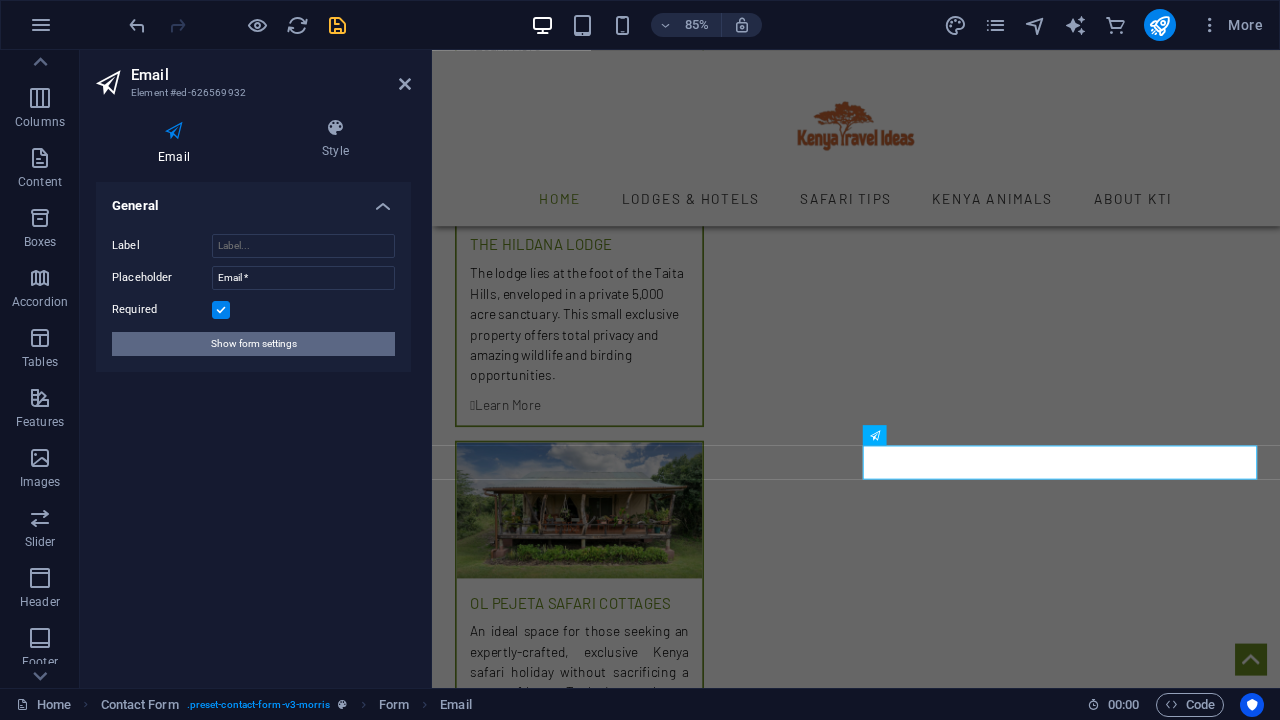 click on "Show form settings" at bounding box center [254, 344] 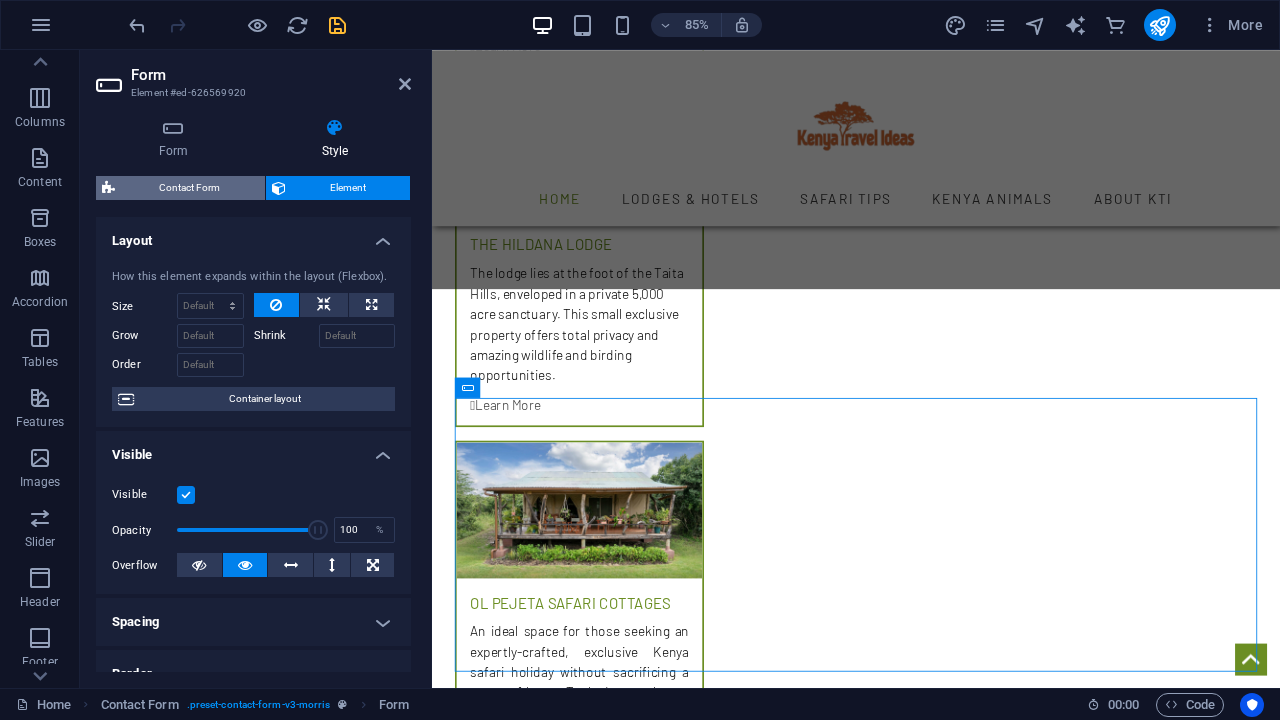click on "Contact Form" at bounding box center [190, 188] 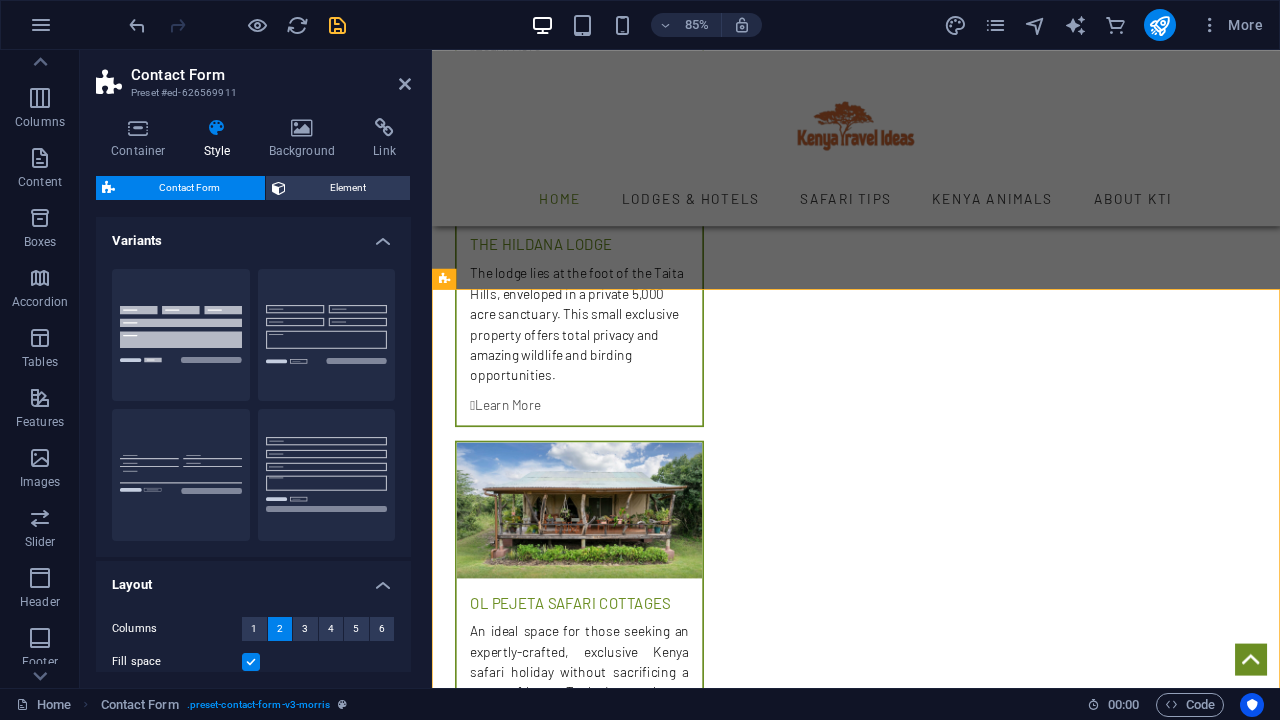 scroll, scrollTop: 0, scrollLeft: 0, axis: both 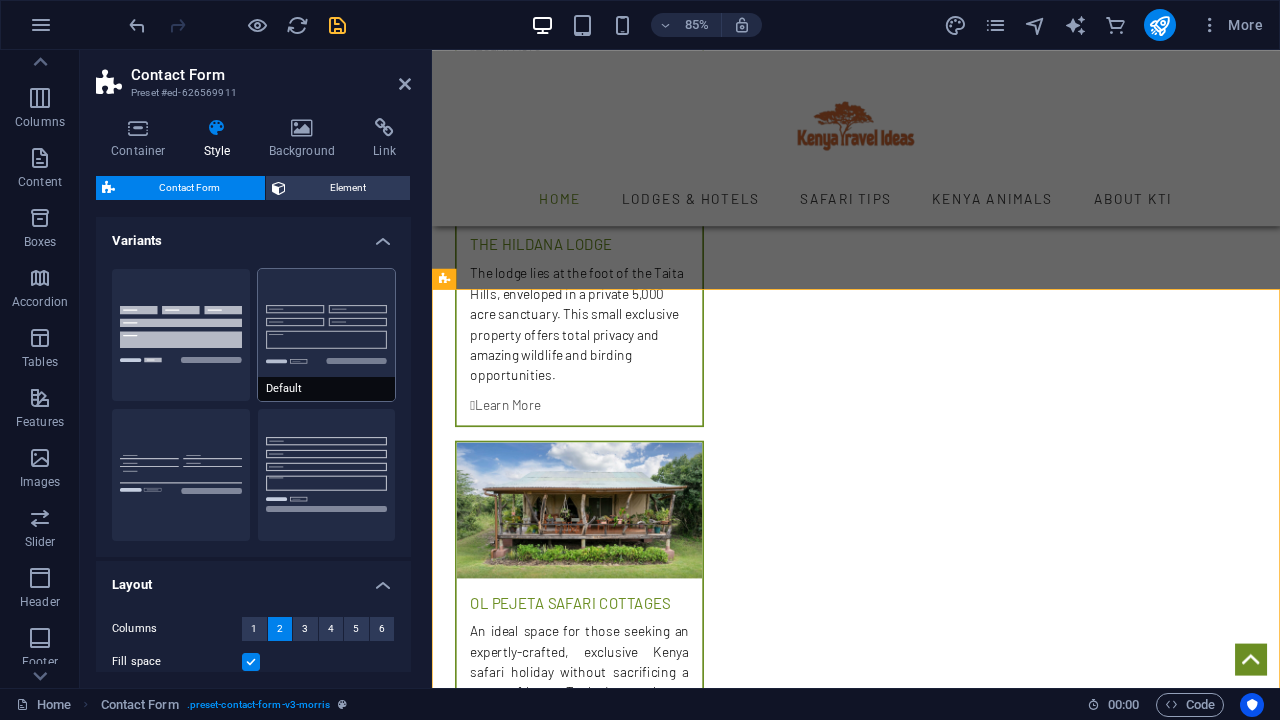 click on "Default" at bounding box center [327, 335] 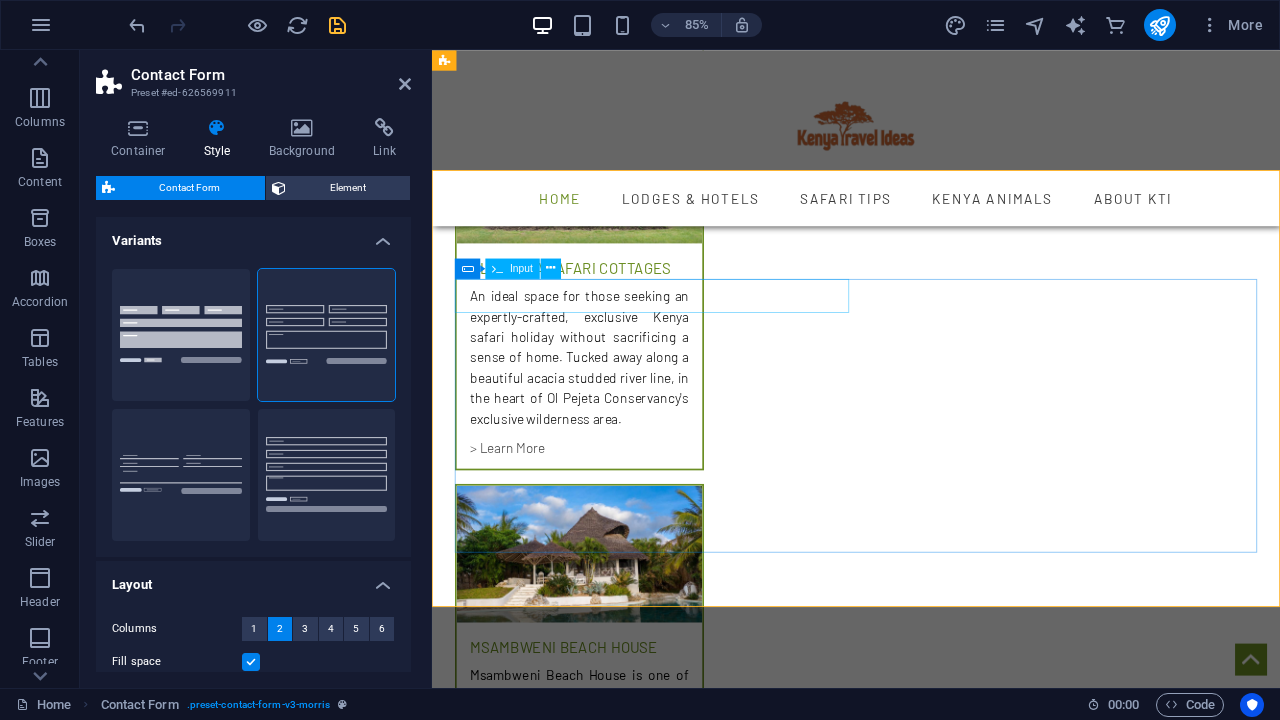 scroll, scrollTop: 3607, scrollLeft: 0, axis: vertical 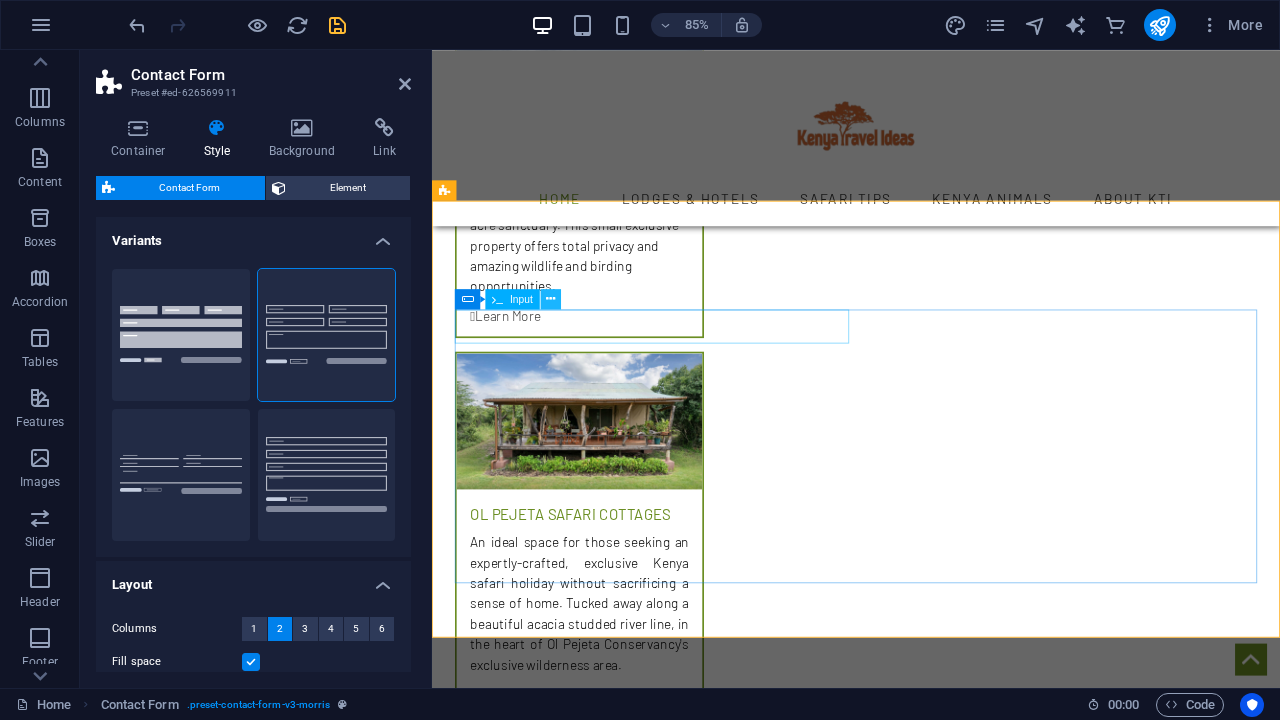 click at bounding box center (550, 299) 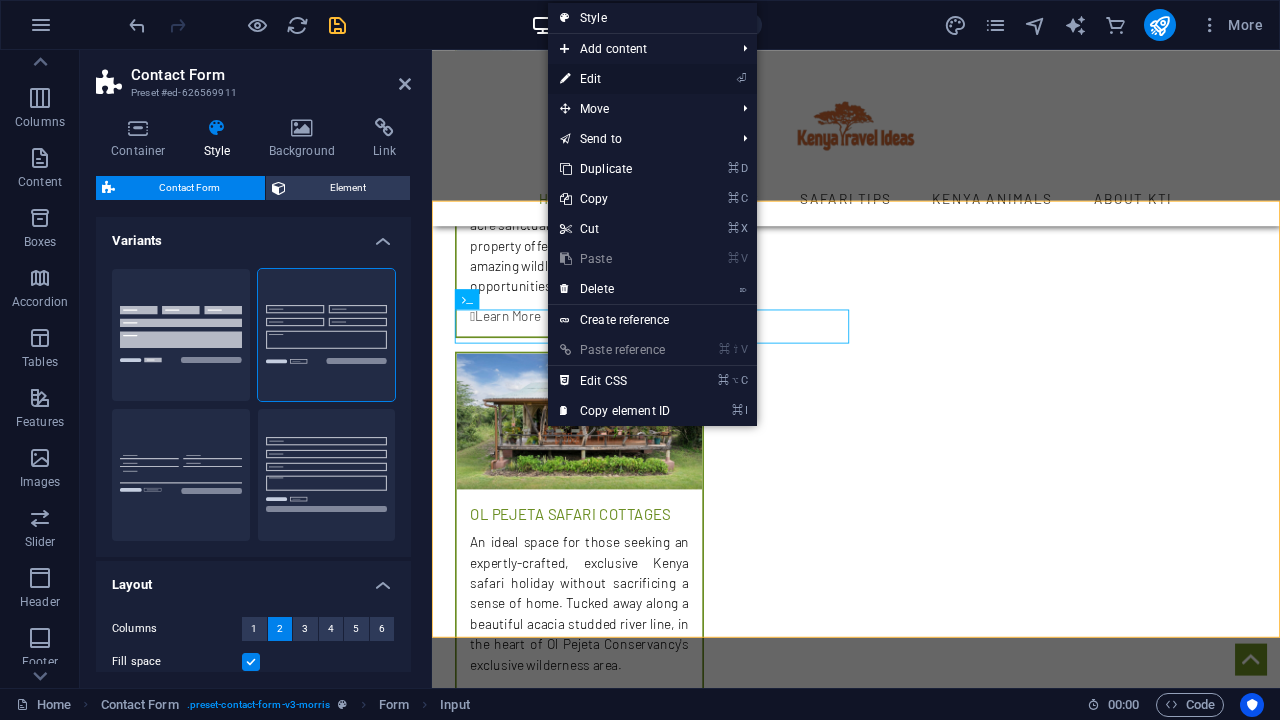 click on "⏎  Edit" at bounding box center (615, 79) 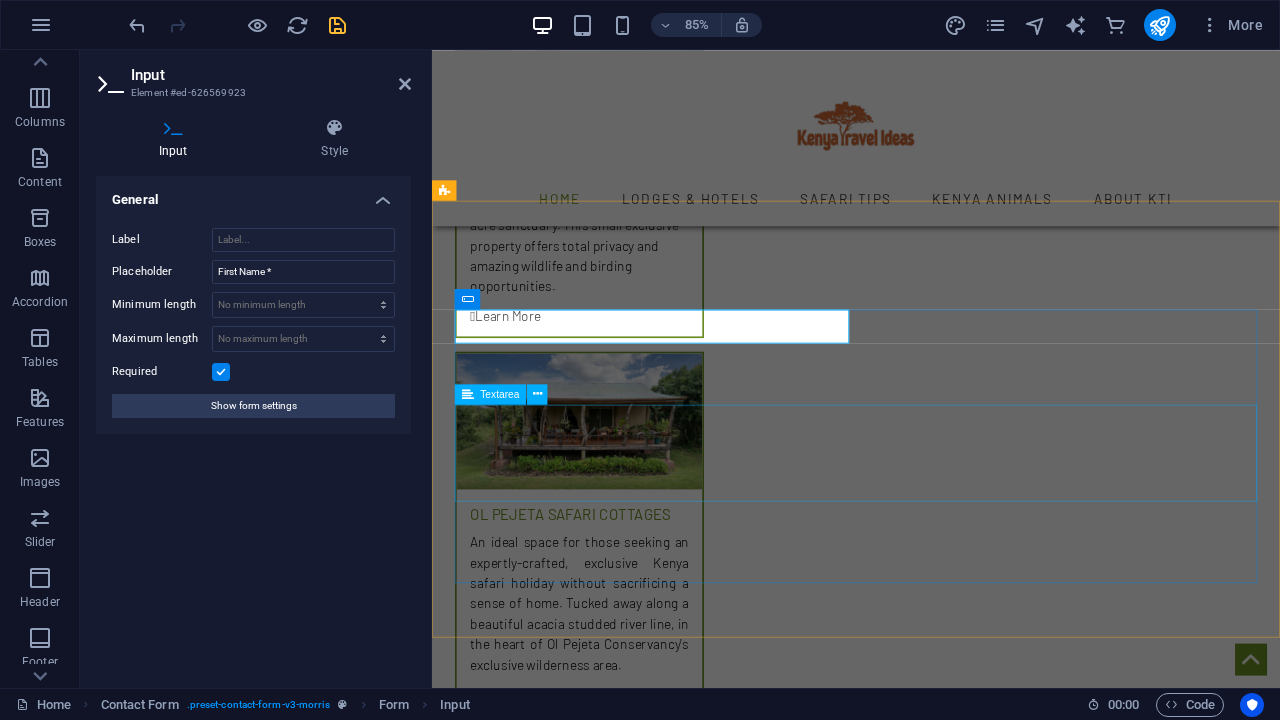 click on "Textarea" at bounding box center [490, 394] 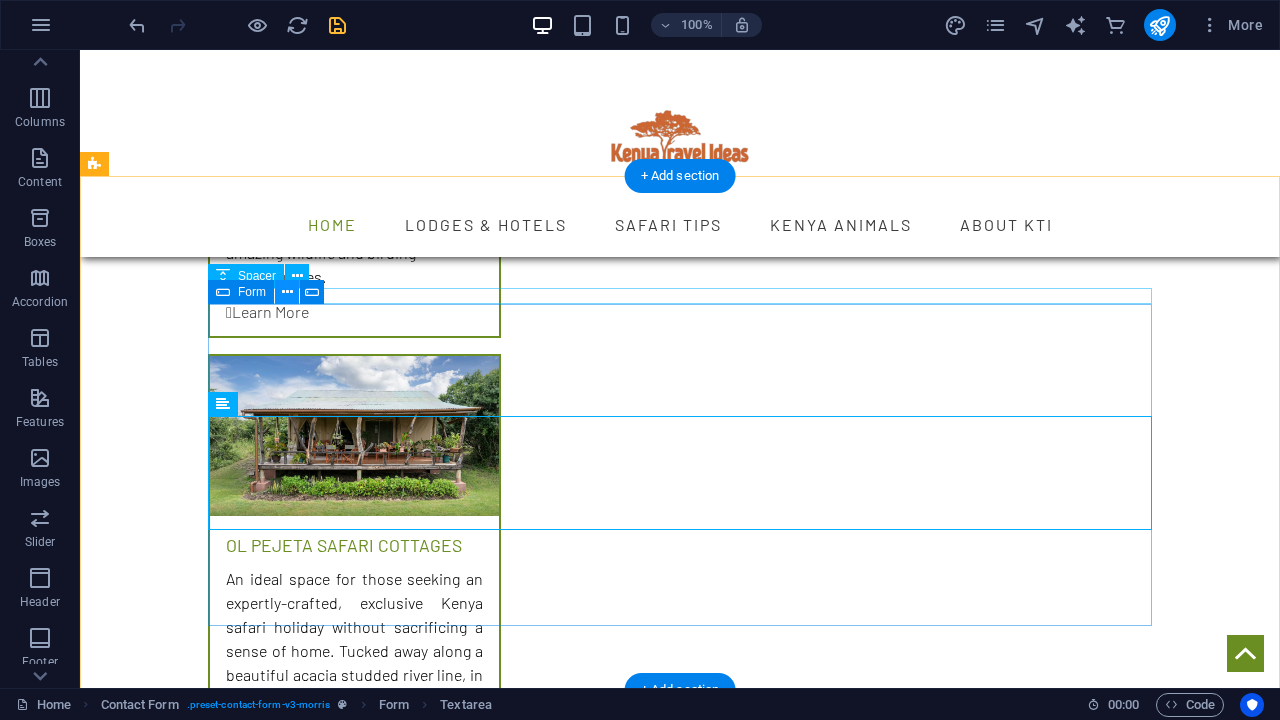click at bounding box center [287, 292] 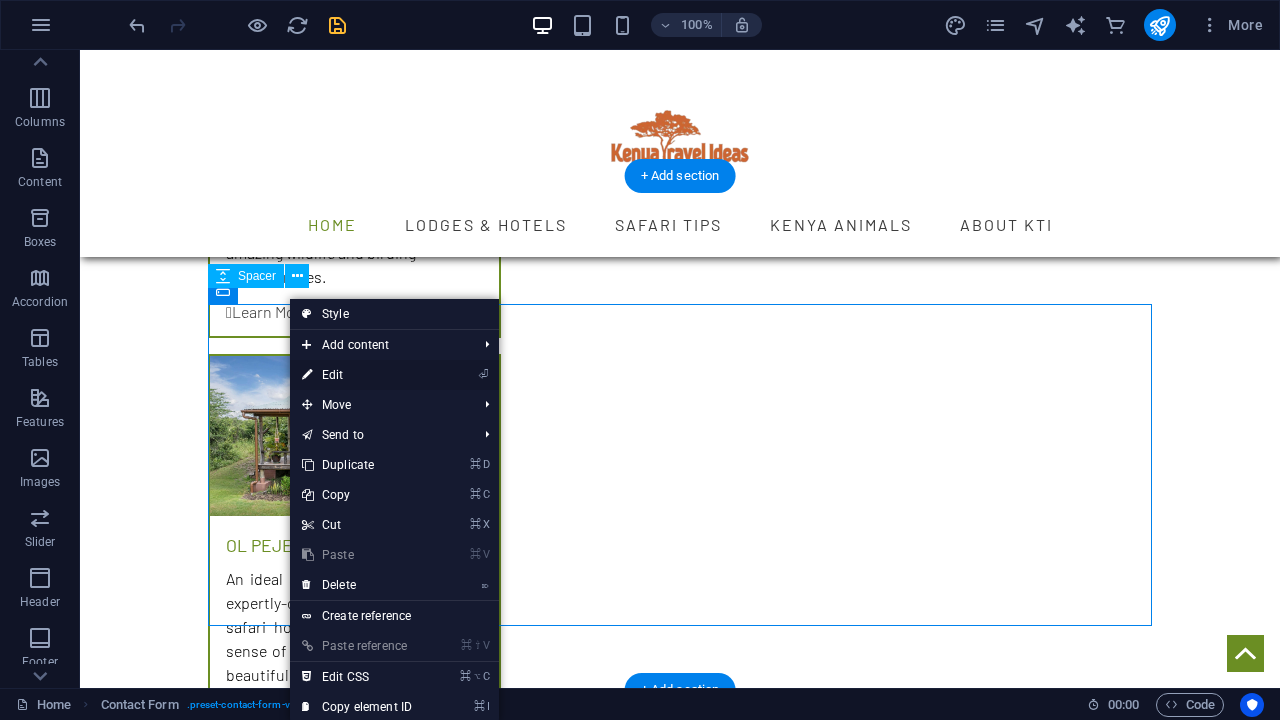 click on "⏎  Edit" at bounding box center (357, 375) 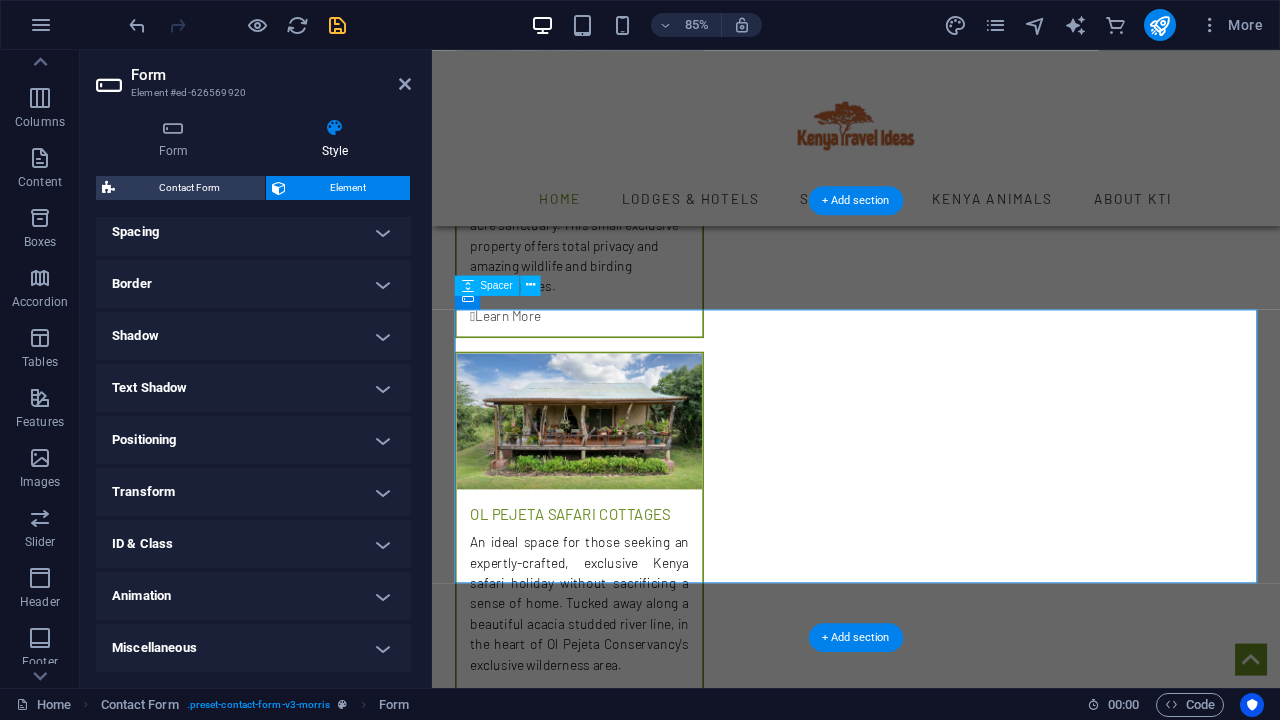 scroll, scrollTop: 389, scrollLeft: 0, axis: vertical 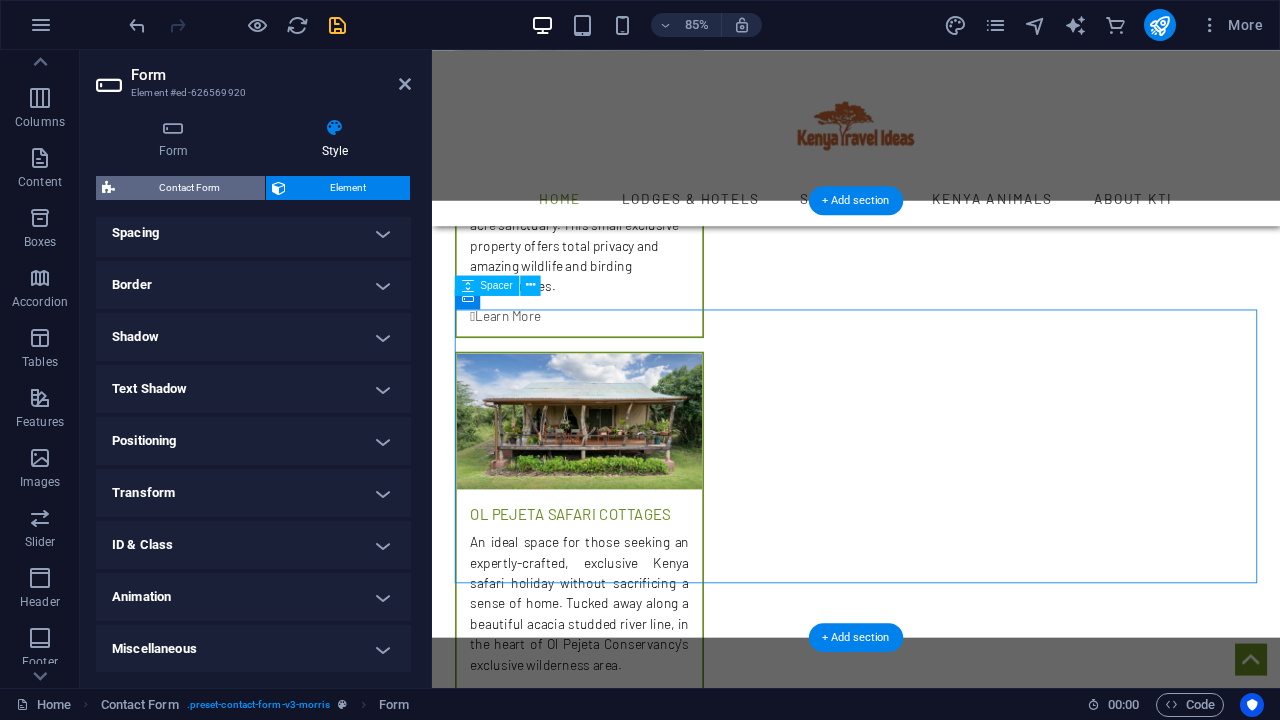 click on "Contact Form" at bounding box center (190, 188) 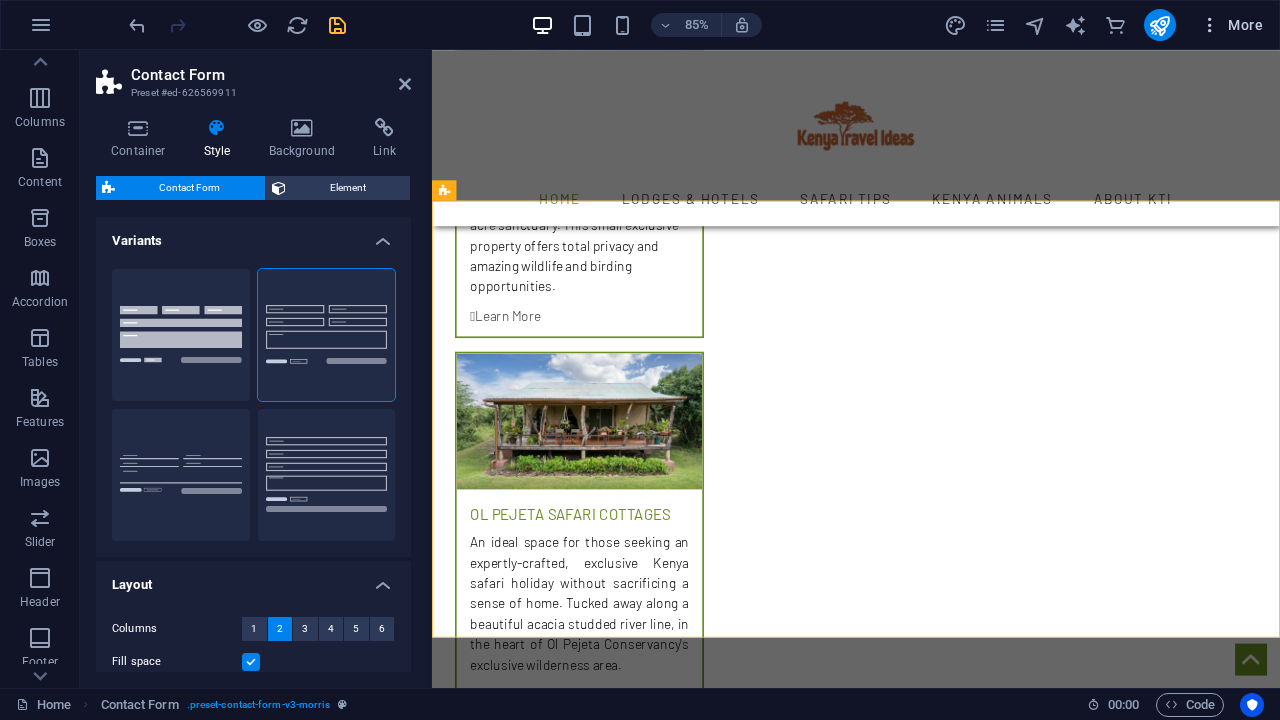 click on "More" at bounding box center [1231, 25] 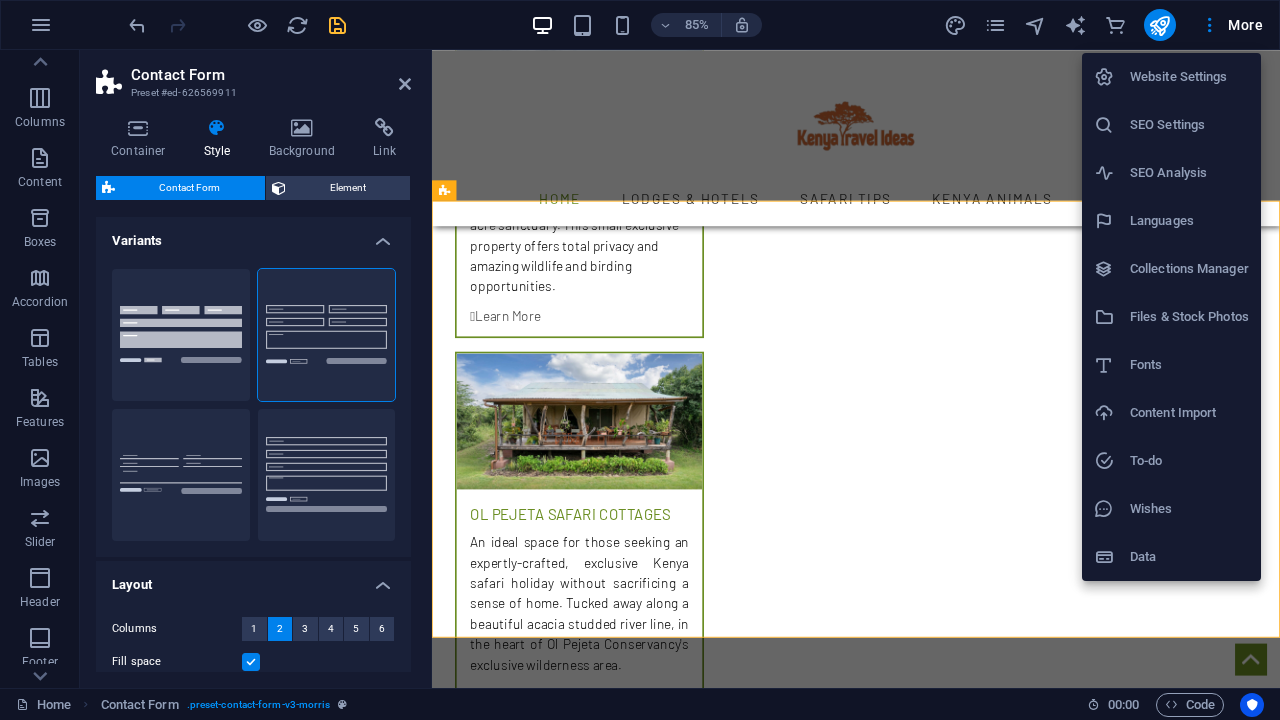 click on "Website Settings" at bounding box center [1189, 77] 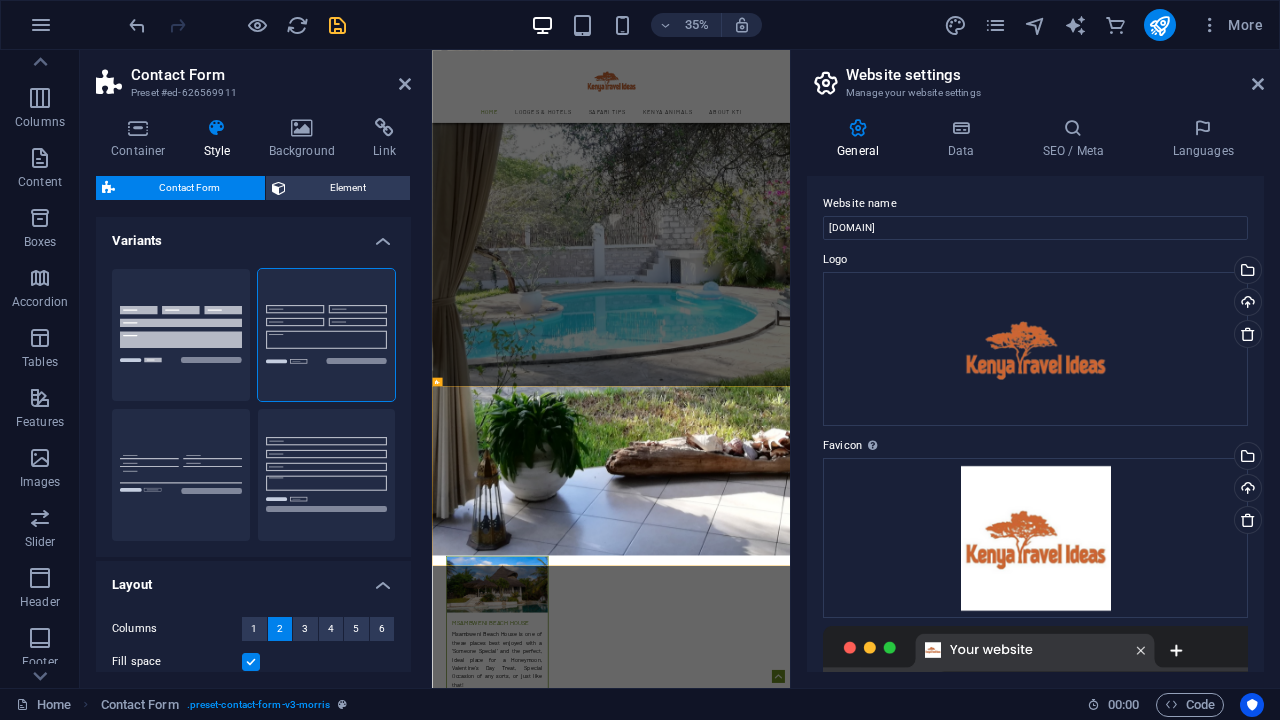 scroll, scrollTop: 3468, scrollLeft: 0, axis: vertical 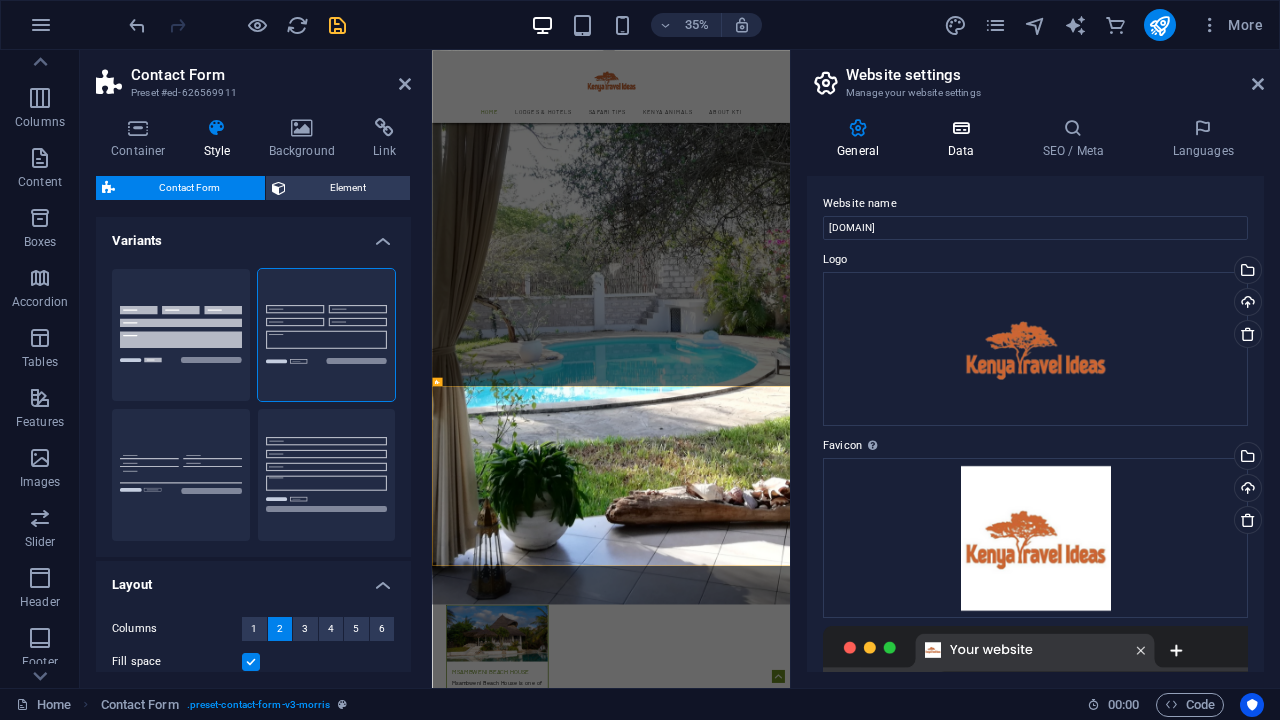 click at bounding box center (960, 128) 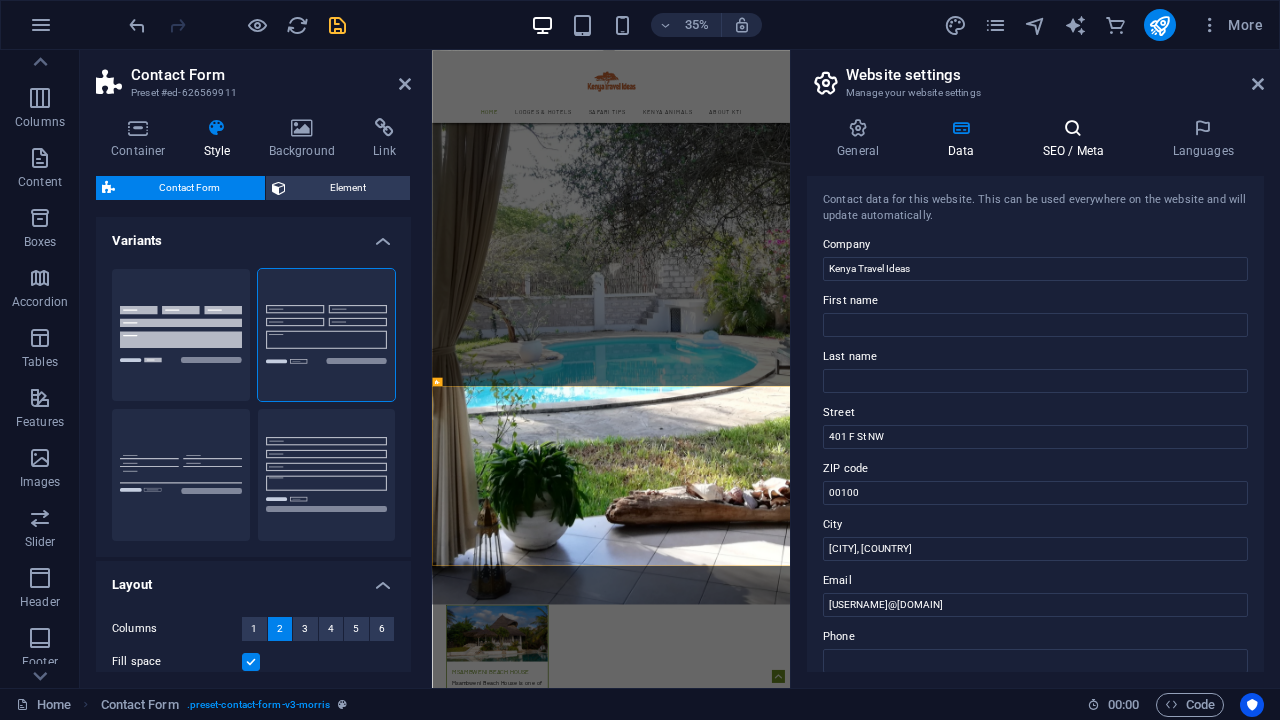 click on "SEO / Meta" at bounding box center (1077, 139) 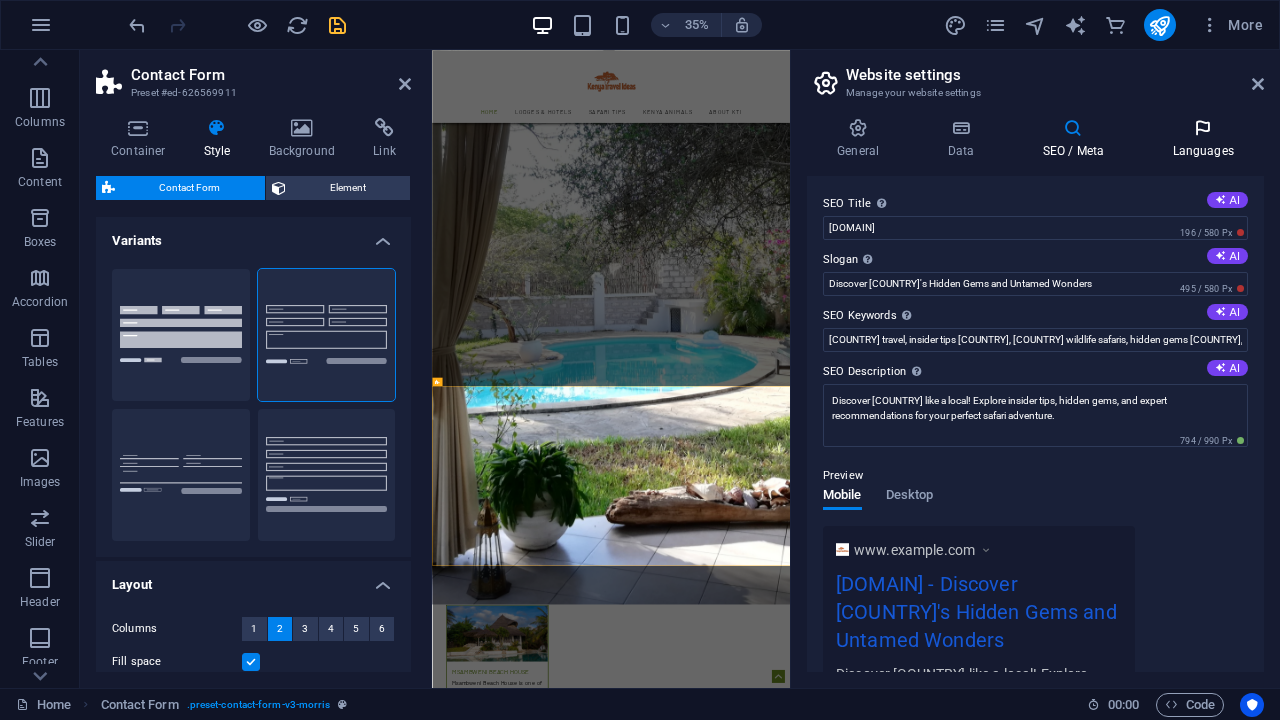 scroll, scrollTop: 0, scrollLeft: 0, axis: both 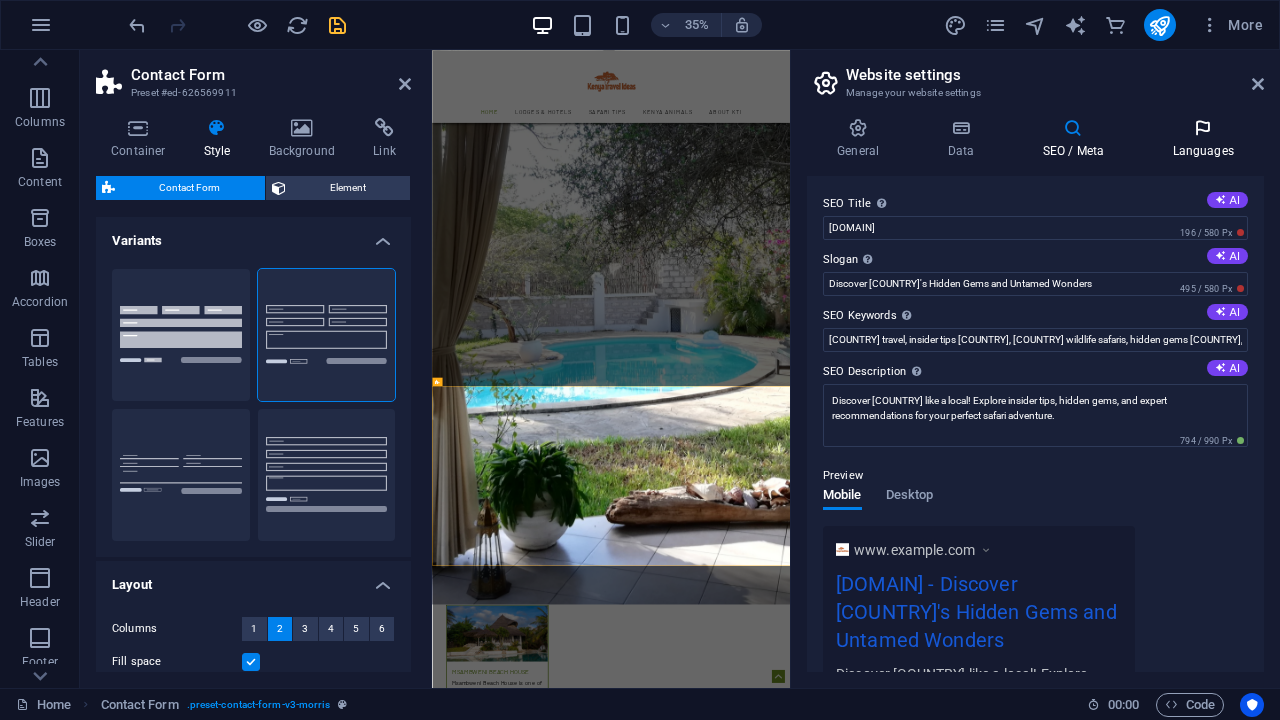click at bounding box center [1203, 128] 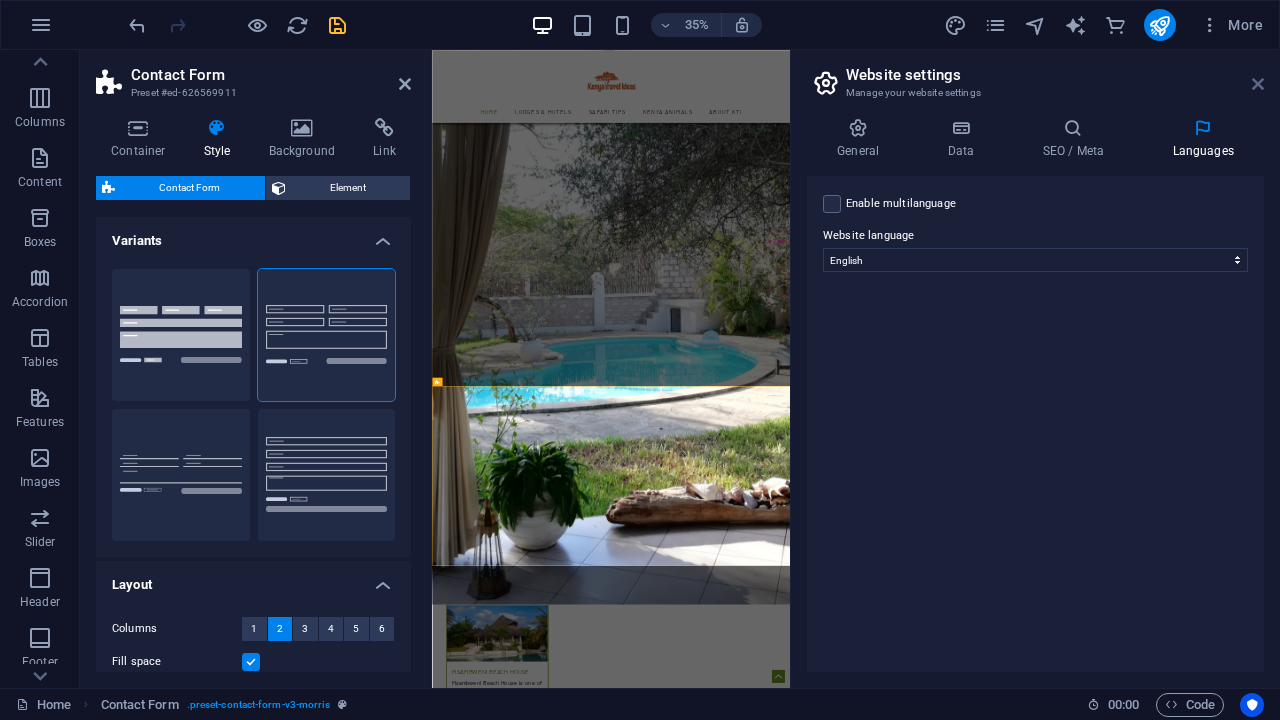 click at bounding box center (1258, 84) 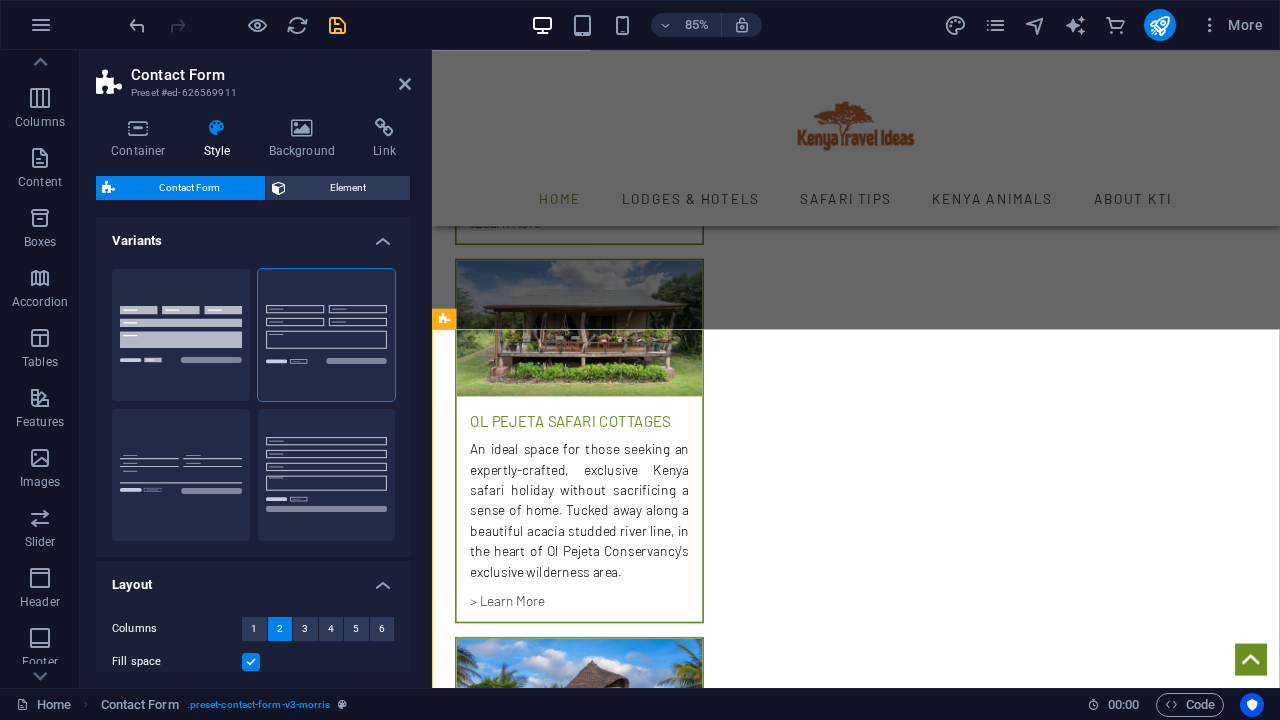 scroll, scrollTop: 3401, scrollLeft: 0, axis: vertical 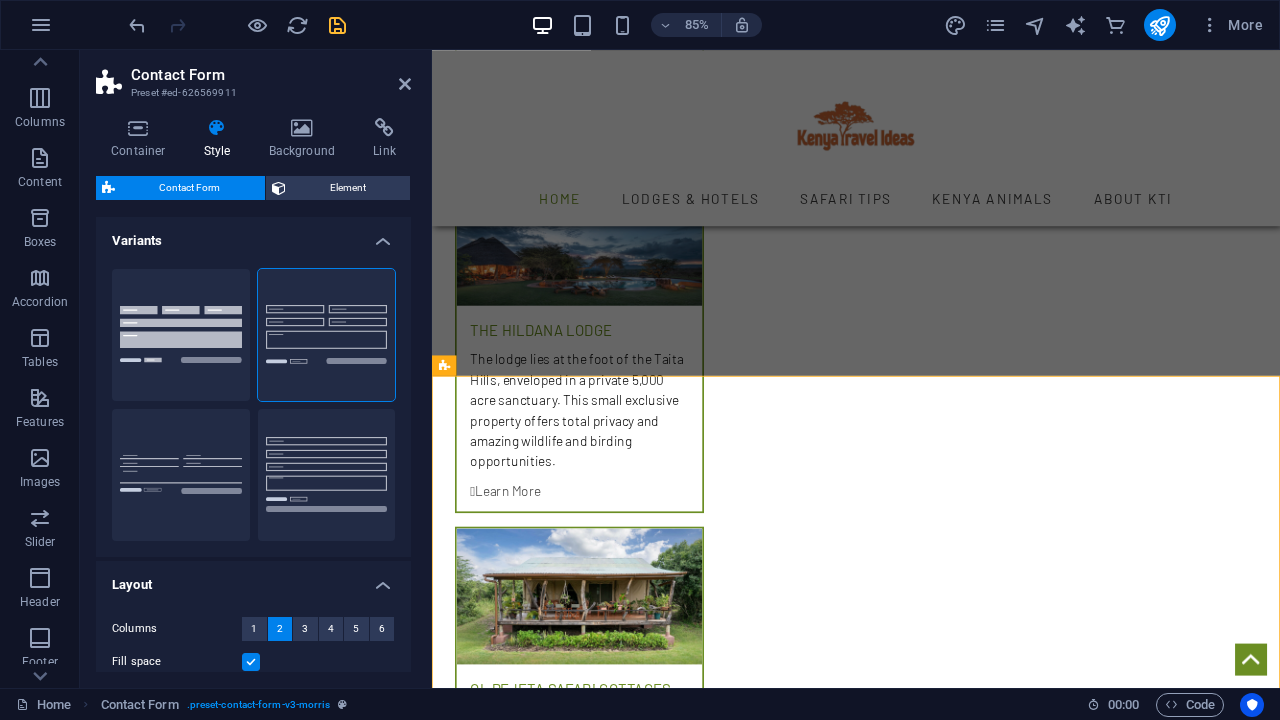 click at bounding box center (931, 2639) 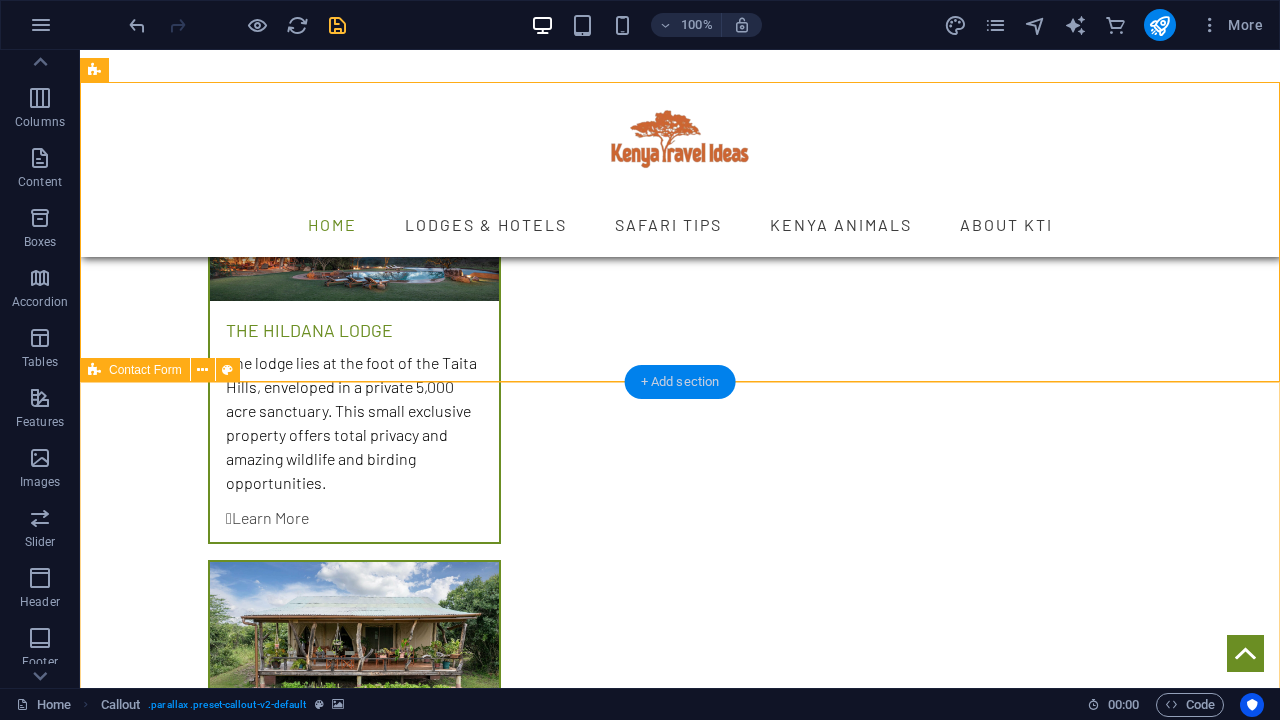 click on "+ Add section" at bounding box center (680, 382) 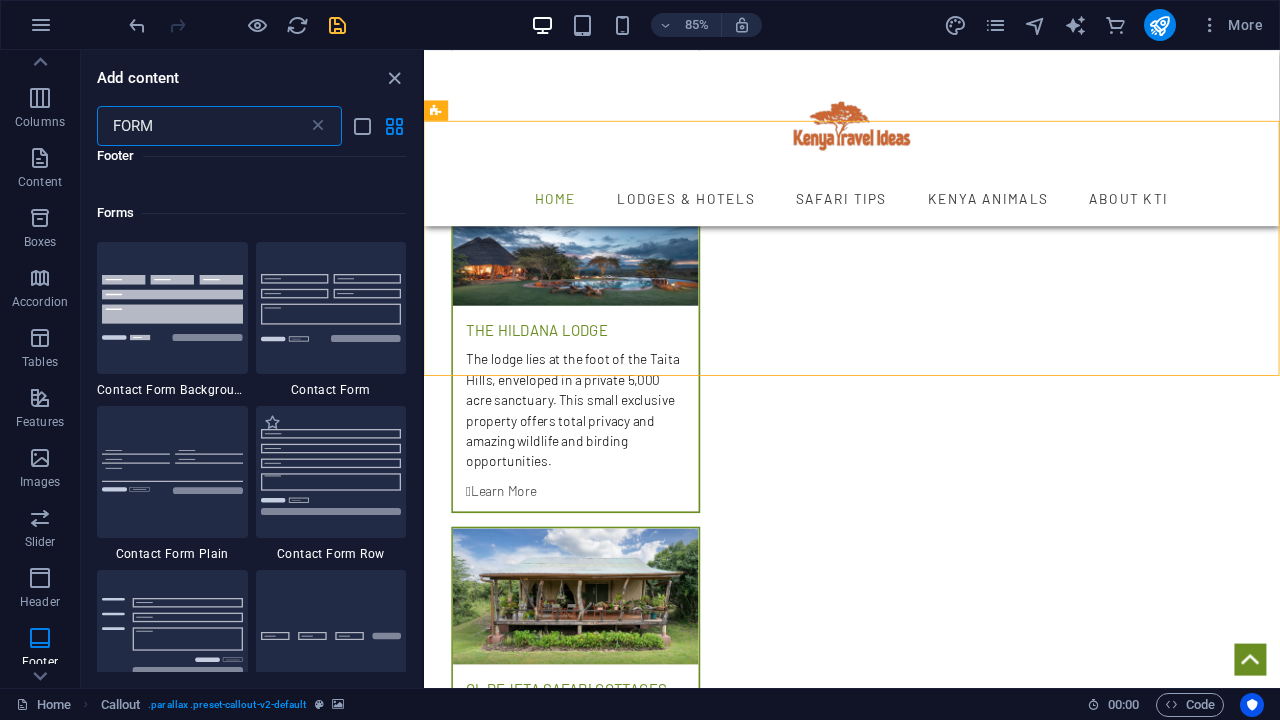 scroll, scrollTop: 706, scrollLeft: 0, axis: vertical 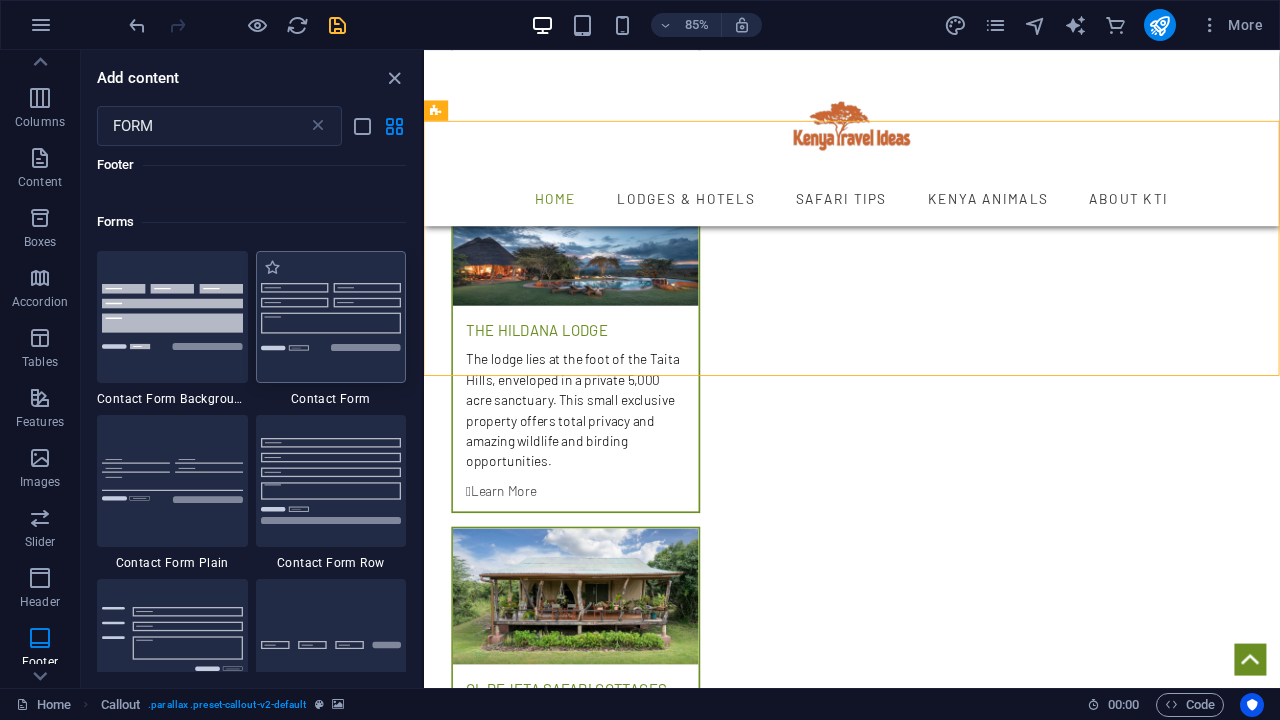 click at bounding box center [331, 317] 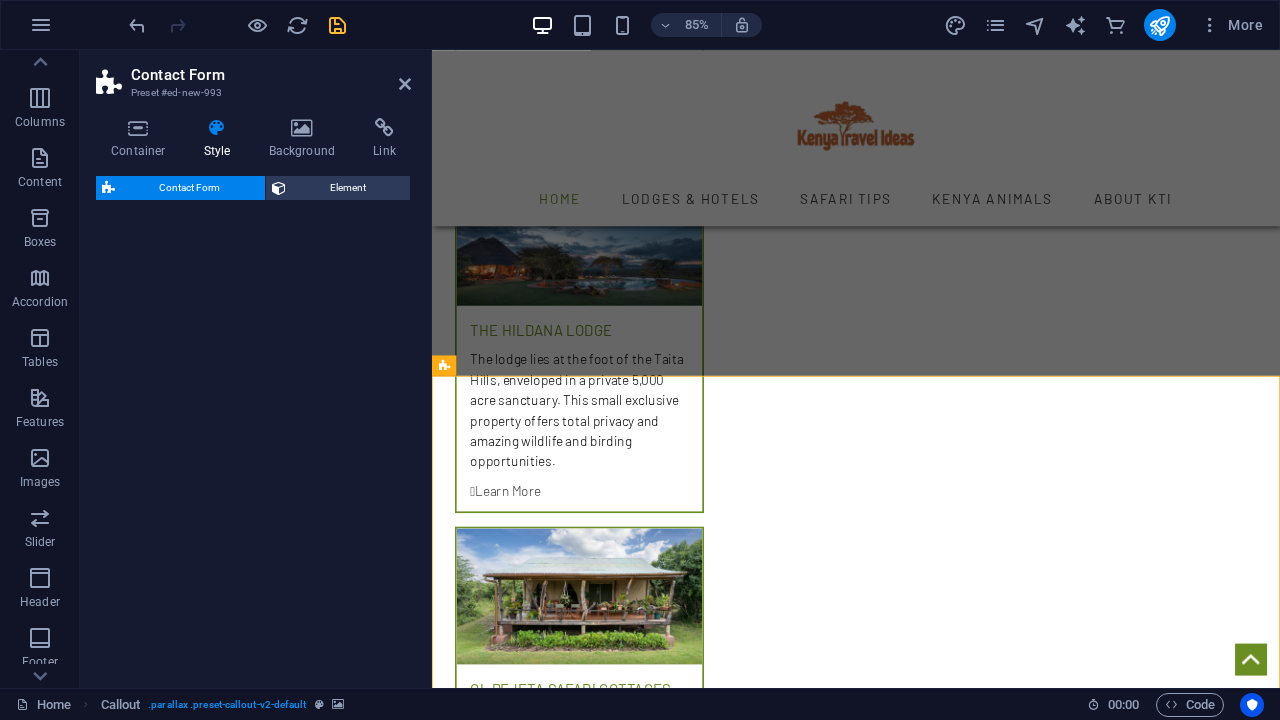select on "rem" 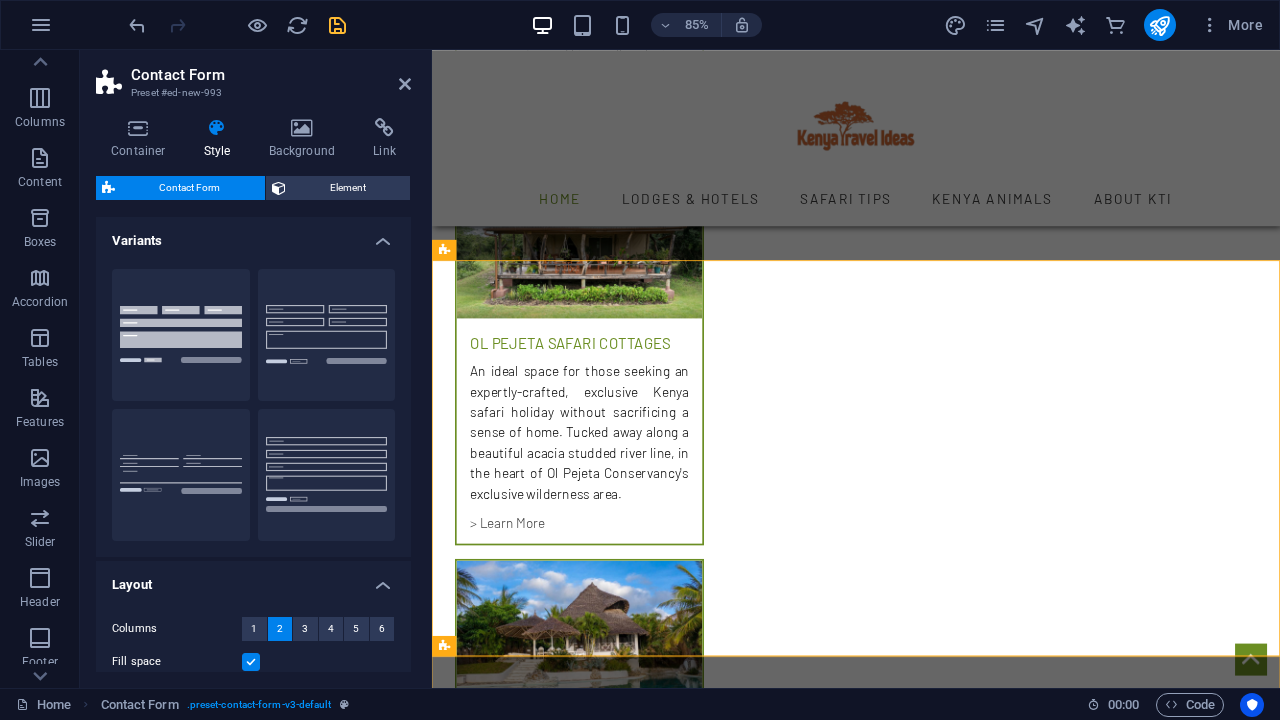 scroll, scrollTop: 3456, scrollLeft: 0, axis: vertical 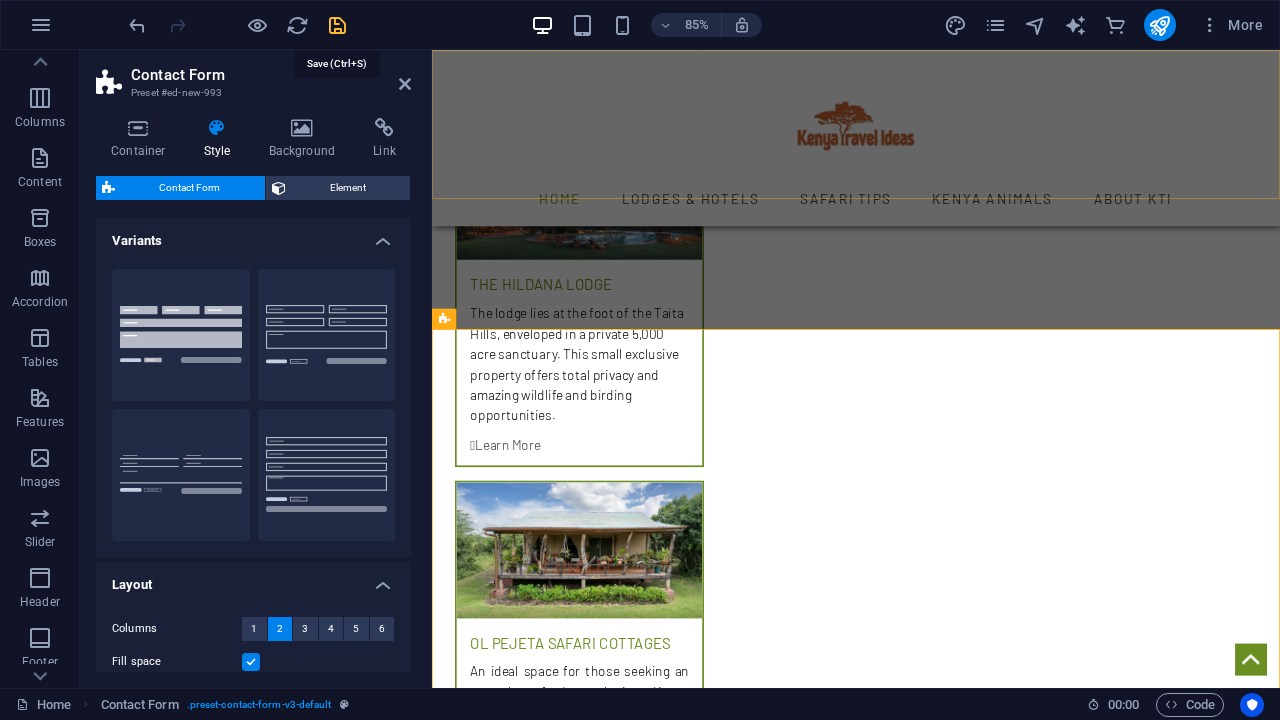 click at bounding box center (337, 25) 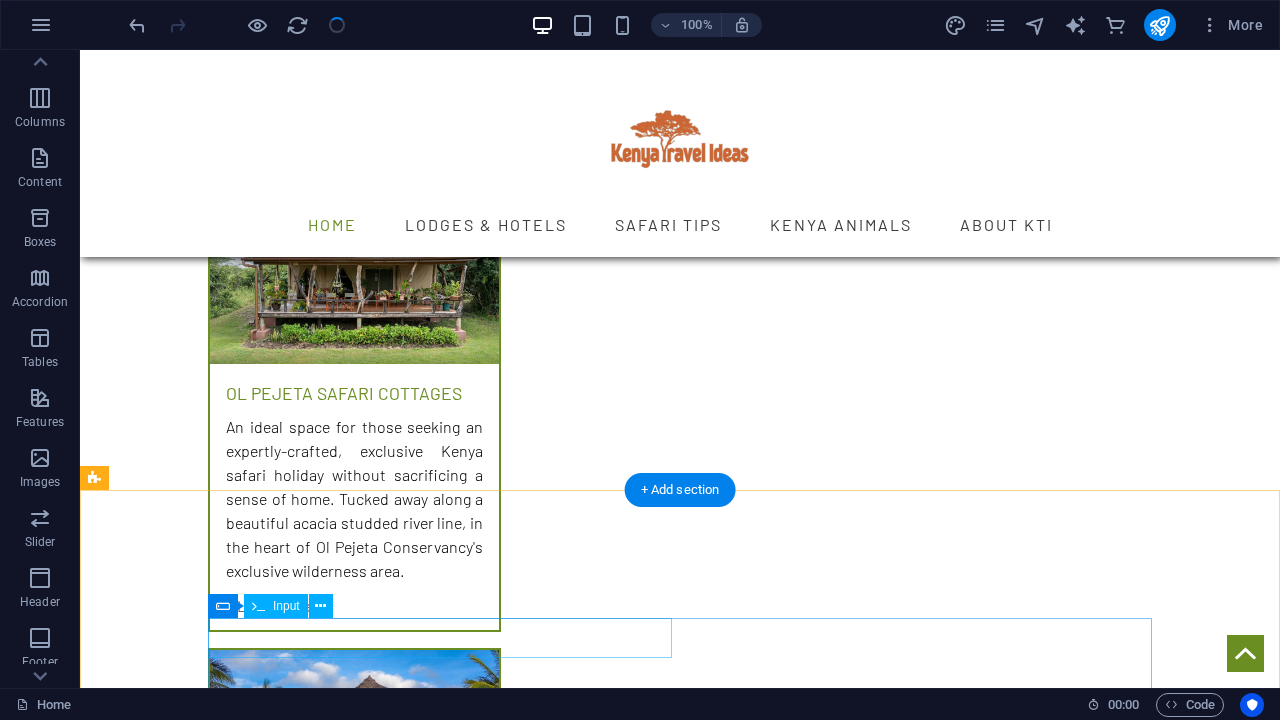 scroll, scrollTop: 3680, scrollLeft: 0, axis: vertical 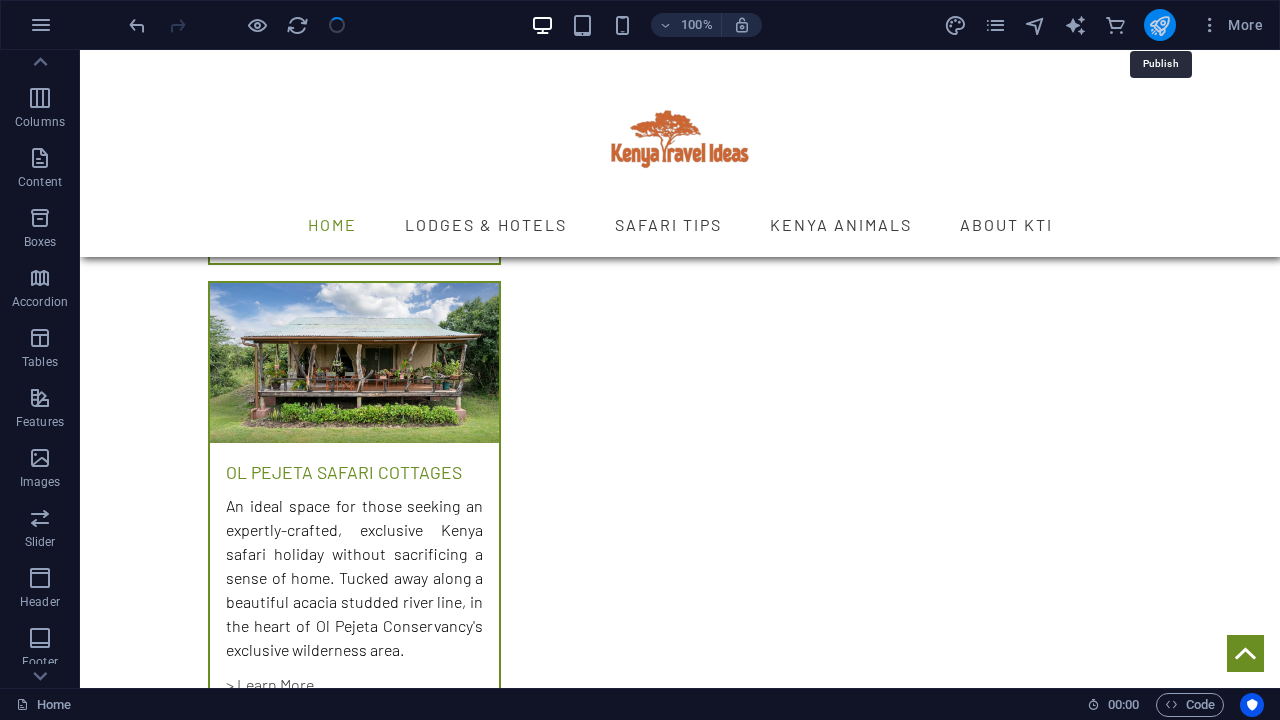 click at bounding box center (1159, 25) 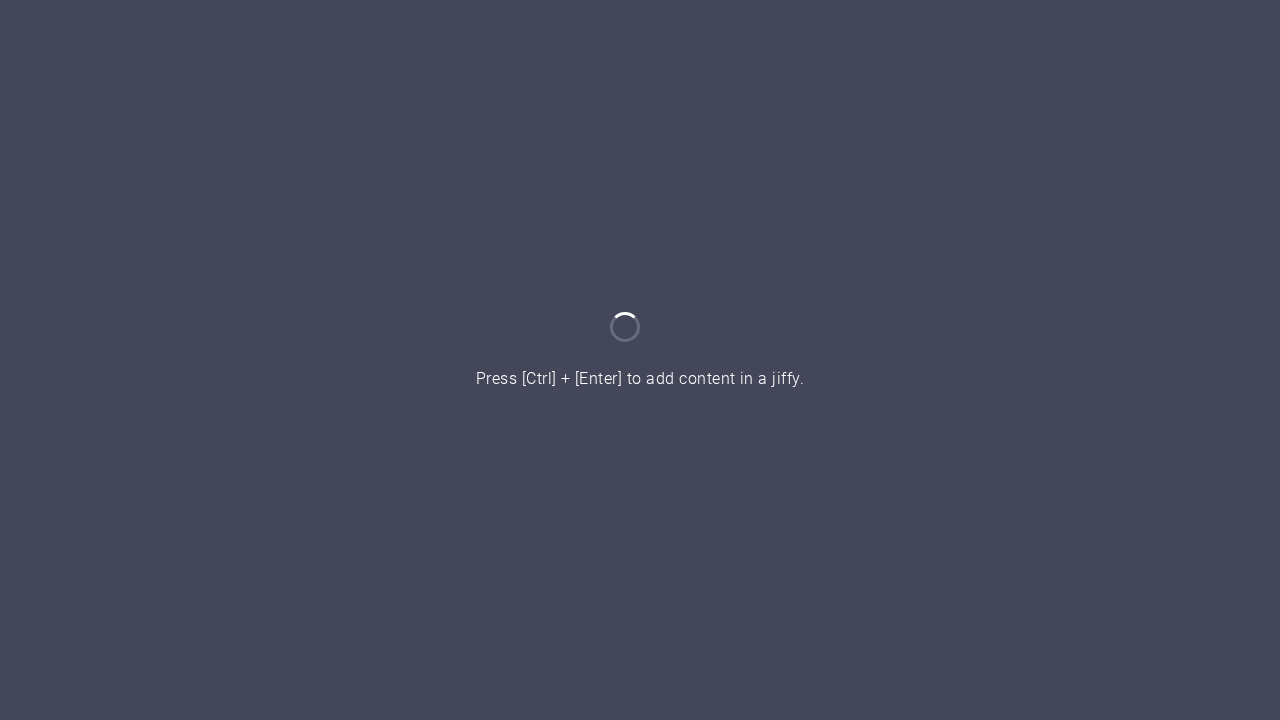 scroll, scrollTop: 0, scrollLeft: 0, axis: both 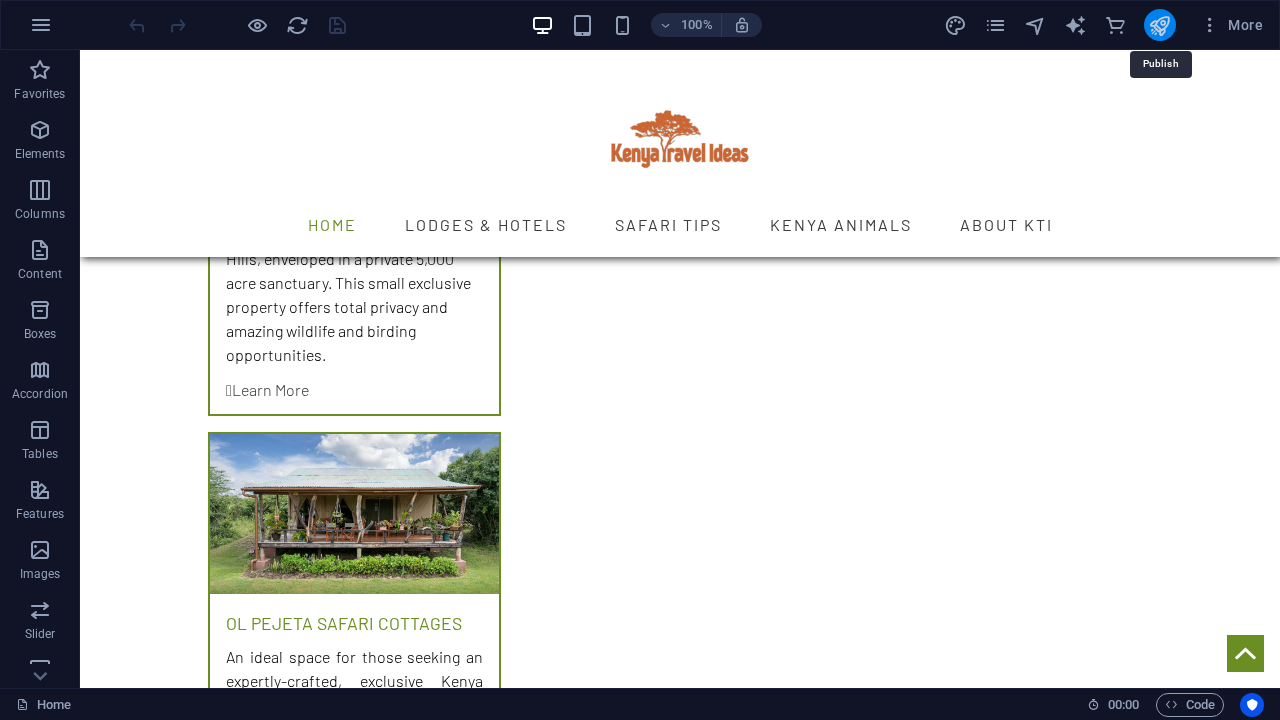 click at bounding box center [1159, 25] 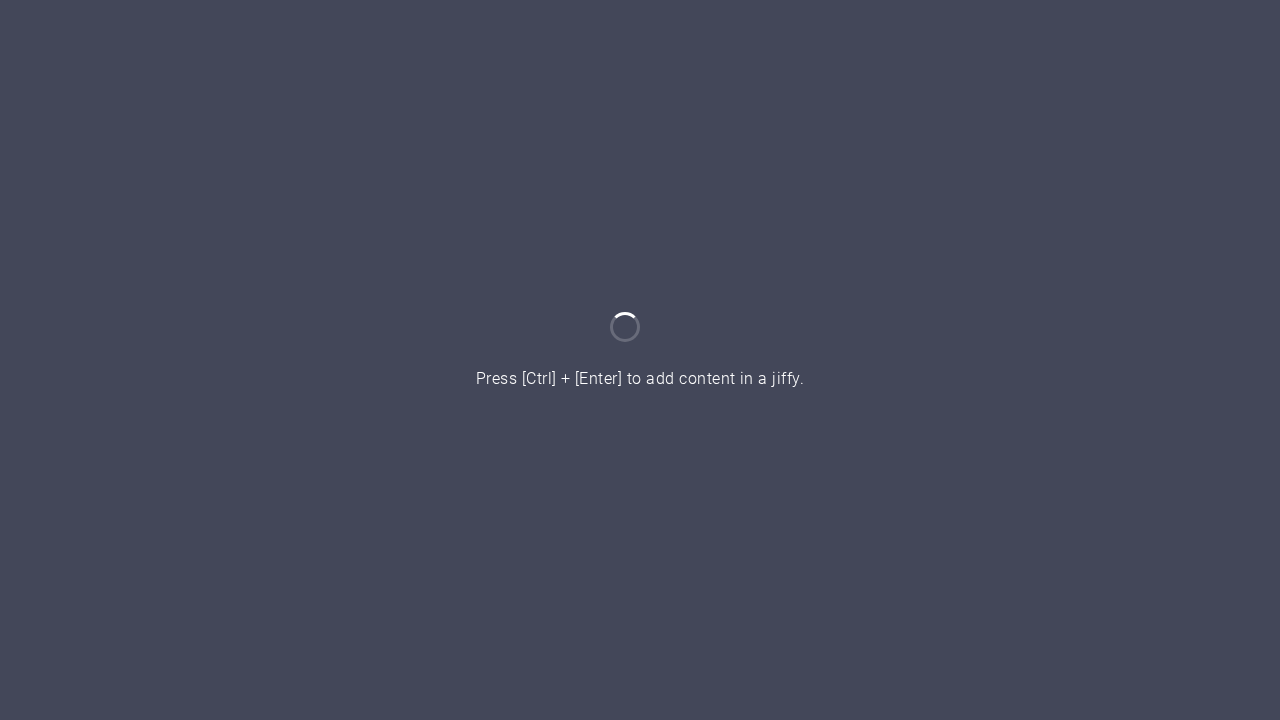 scroll, scrollTop: 0, scrollLeft: 0, axis: both 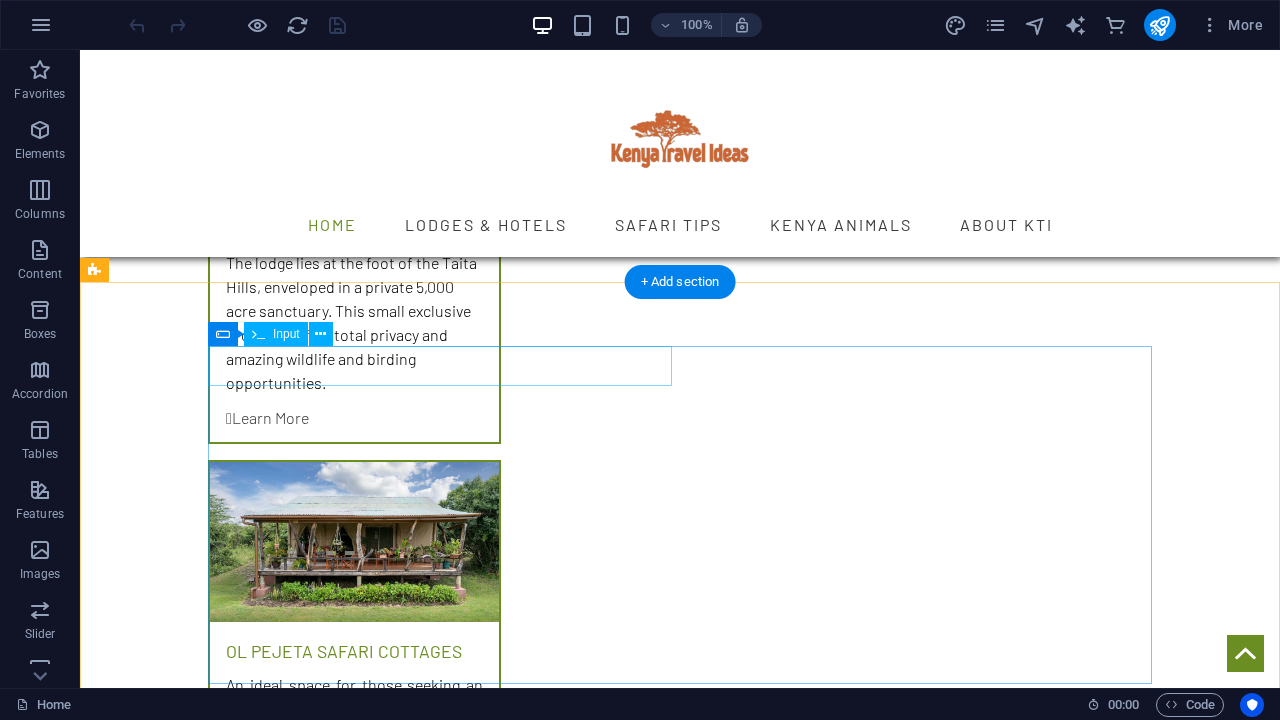 click at bounding box center [440, 2652] 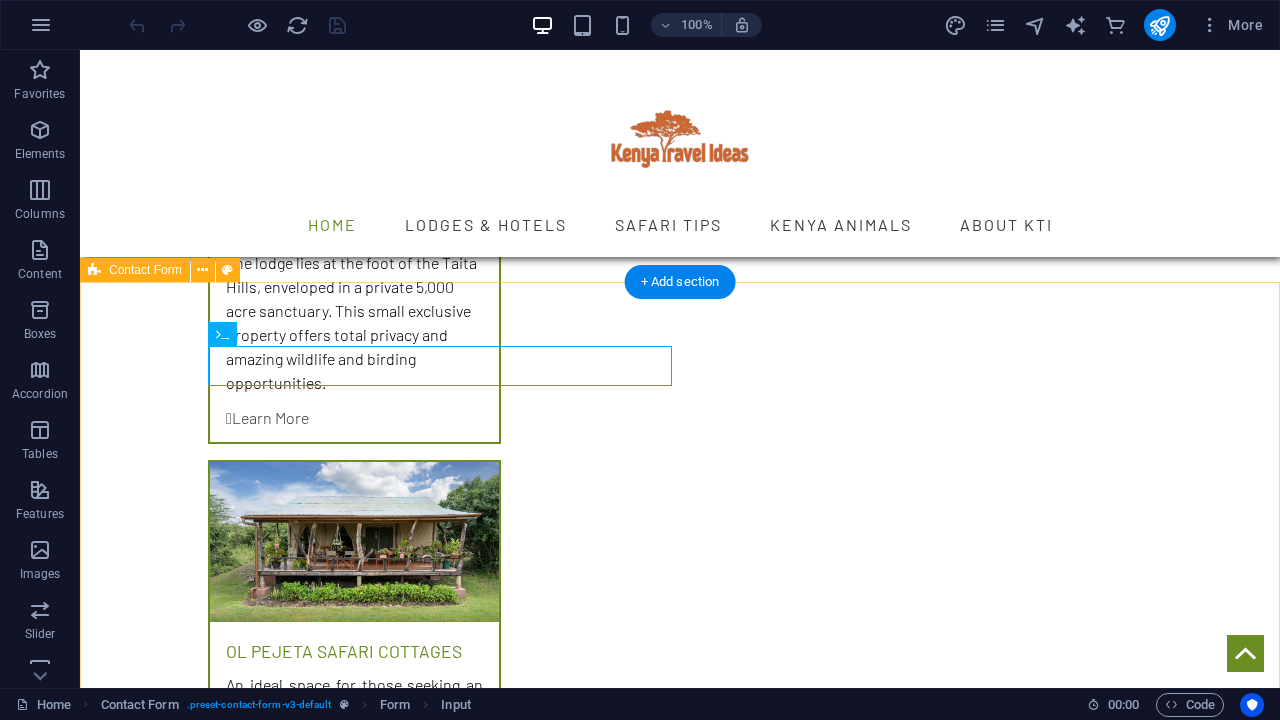 click on "{{ 'content.forms.privacy'|trans }} Unreadable? Load new Submit" at bounding box center (680, 2806) 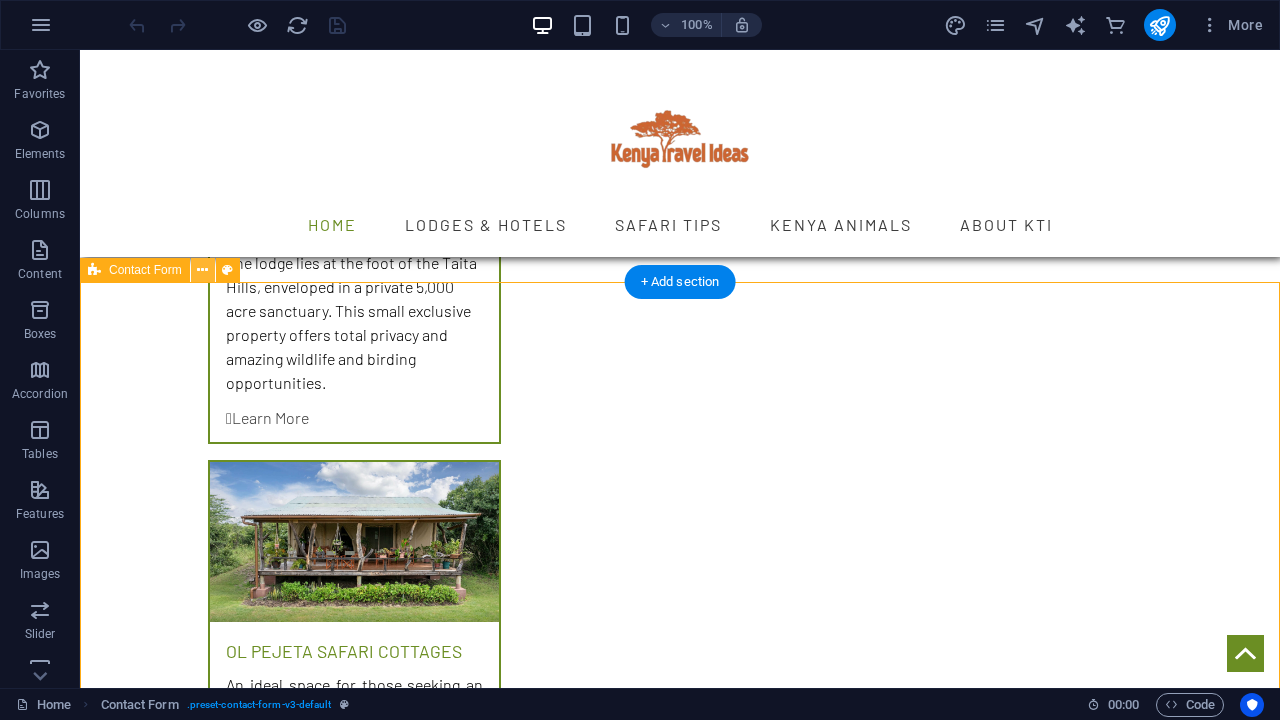 click at bounding box center [202, 270] 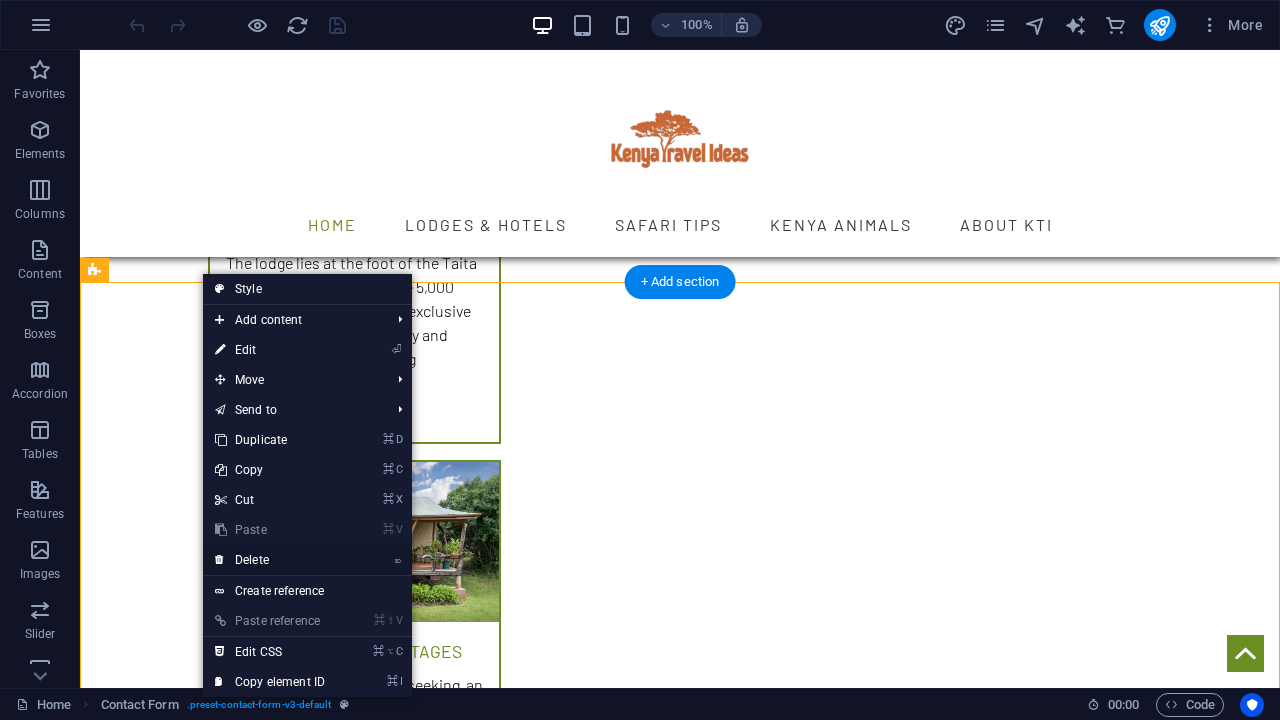 click on "⌦  Delete" at bounding box center [270, 560] 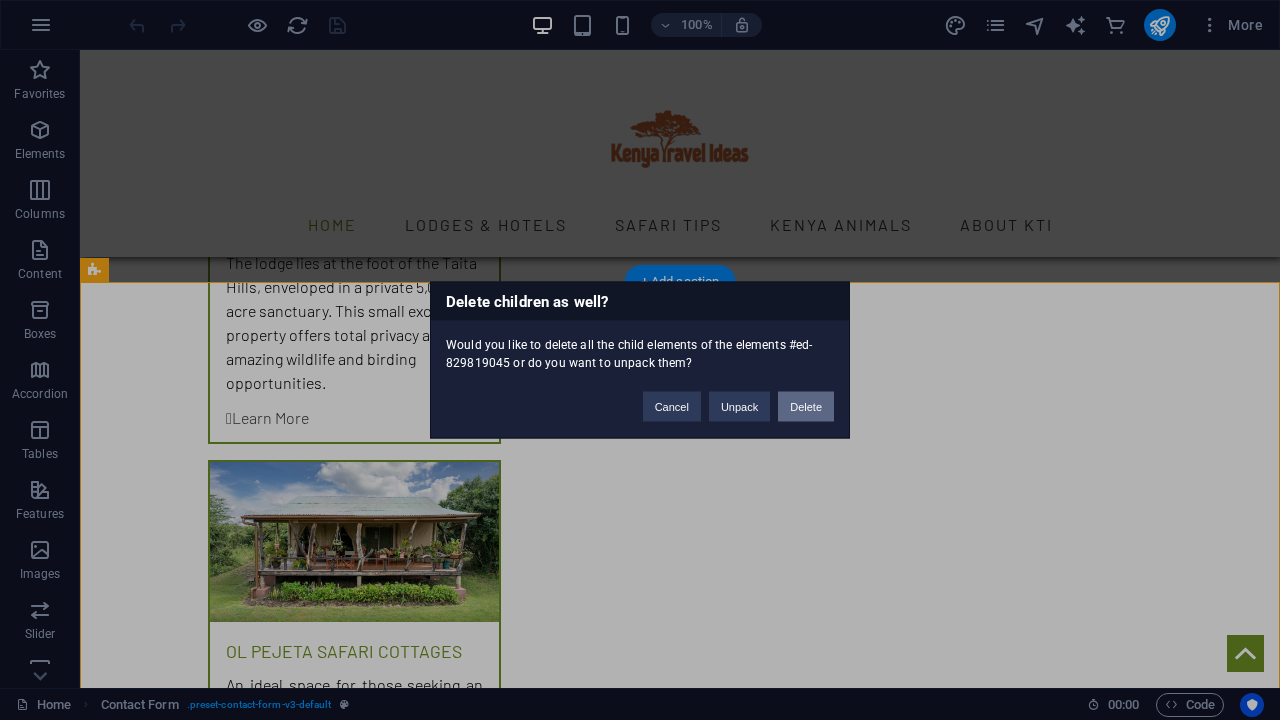 click on "Delete" at bounding box center (806, 407) 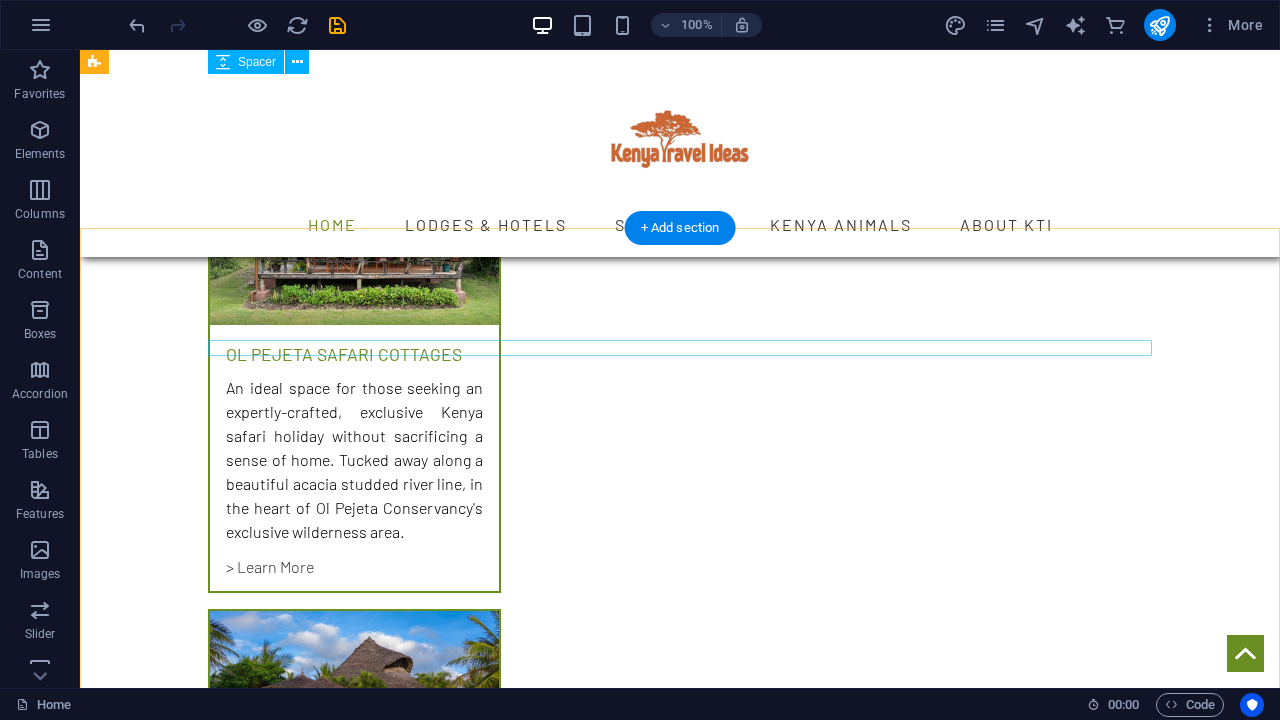 scroll, scrollTop: 3502, scrollLeft: 0, axis: vertical 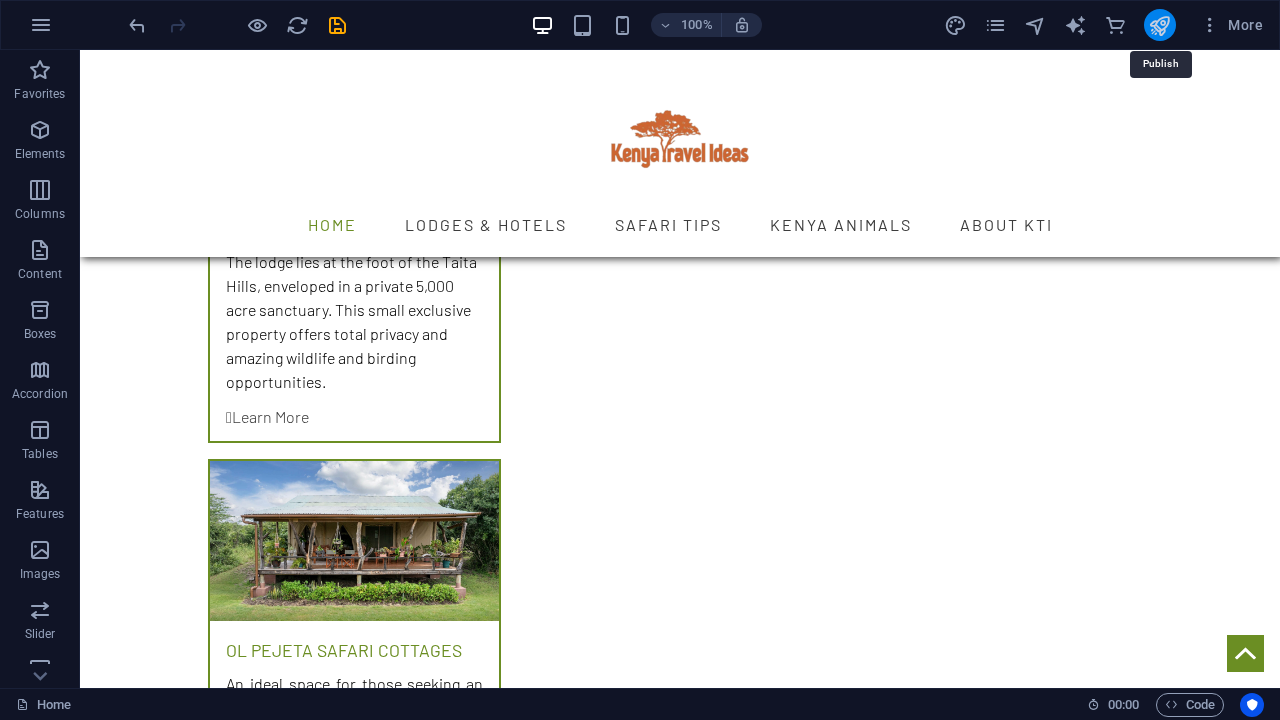 click at bounding box center (1159, 25) 